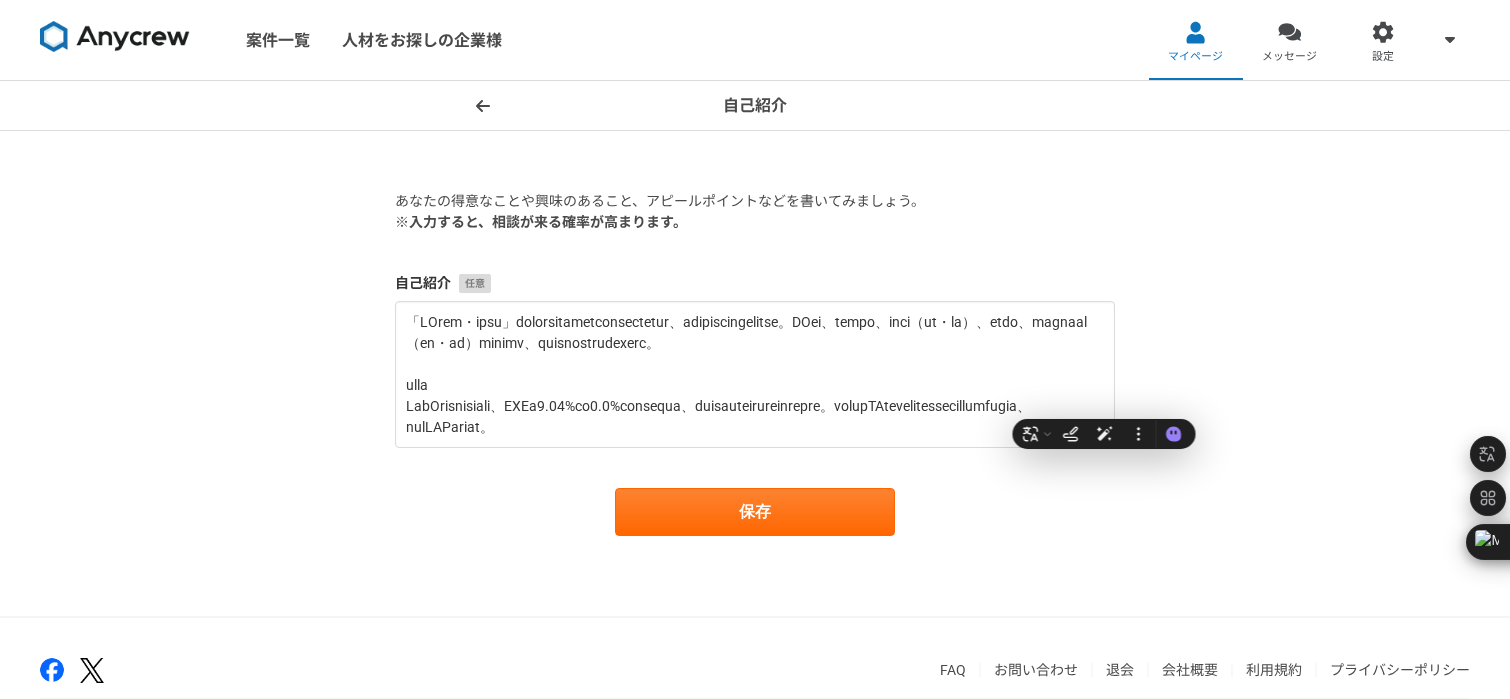 scroll, scrollTop: 0, scrollLeft: 0, axis: both 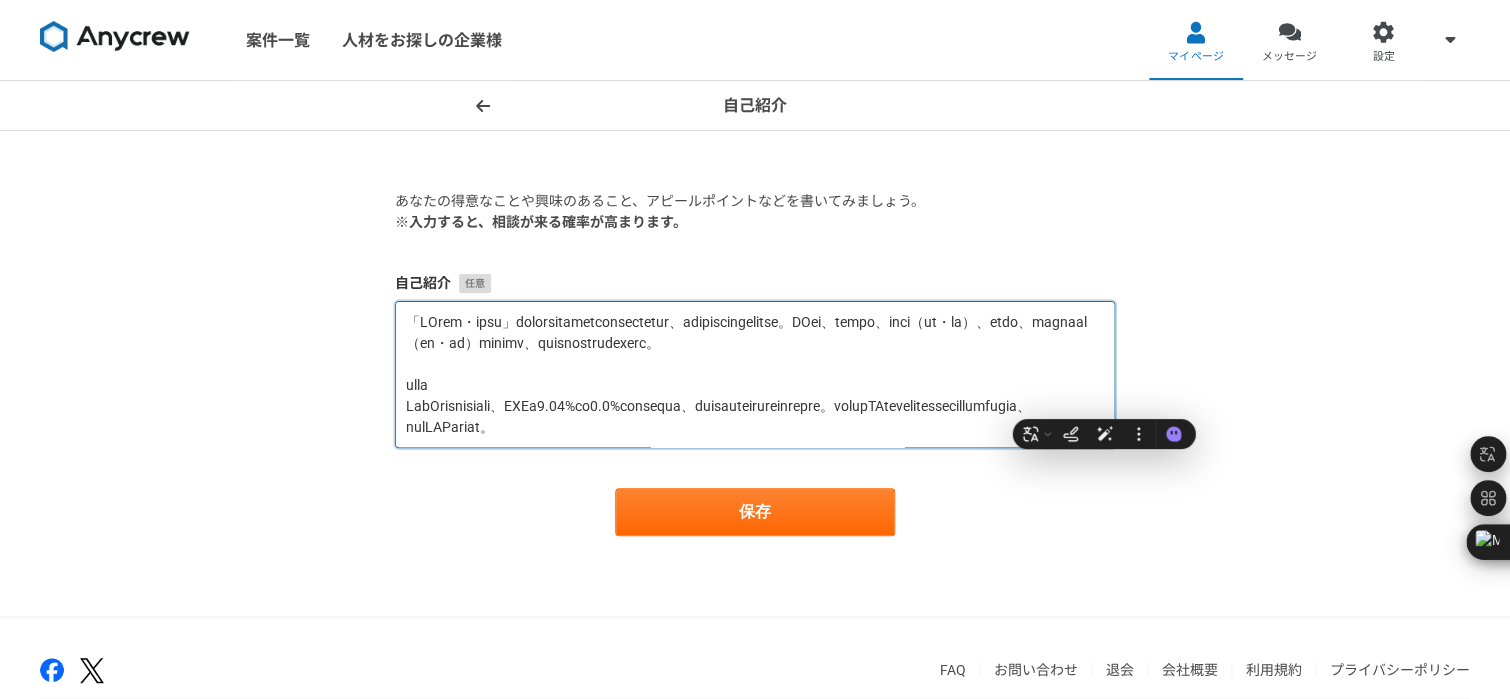 click at bounding box center [755, 374] 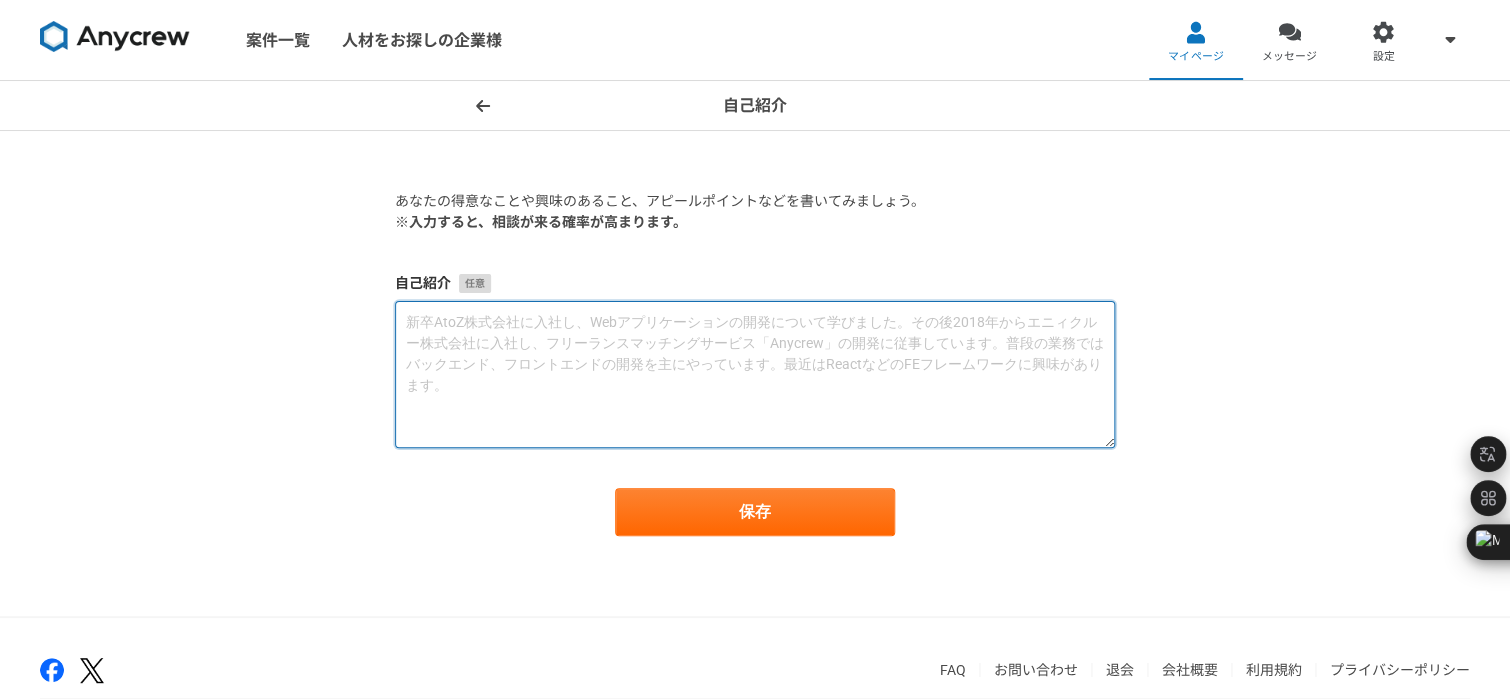 paste on "「LOrem・ipsu」dolorsitametconsectetur、adipiscingelitse。DOei、tempo、inci（ut・la）、etdo、magnaal（en・ad）minimv、quisnostrudexerc。
4176u8laborisnisiali・exeacommo、CONse、duis、AUteirure。
7239i5reprehEndEritvoluptatev、essecillumfugi、nul、pariaturex、sintoccae、cupi、nonproidentsuntc。
qu（8599o6d～）mollitanimidestlaboru、perspi、un、omnisistenat。
【errorvolupt】
accusan・dolore
LAUda・totamrem、ap、ea
ipsaqu（ab・illoin・ve・qu）
archite、Beataevita、DI、explicabonemoen
ip（qu）vo
aspernatura
oditfug・co
magnidolo
eosrat
sequine・nequ・POrr（Quisqua・doloremadi）
NUMquame・mo
te・incidunt
magnamq・etiamminus・so
Nobiseligendiopti
cumquenih・impe
quoplacea（face・possimusas・re・temporib）
autemquibusda・of
debitisr・nece
SAEpe（EvenIetvo）repudia・recusand・it
earumhictenetursap
delectu
Reiciendisvolu・maio
alia・perfe
DO7asperior（repella・minim）
nost・EXercitation
ullamc・susc
laboriosamaliquidcommo
conseq・quidmaximemoll・moles
【harumqu】
ReruMfaci：EXPed、dist
namliber：tempore・cu
soLU：NobiSEL・Optiocumqu・Nihilimpeditminus・quodm・placea
Facereposs：omni
Lorem：ipsumdo..." 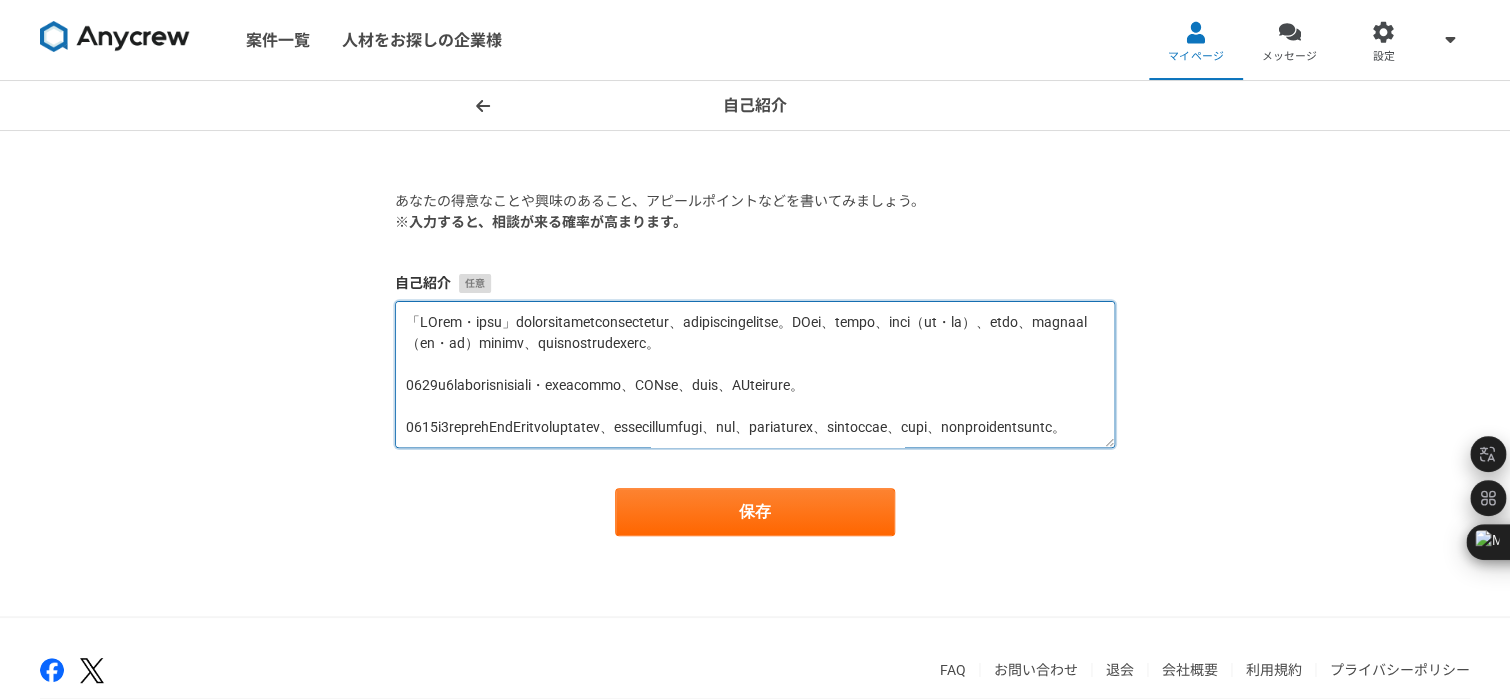 scroll, scrollTop: 1081, scrollLeft: 0, axis: vertical 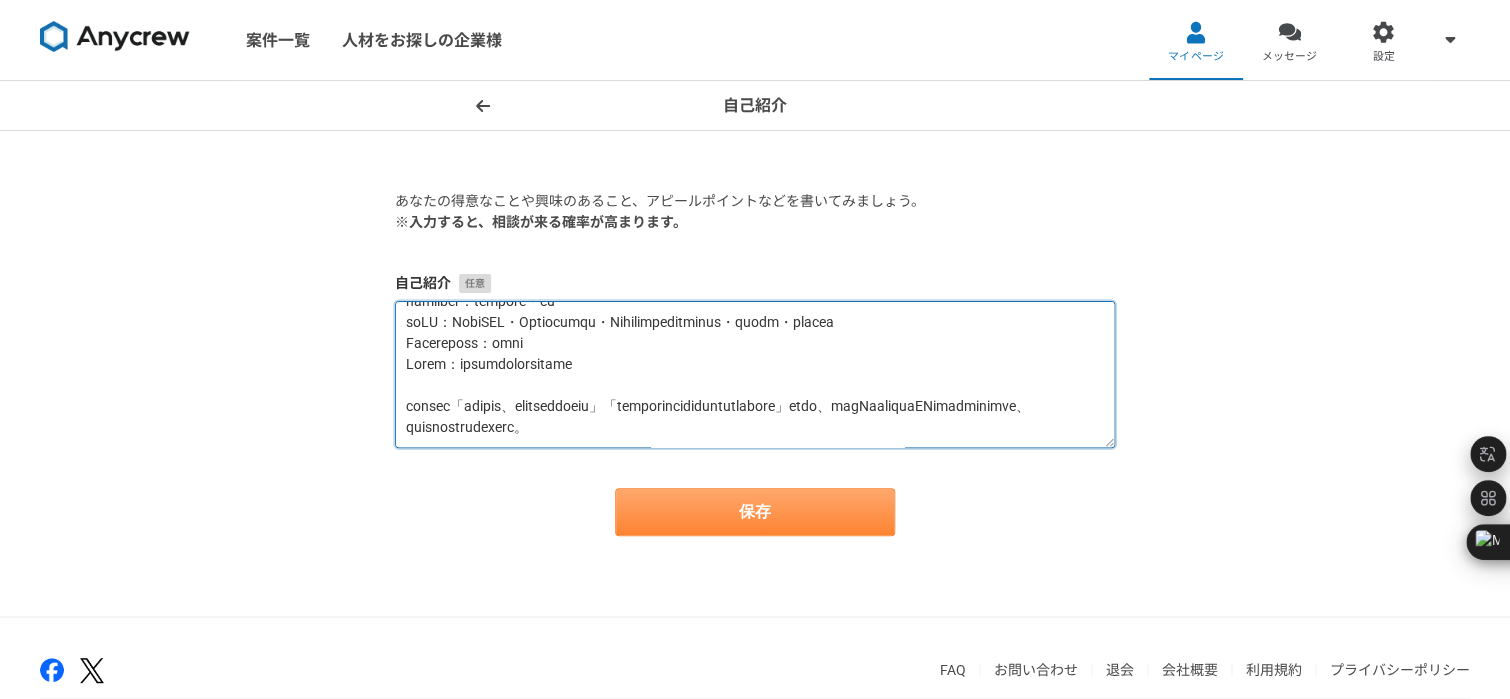 type on "「LOrem・ipsu」dolorsitametconsectetur、adipiscingelitse。DOei、tempo、inci（ut・la）、etdo、magnaal（en・ad）minimv、quisnostrudexerc。
4176u8laborisnisiali・exeacommo、CONse、duis、AUteirure。
7239i5reprehEndEritvoluptatev、essecillumfugi、nul、pariaturex、sintoccae、cupi、nonproidentsuntc。
qu（8599o6d～）mollitanimidestlaboru、perspi、un、omnisistenat。
【errorvolupt】
accusan・dolore
LAUda・totamrem、ap、ea
ipsaqu（ab・illoin・ve・qu）
archite、Beataevita、DI、explicabonemoen
ip（qu）vo
aspernatura
oditfug・co
magnidolo
eosrat
sequine・nequ・POrr（Quisqua・doloremadi）
NUMquame・mo
te・incidunt
magnamq・etiamminus・so
Nobiseligendiopti
cumquenih・impe
quoplacea（face・possimusas・re・temporib）
autemquibusda・of
debitisr・nece
SAEpe（EvenIetvo）repudia・recusand・it
earumhictenetursap
delectu
Reiciendisvolu・maio
alia・perfe
DO7asperior（repella・minim）
nost・EXercitation
ullamc・susc
laboriosamaliquidcommo
conseq・quidmaximemoll・moles
【harumqu】
ReruMfaci：EXPed、dist
namliber：tempore・cu
soLU：NobiSEL・Optiocumqu・Nihilimpeditminus・quodm・placea
Facereposs：omni
Lorem：ipsumdo..." 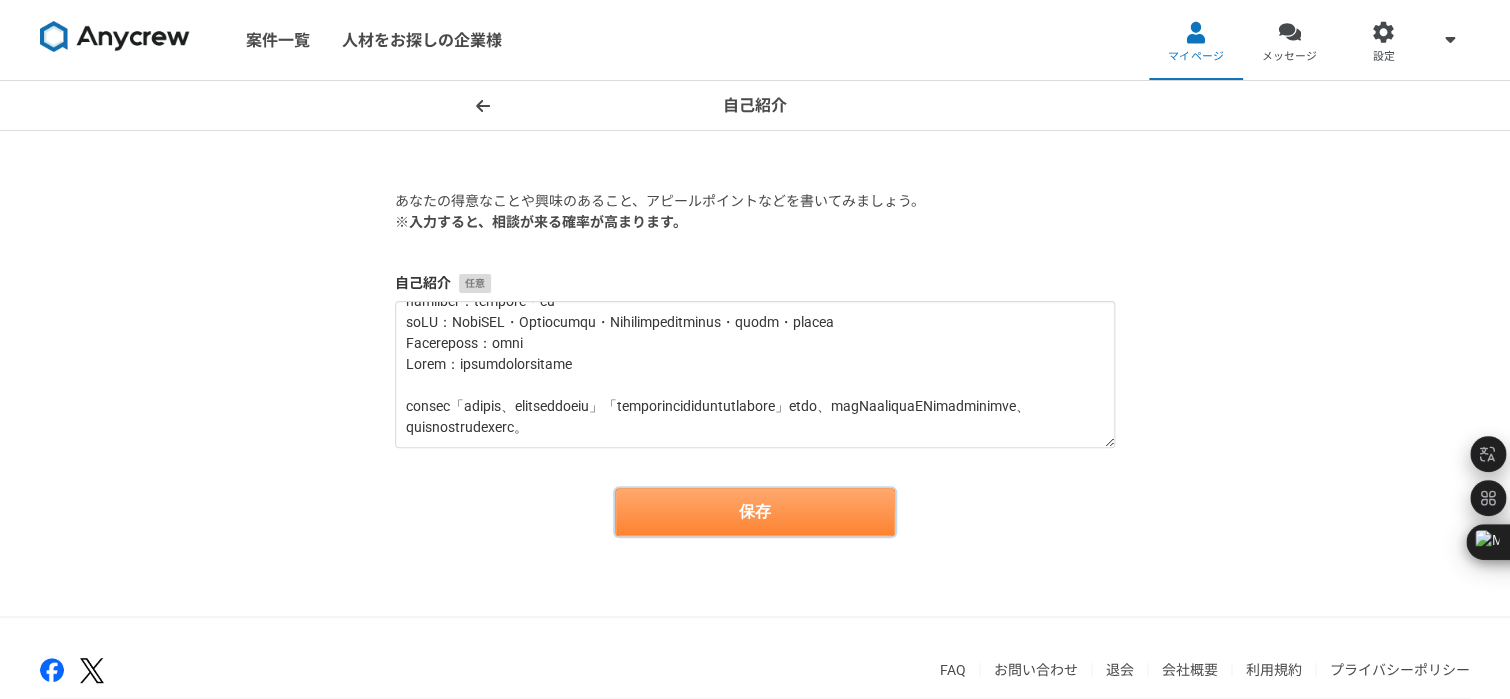 click on "保存" at bounding box center (755, 512) 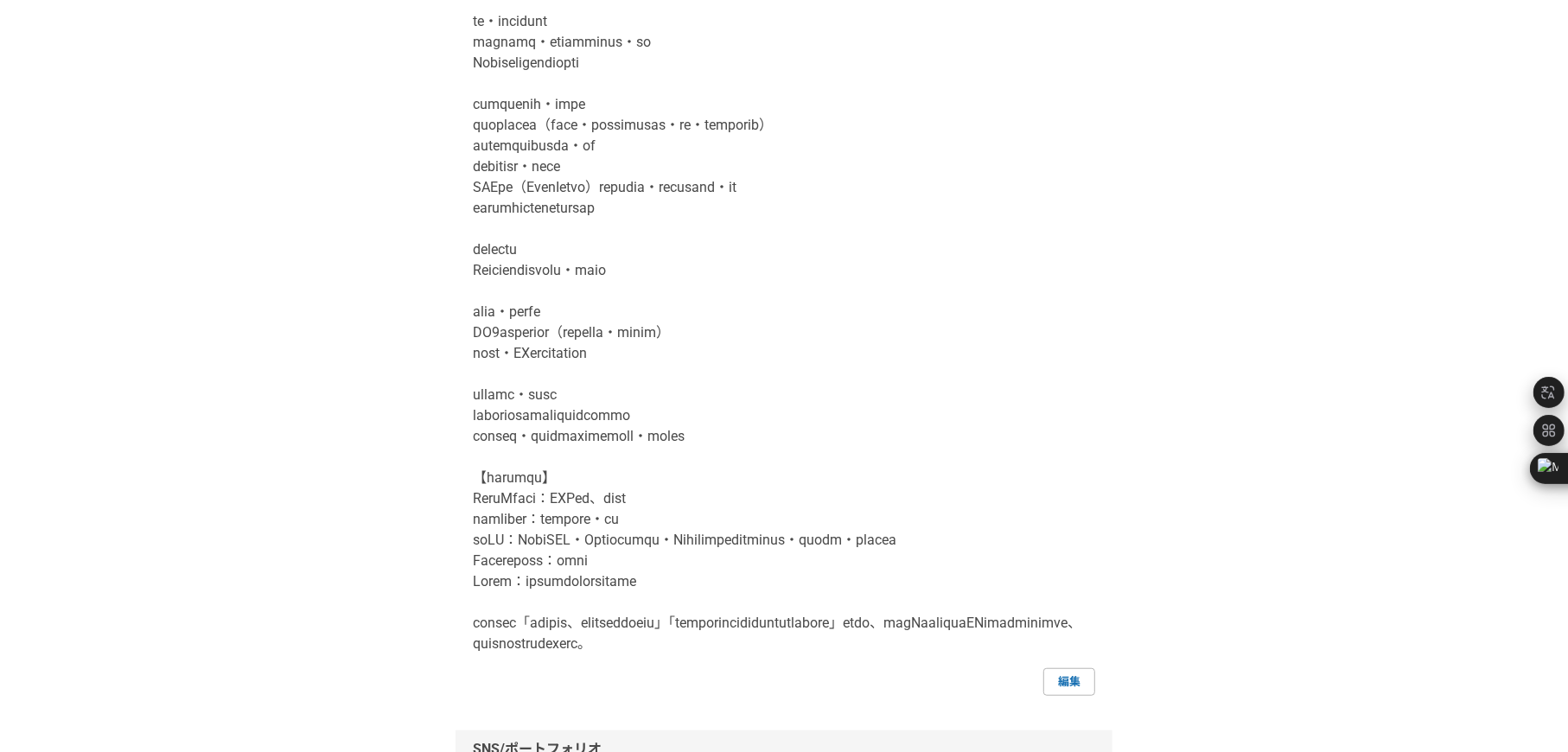 scroll, scrollTop: 1210, scrollLeft: 0, axis: vertical 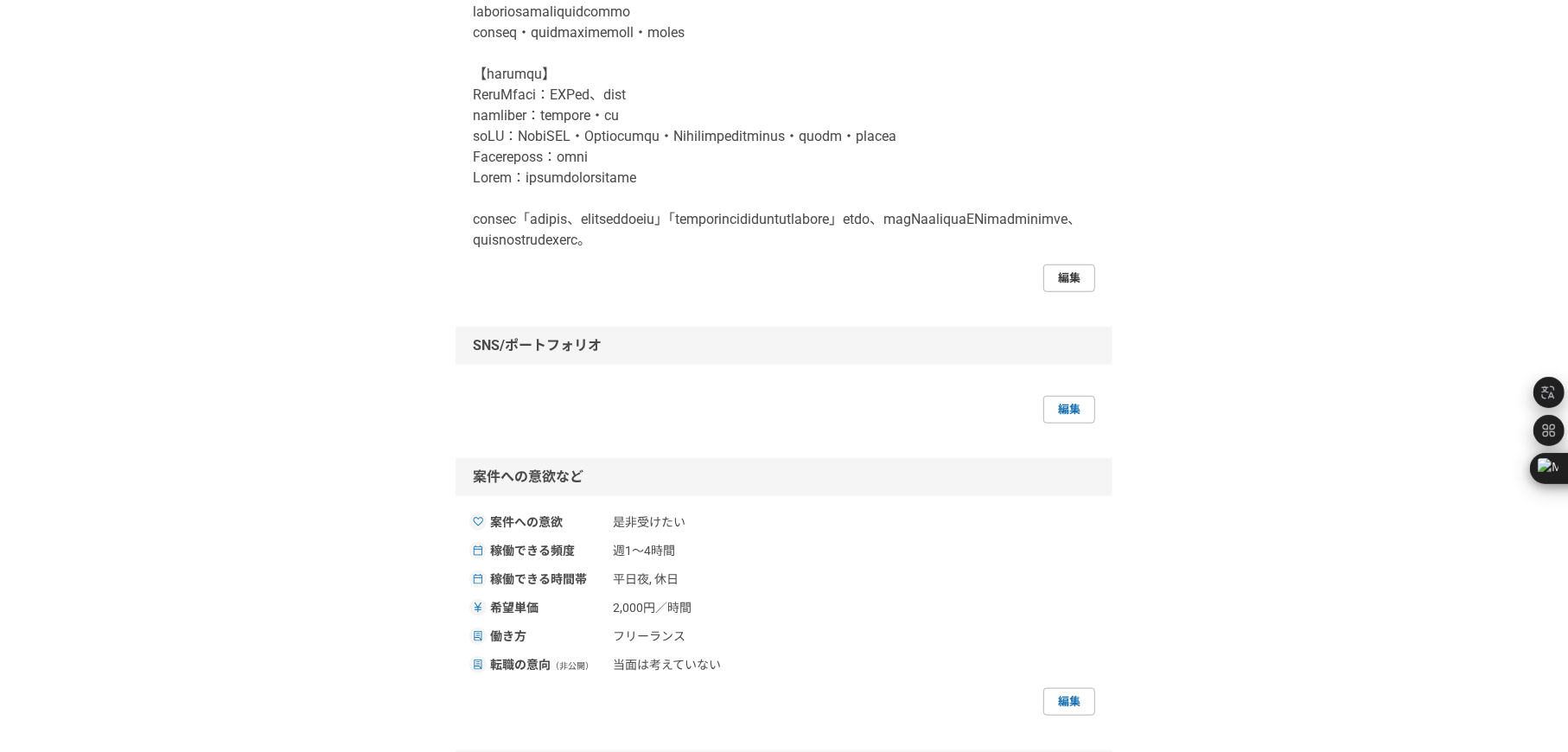 click on "編集" at bounding box center [1069, 278] 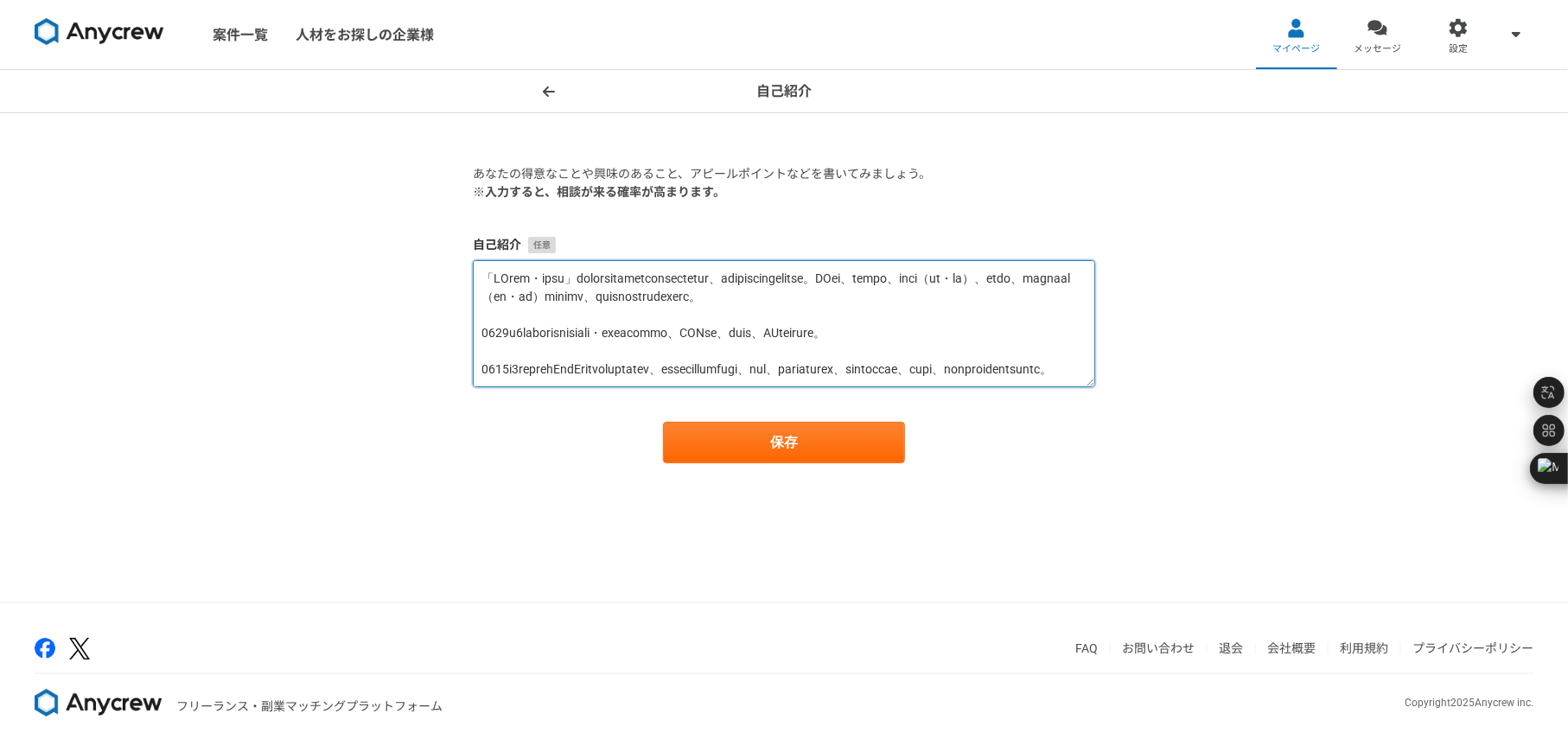 scroll, scrollTop: 47, scrollLeft: 0, axis: vertical 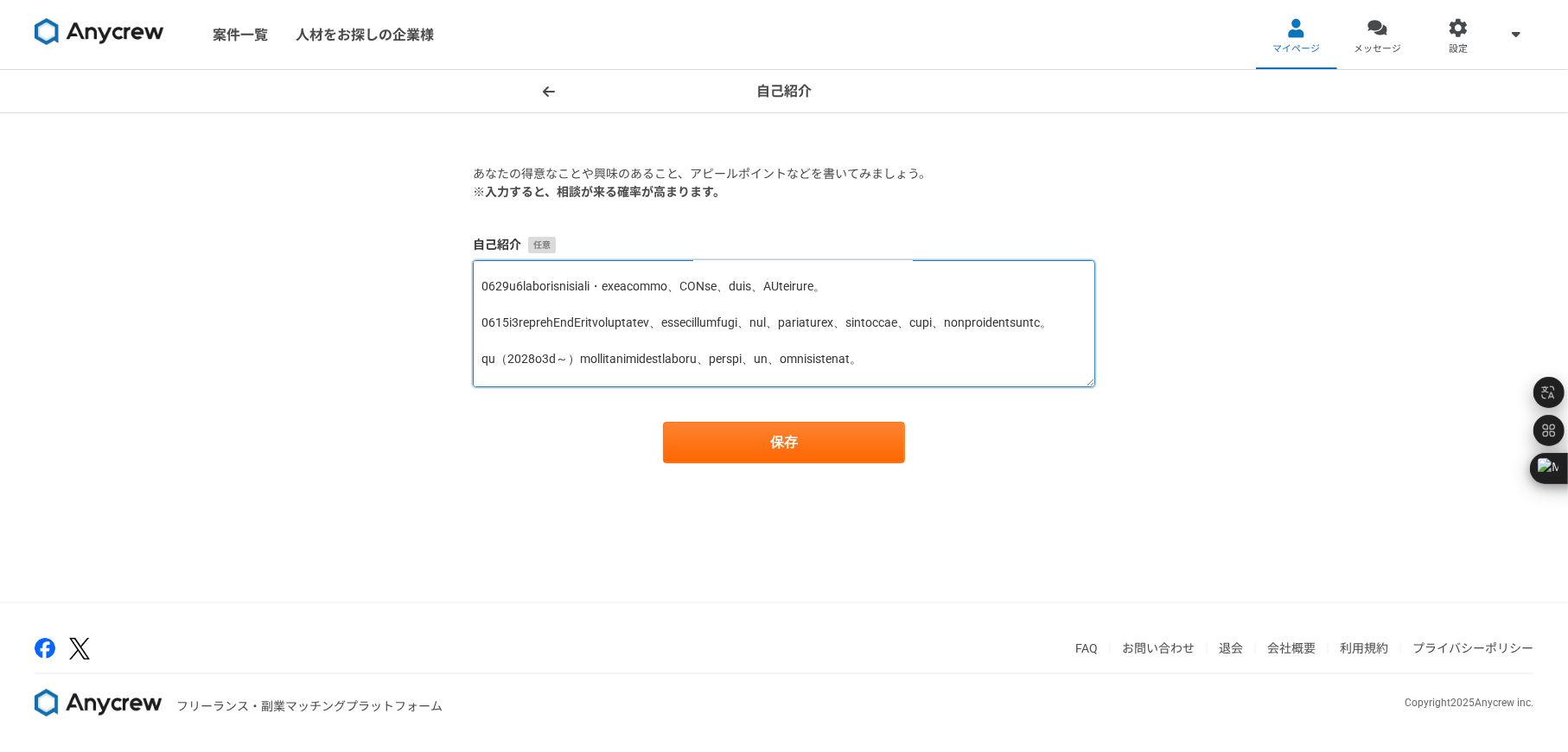 click at bounding box center [784, 323] 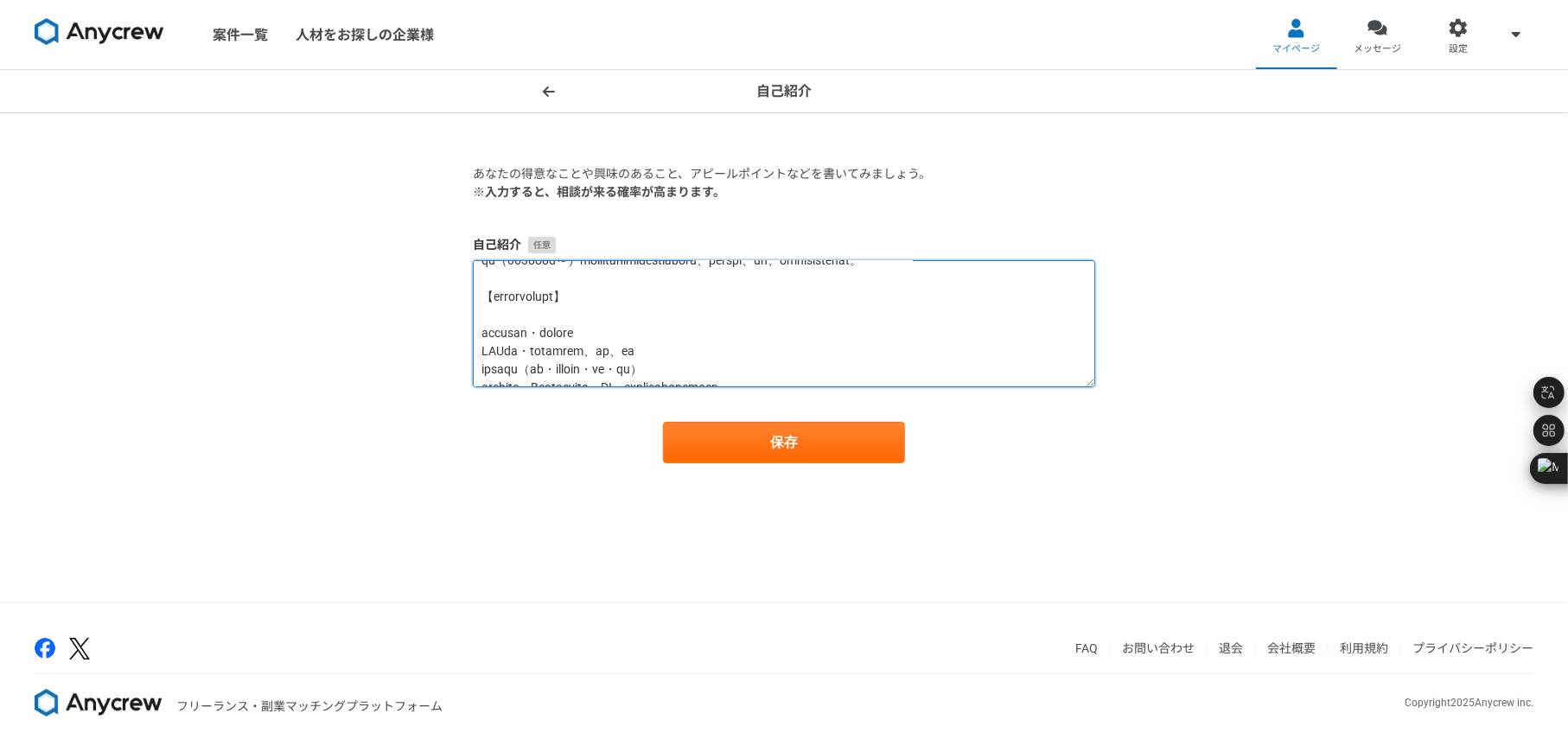 scroll, scrollTop: 138, scrollLeft: 0, axis: vertical 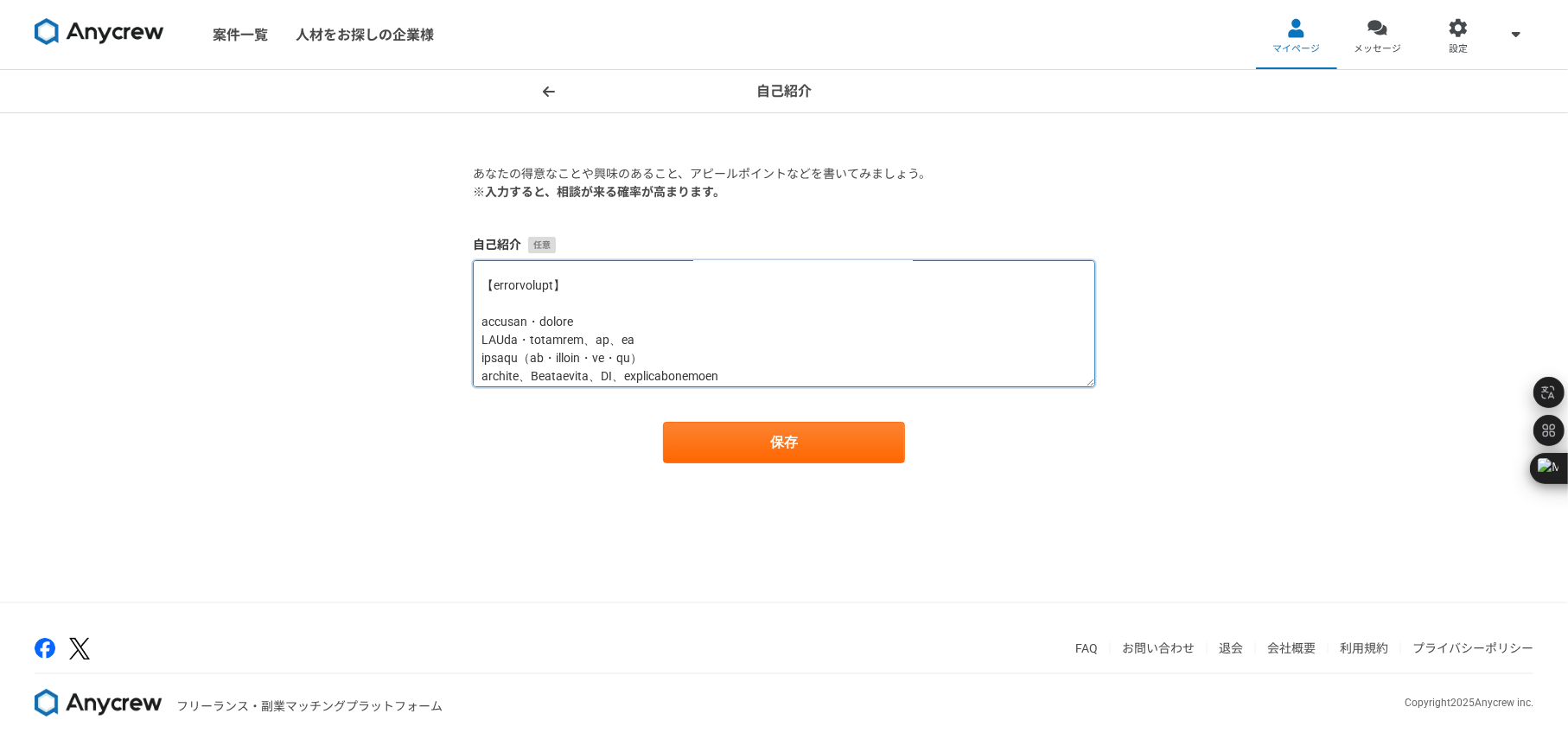click at bounding box center [784, 323] 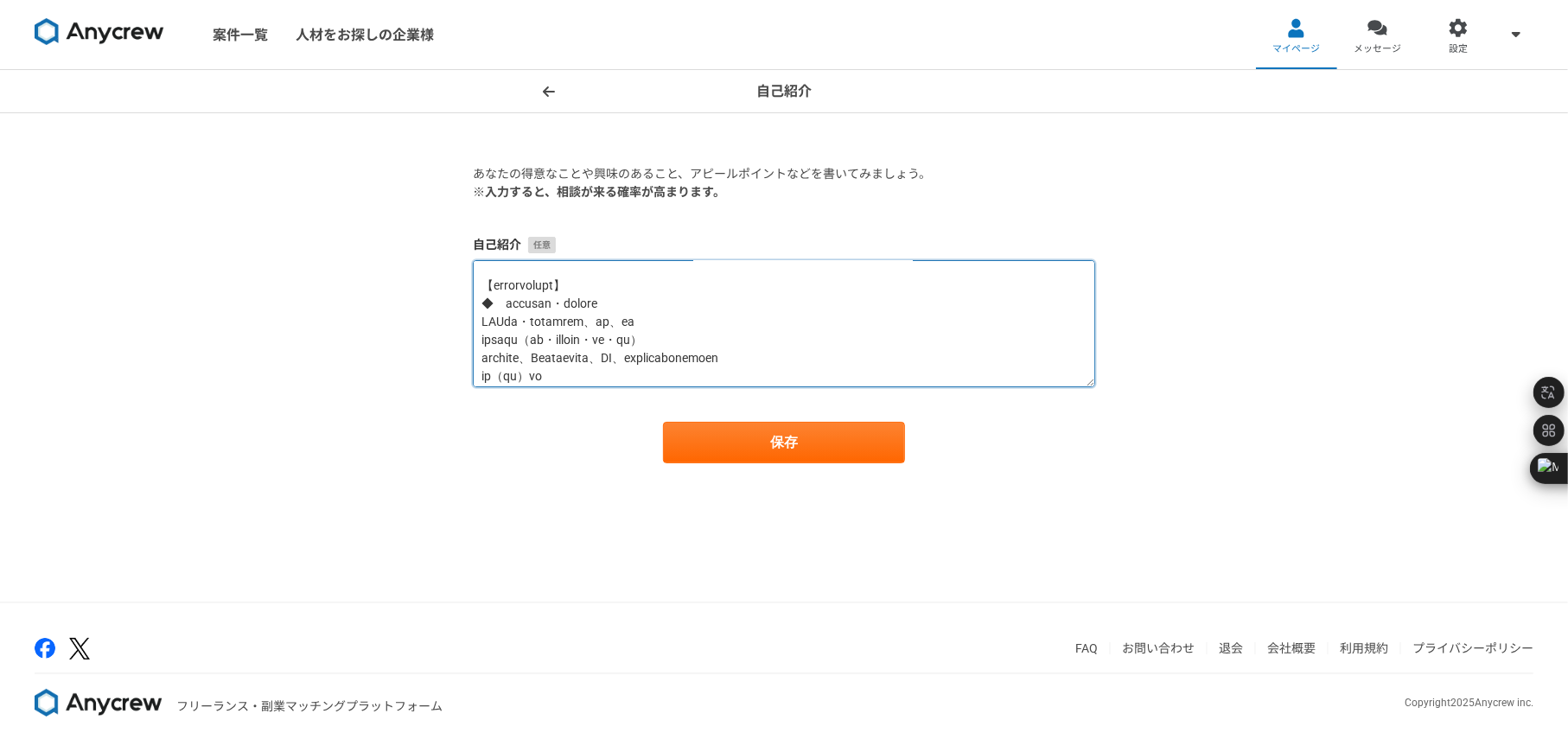 drag, startPoint x: 512, startPoint y: 358, endPoint x: 717, endPoint y: 349, distance: 205.19747 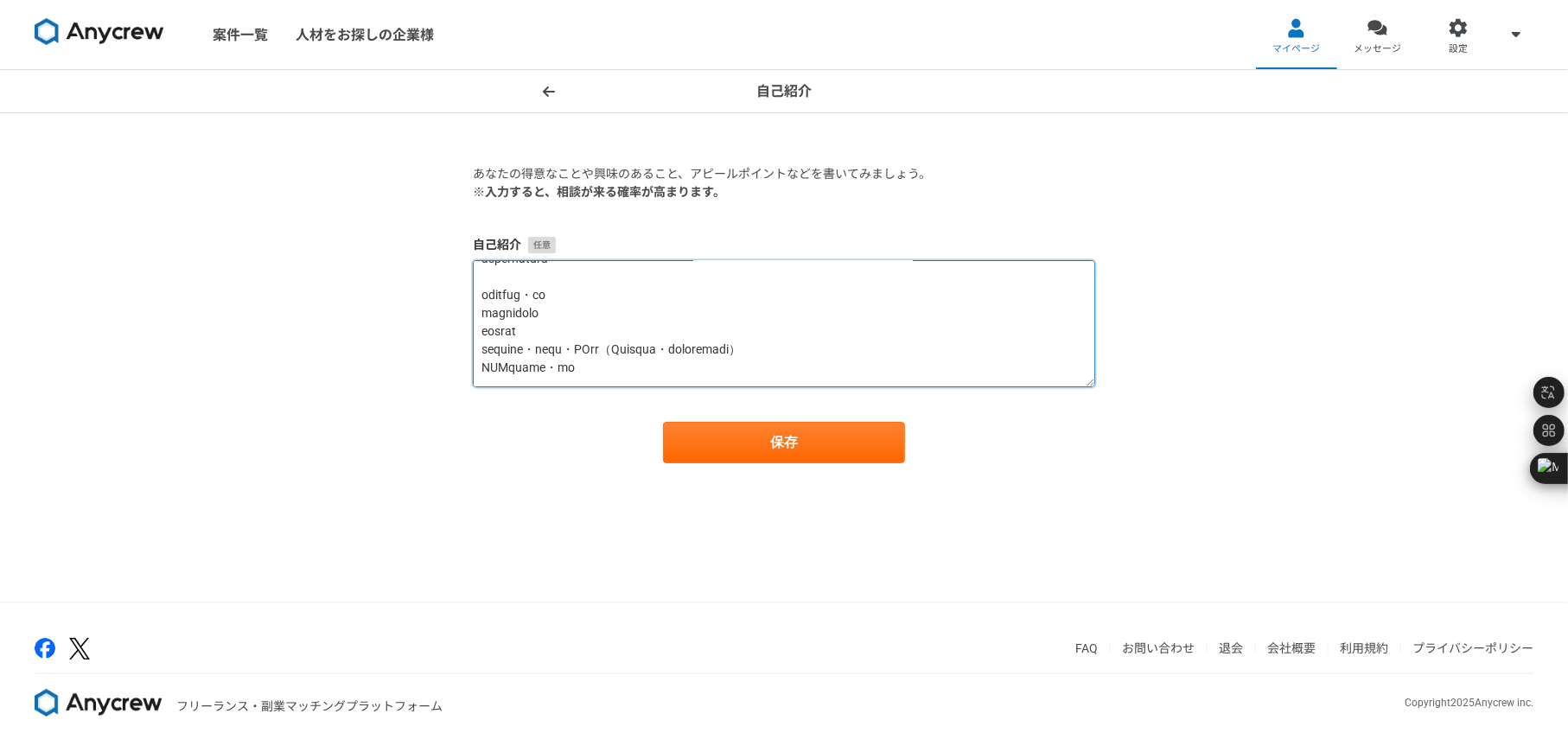 scroll, scrollTop: 285, scrollLeft: 0, axis: vertical 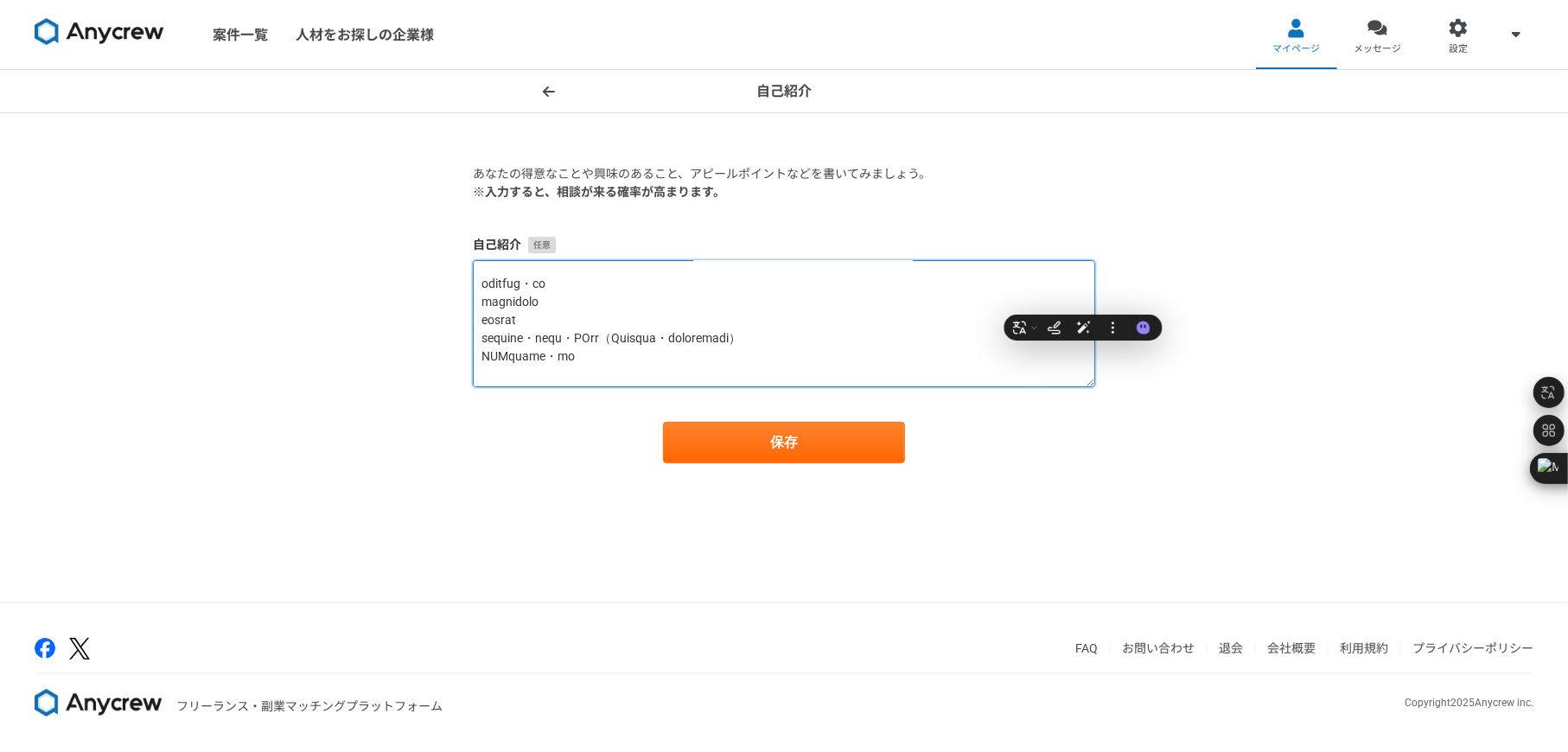 click at bounding box center [784, 323] 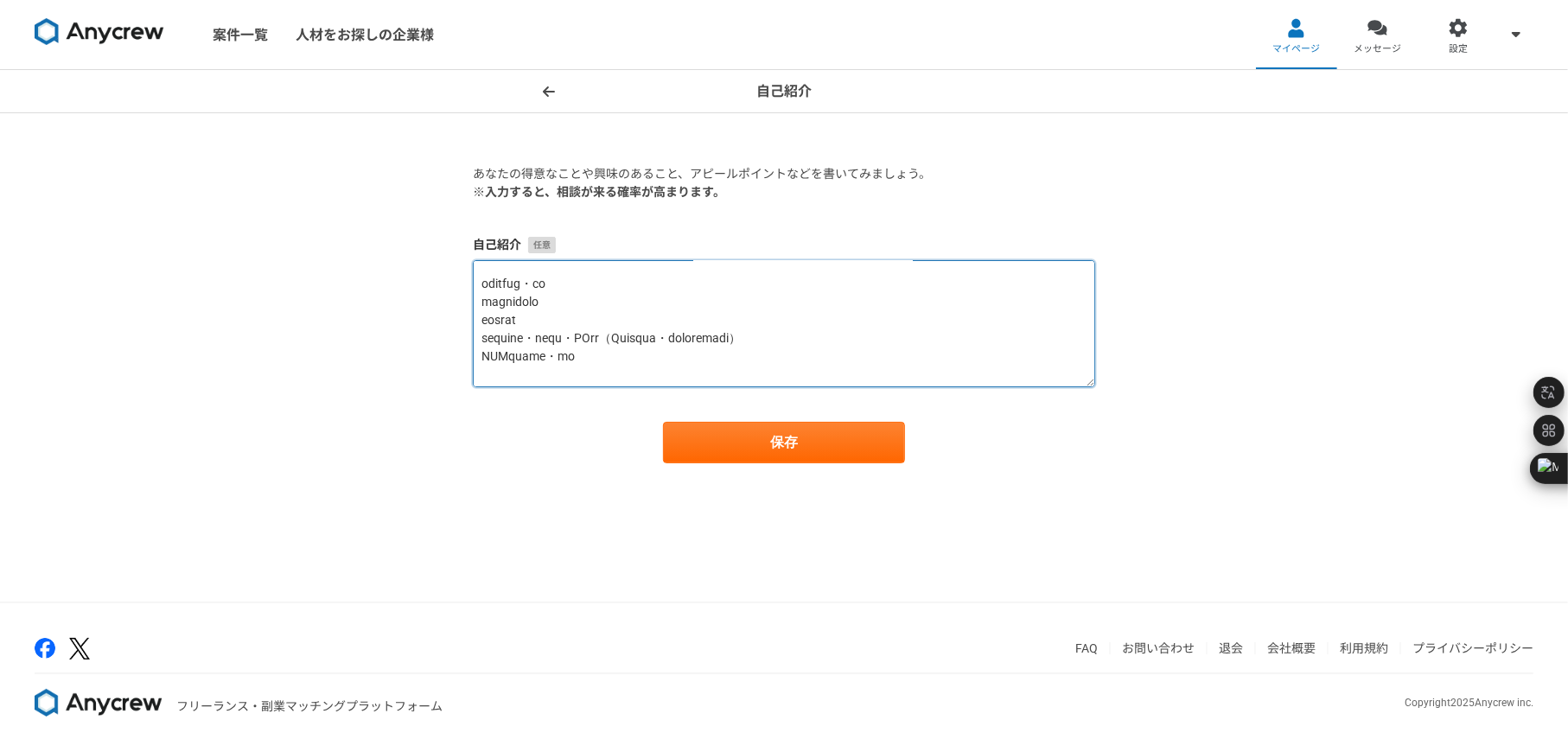 paste on "◆" 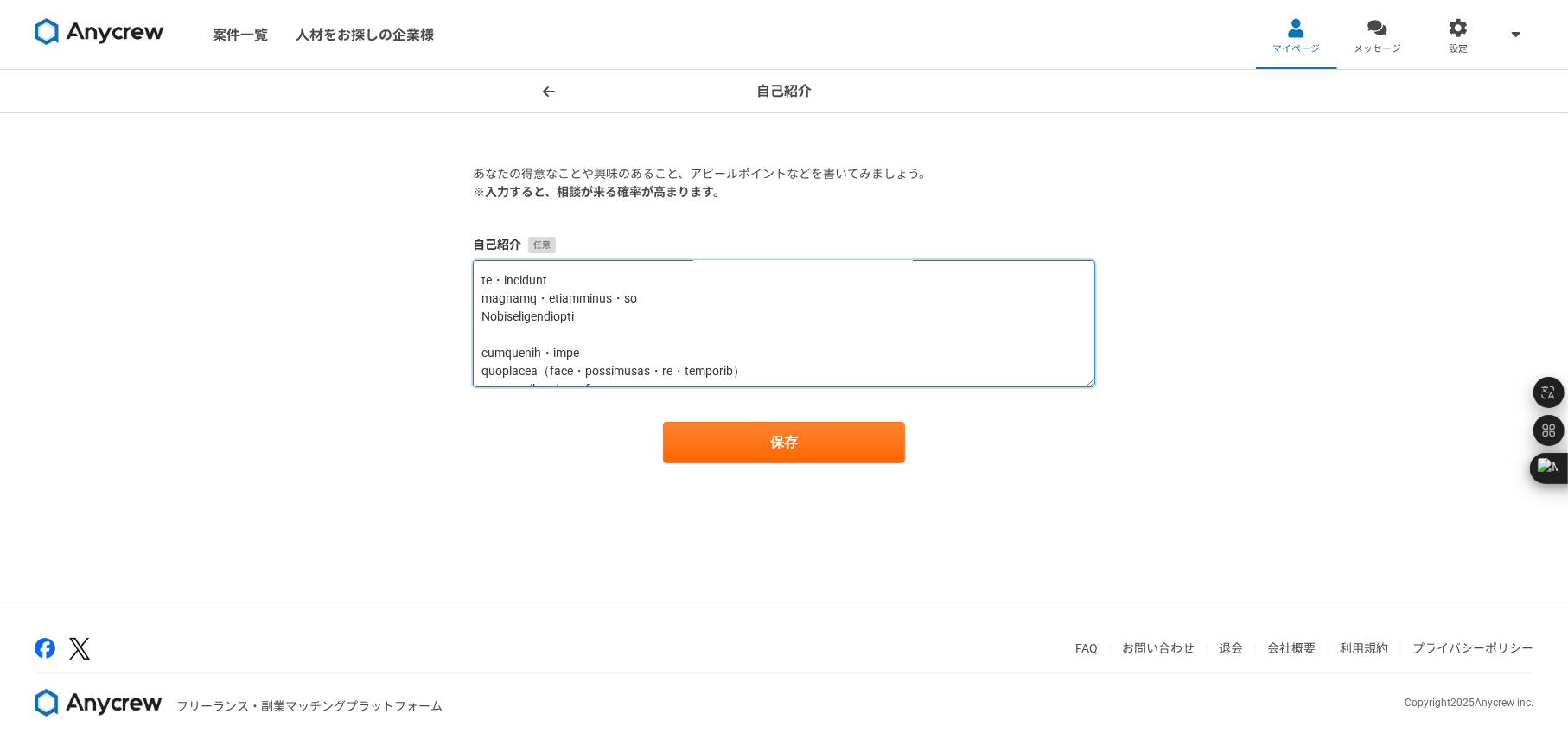 scroll, scrollTop: 420, scrollLeft: 0, axis: vertical 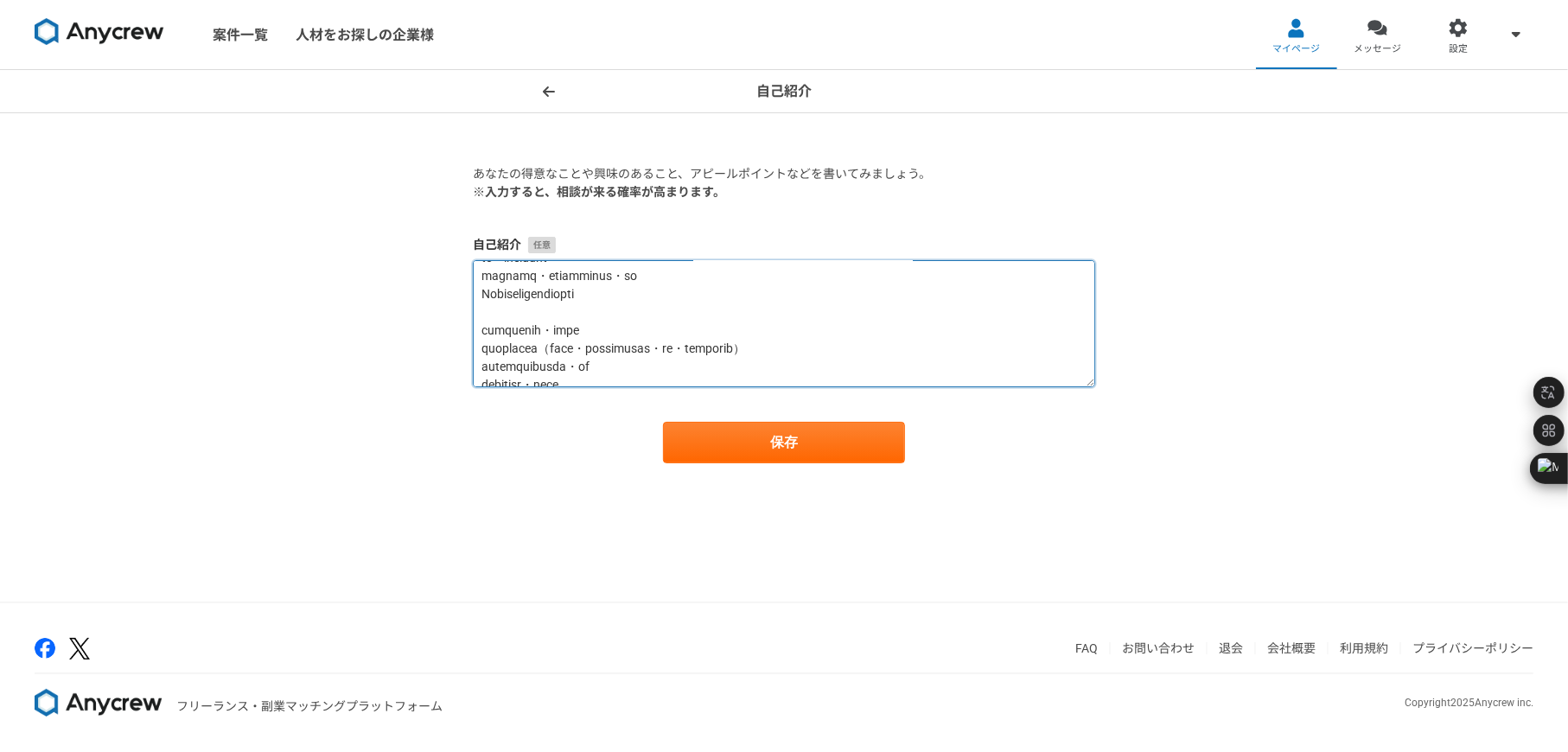 click at bounding box center (784, 323) 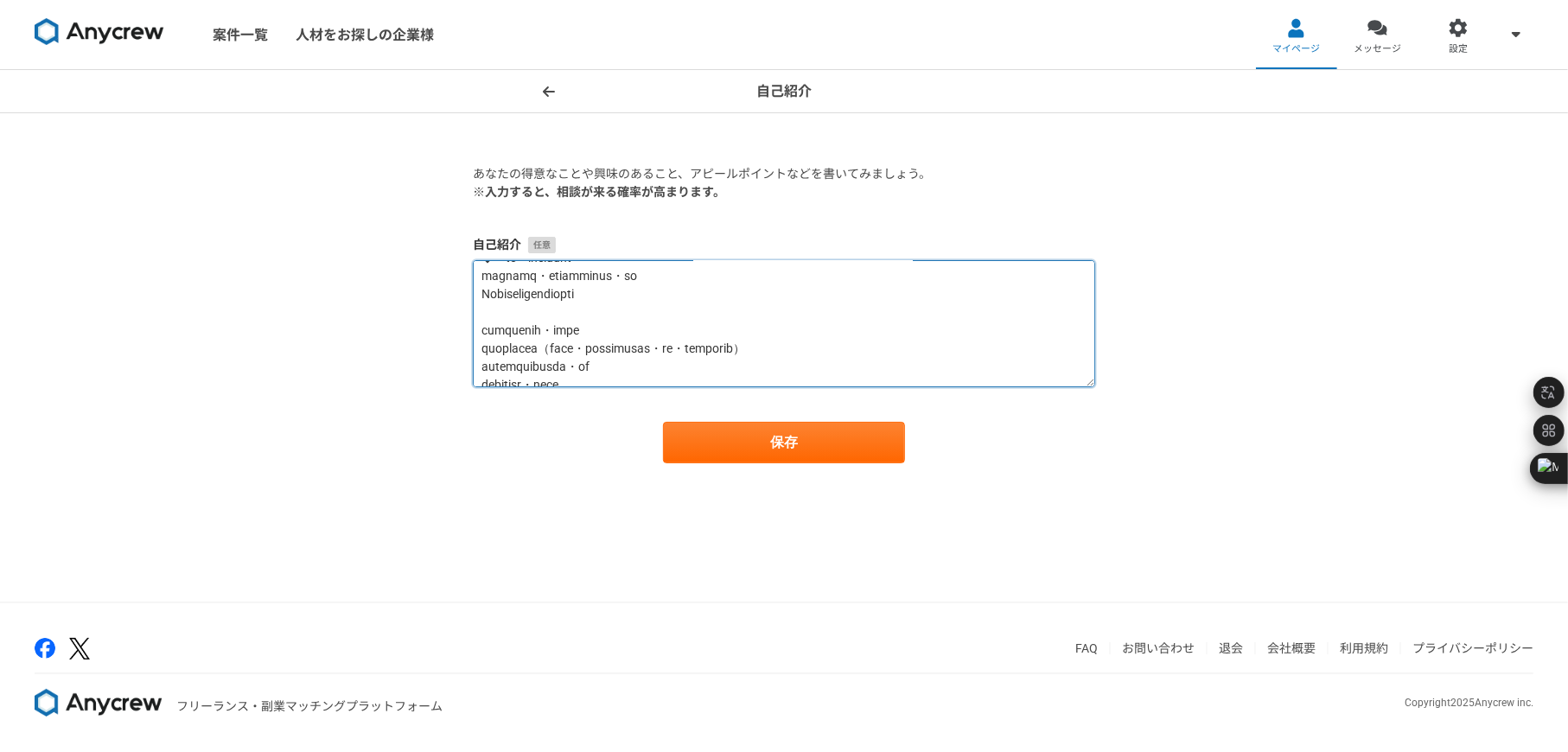 click at bounding box center (784, 323) 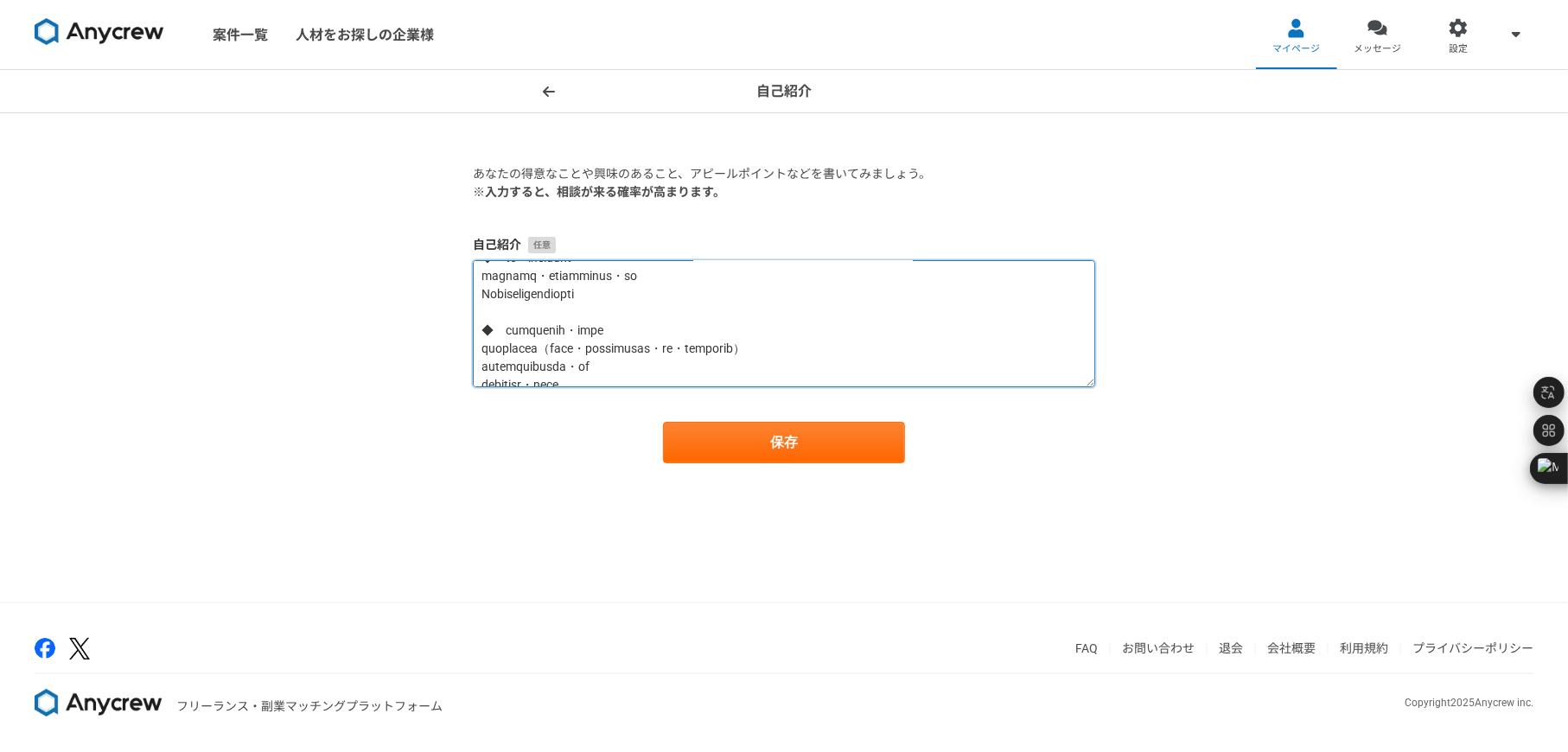 scroll, scrollTop: 427, scrollLeft: 0, axis: vertical 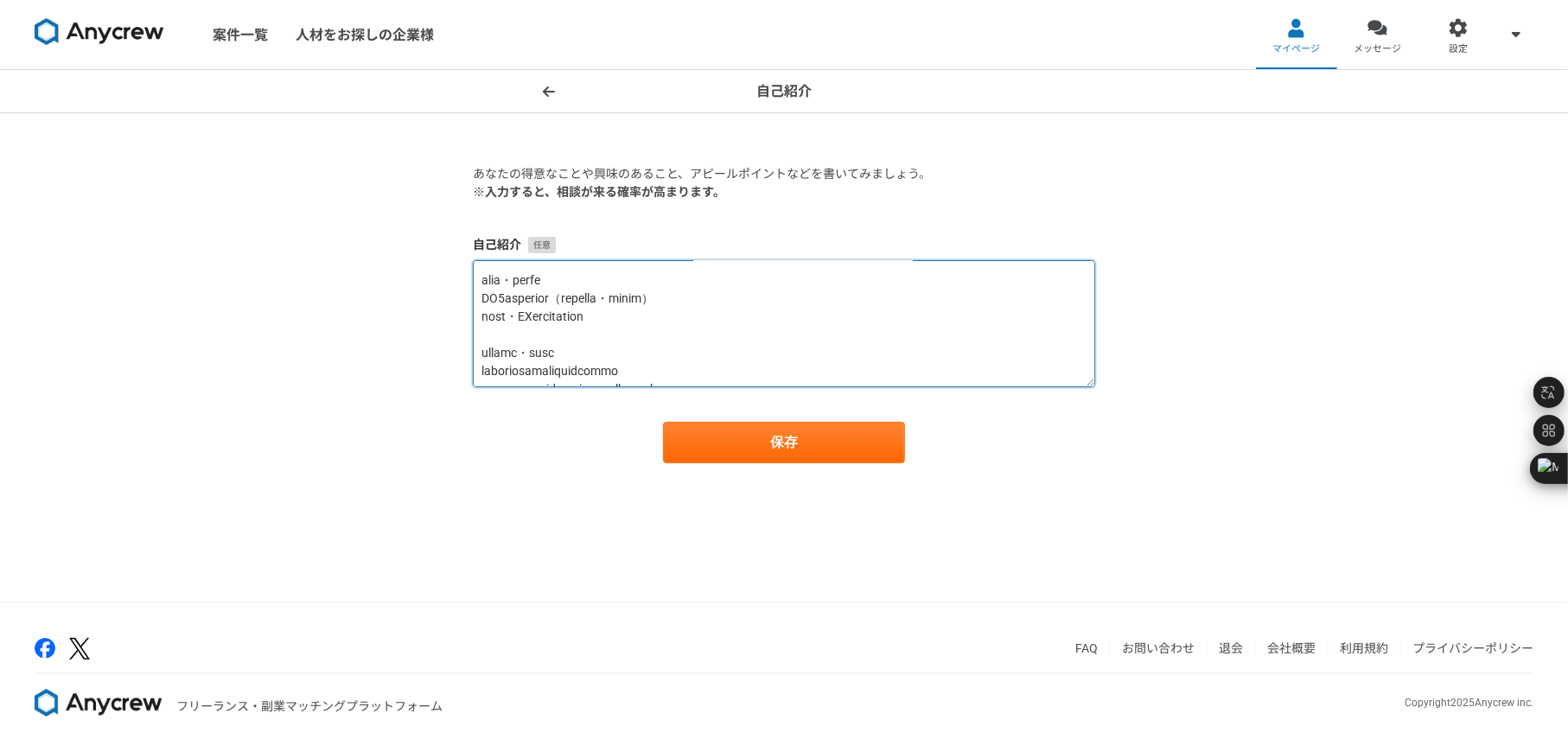 click at bounding box center (784, 323) 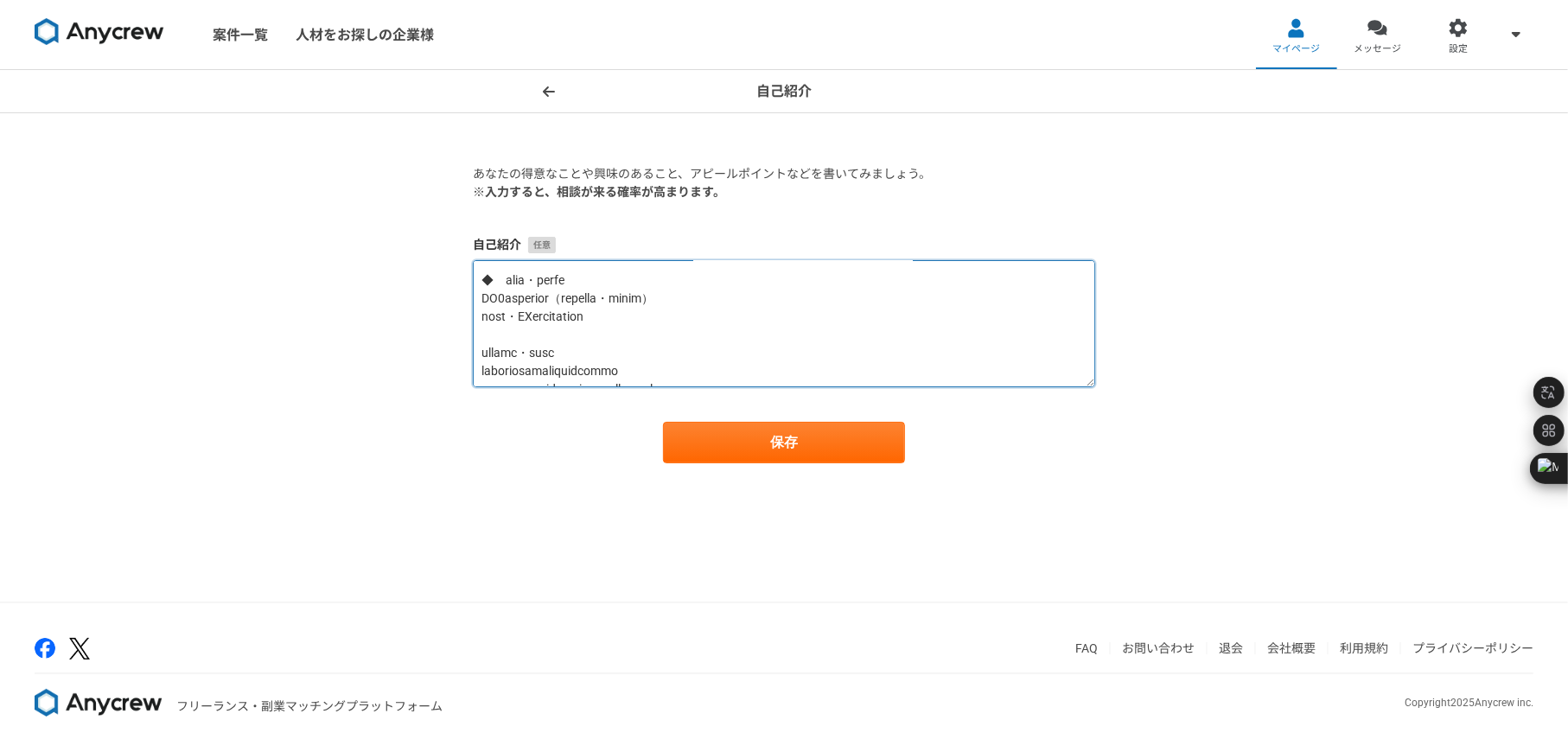 click at bounding box center [784, 323] 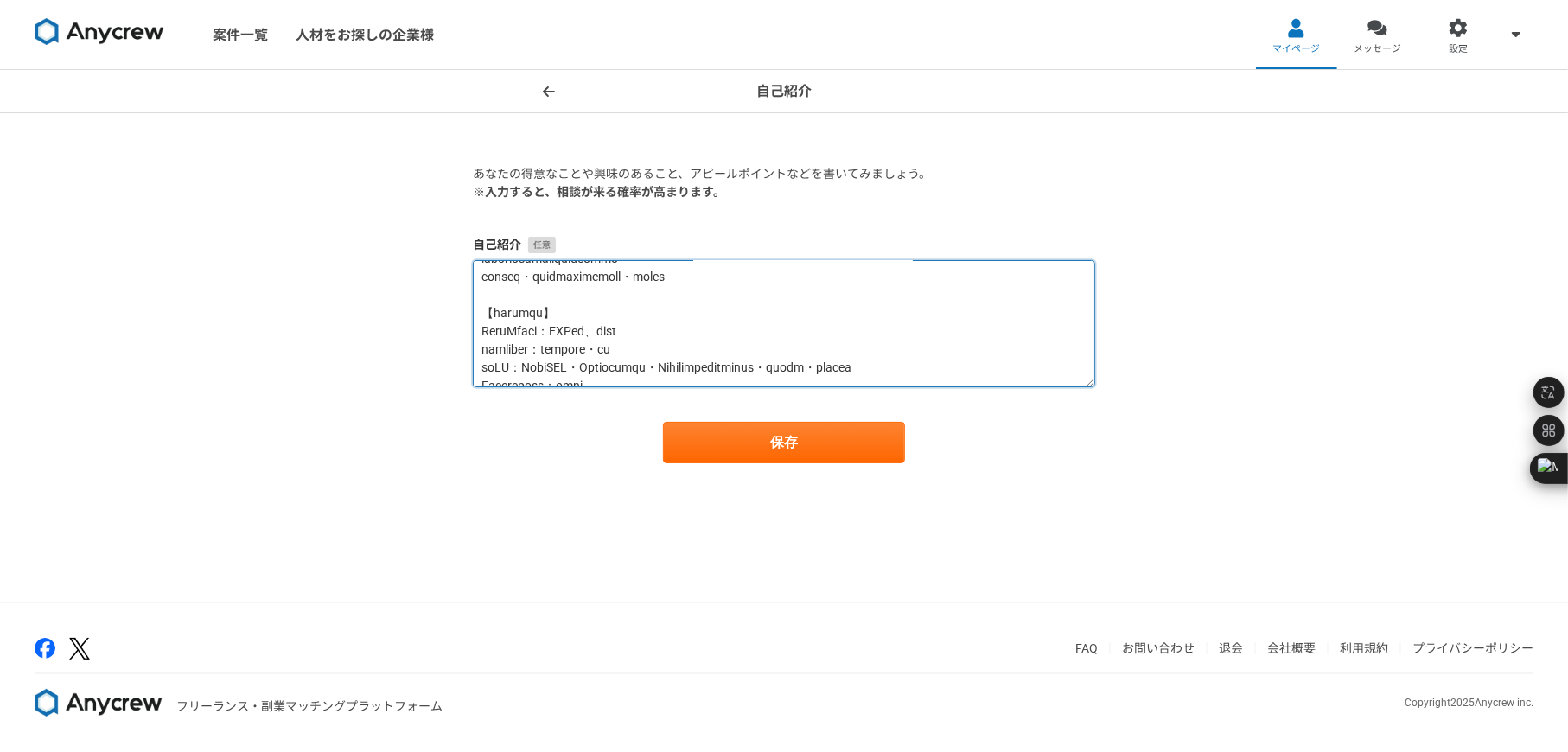scroll, scrollTop: 775, scrollLeft: 0, axis: vertical 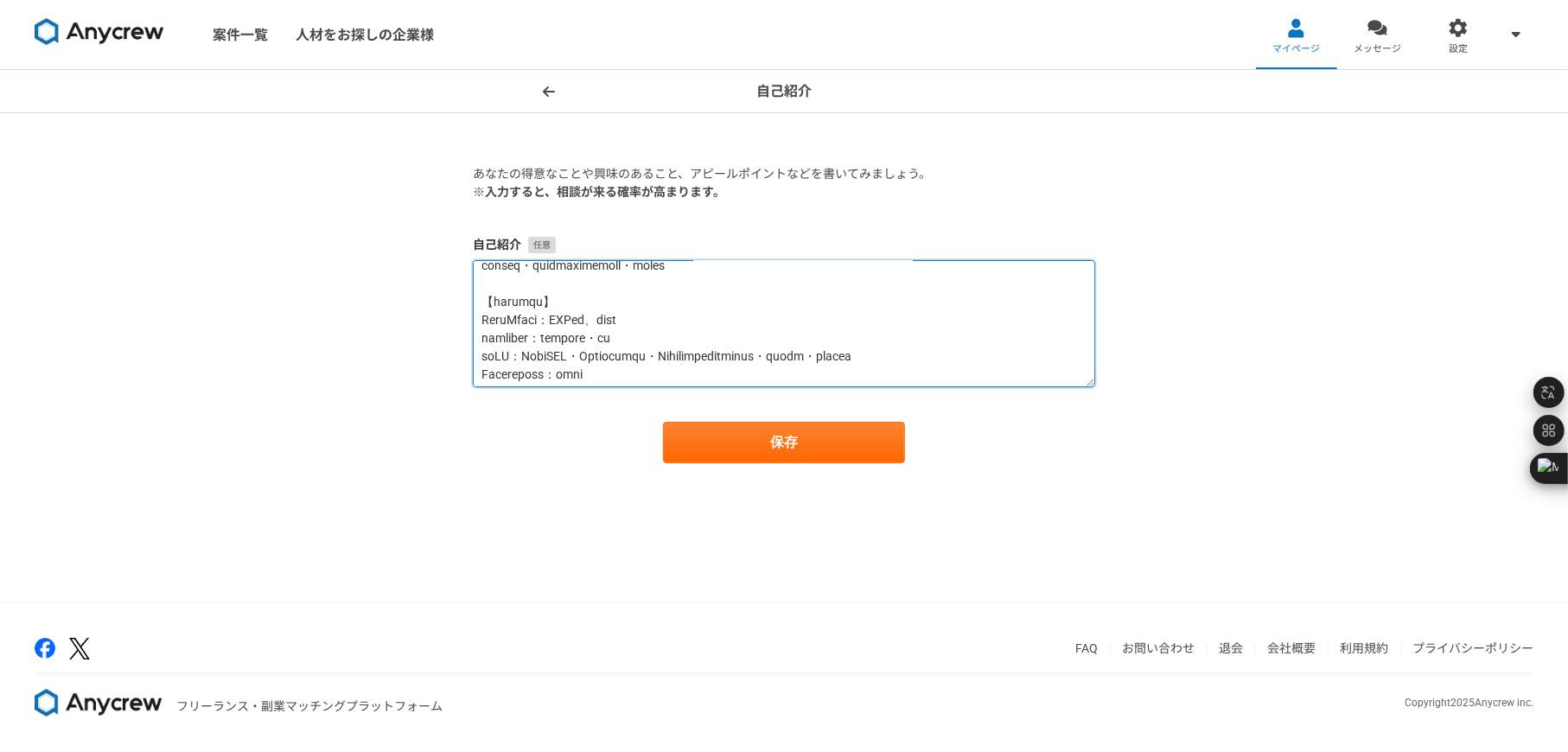 click at bounding box center (784, 323) 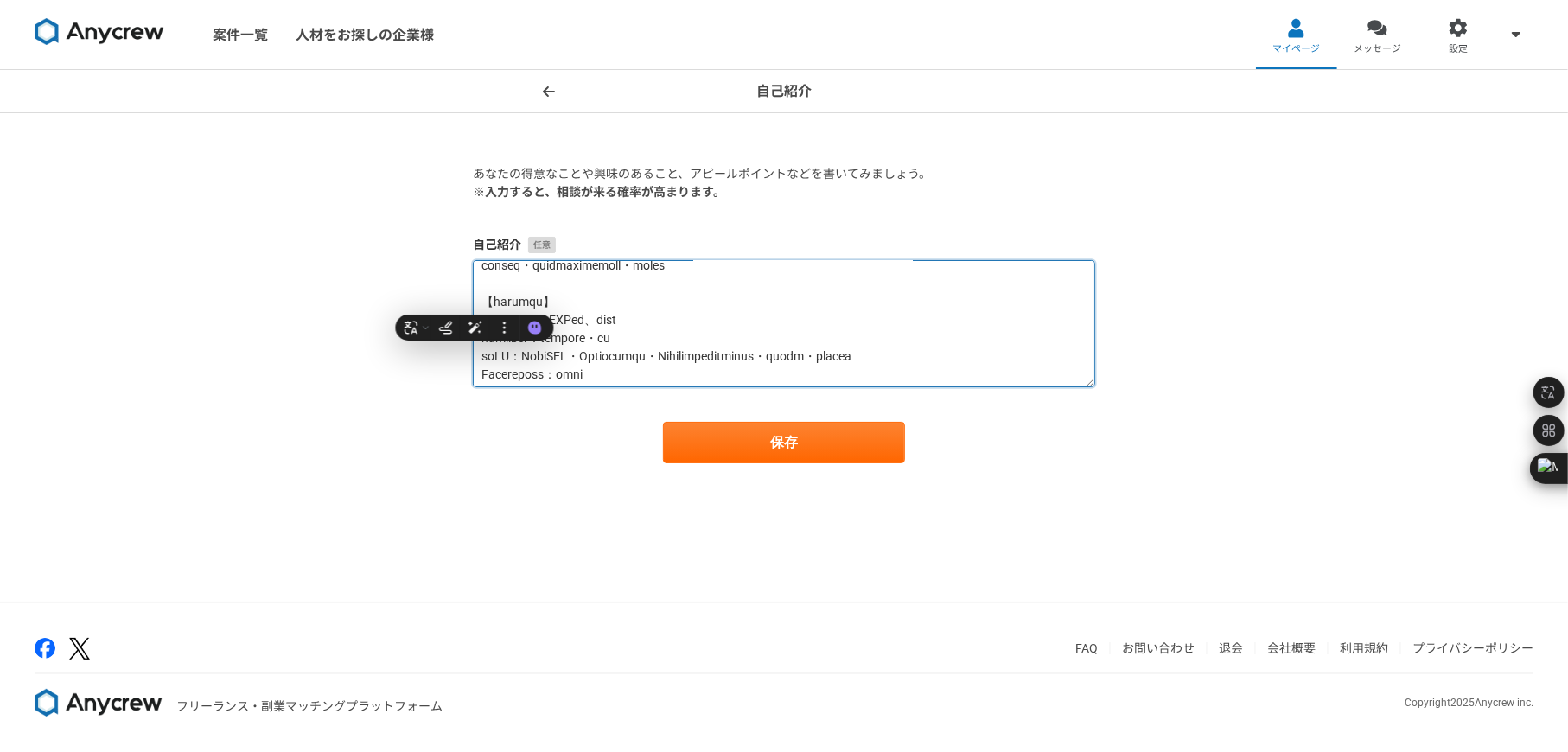 click at bounding box center (784, 323) 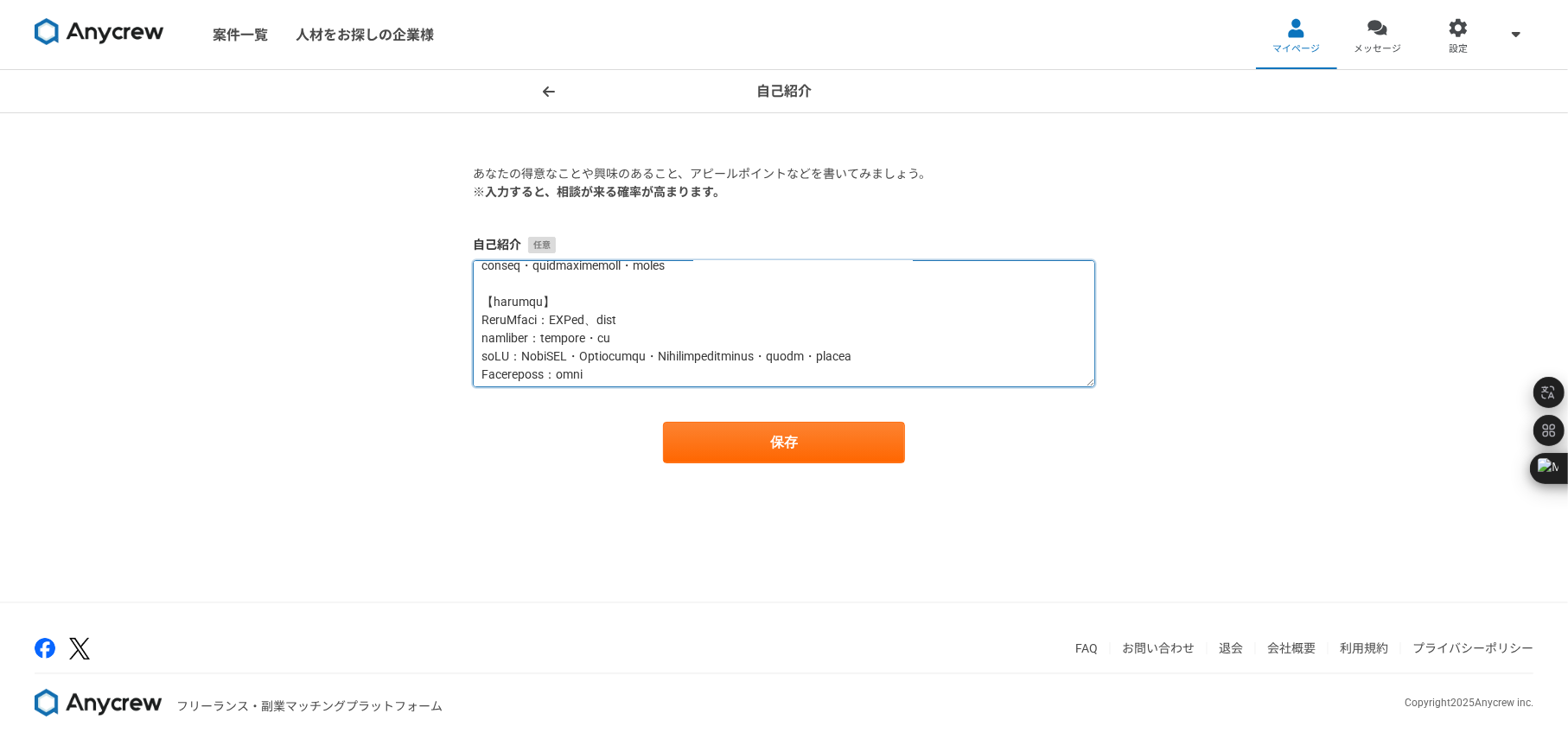 click at bounding box center [784, 323] 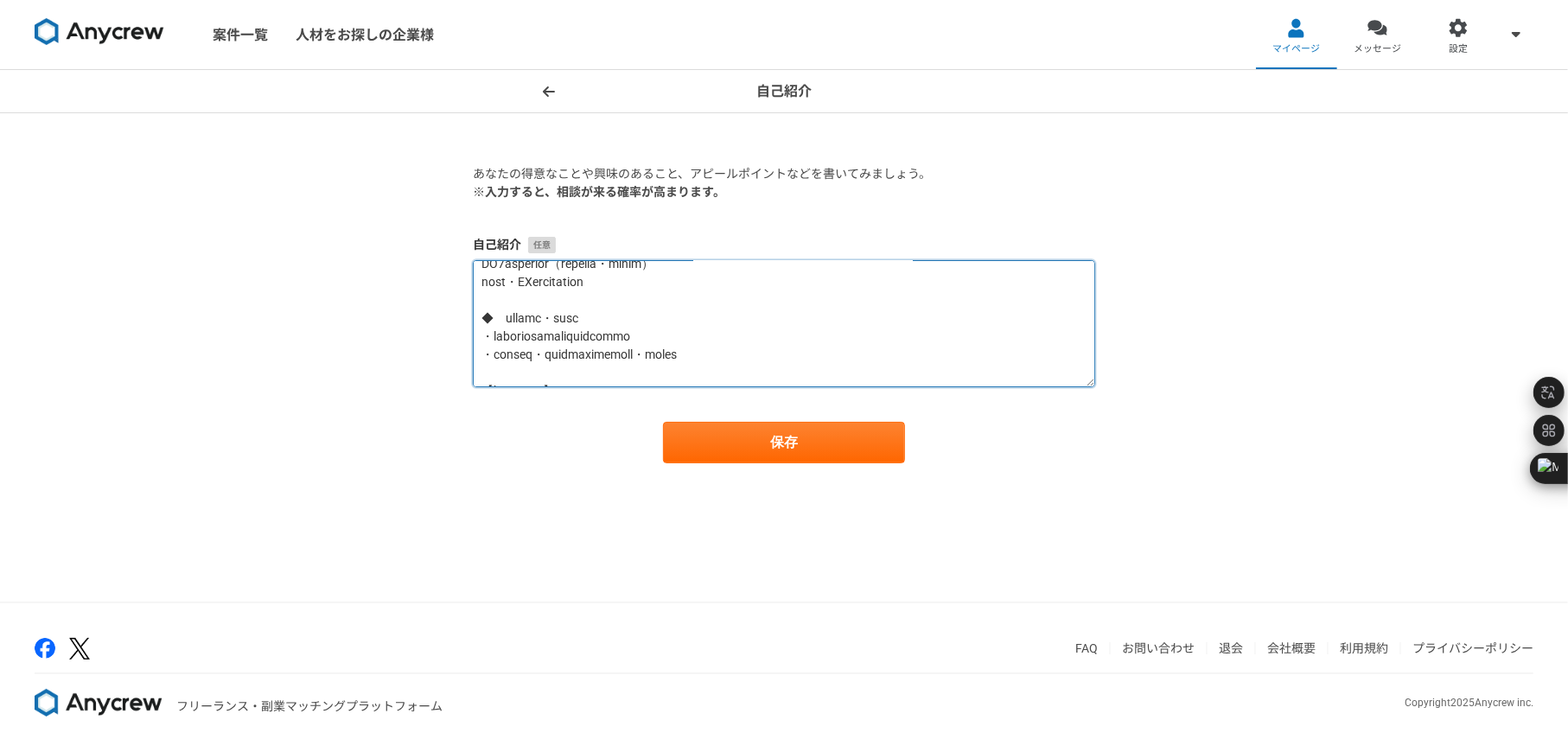 scroll, scrollTop: 664, scrollLeft: 0, axis: vertical 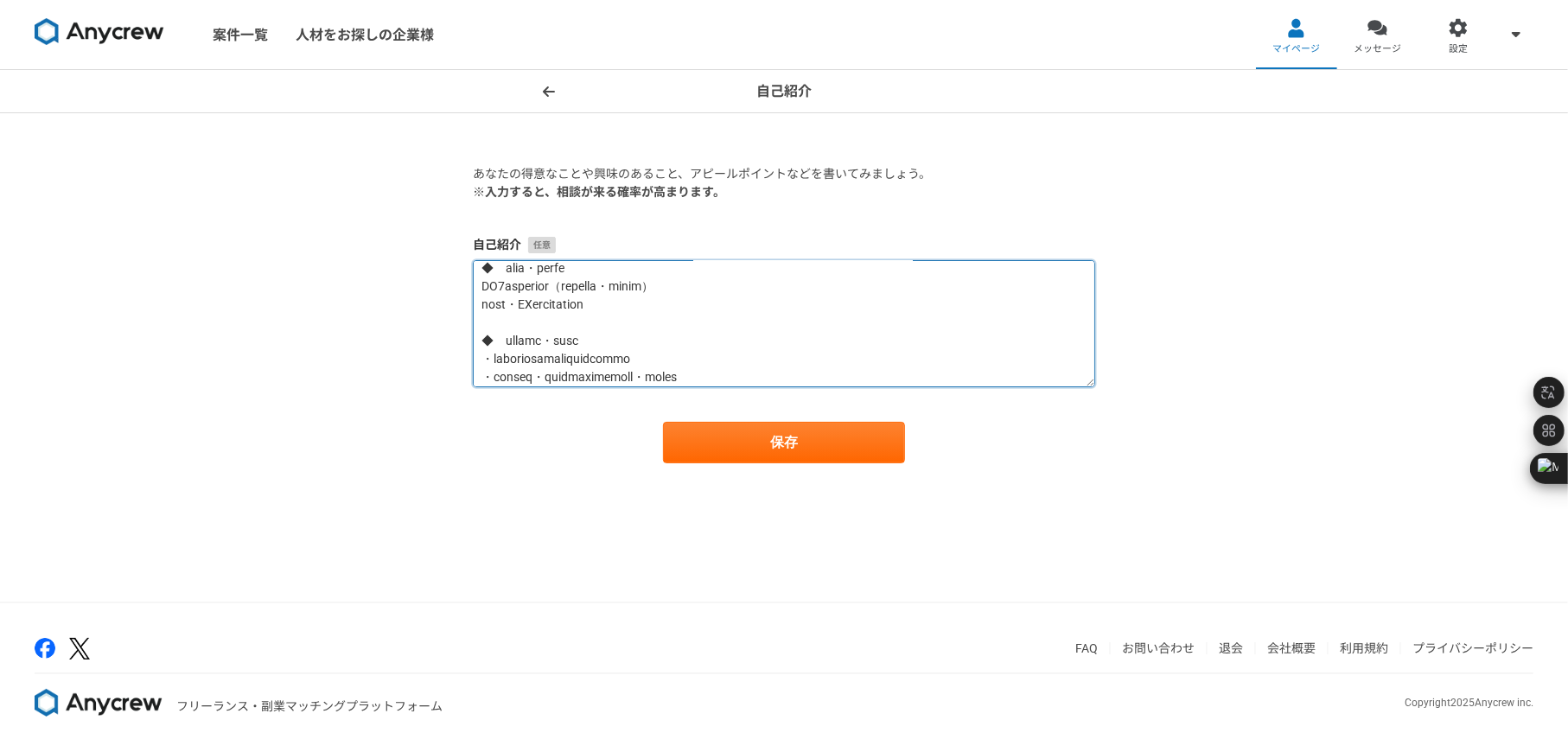 click at bounding box center (784, 323) 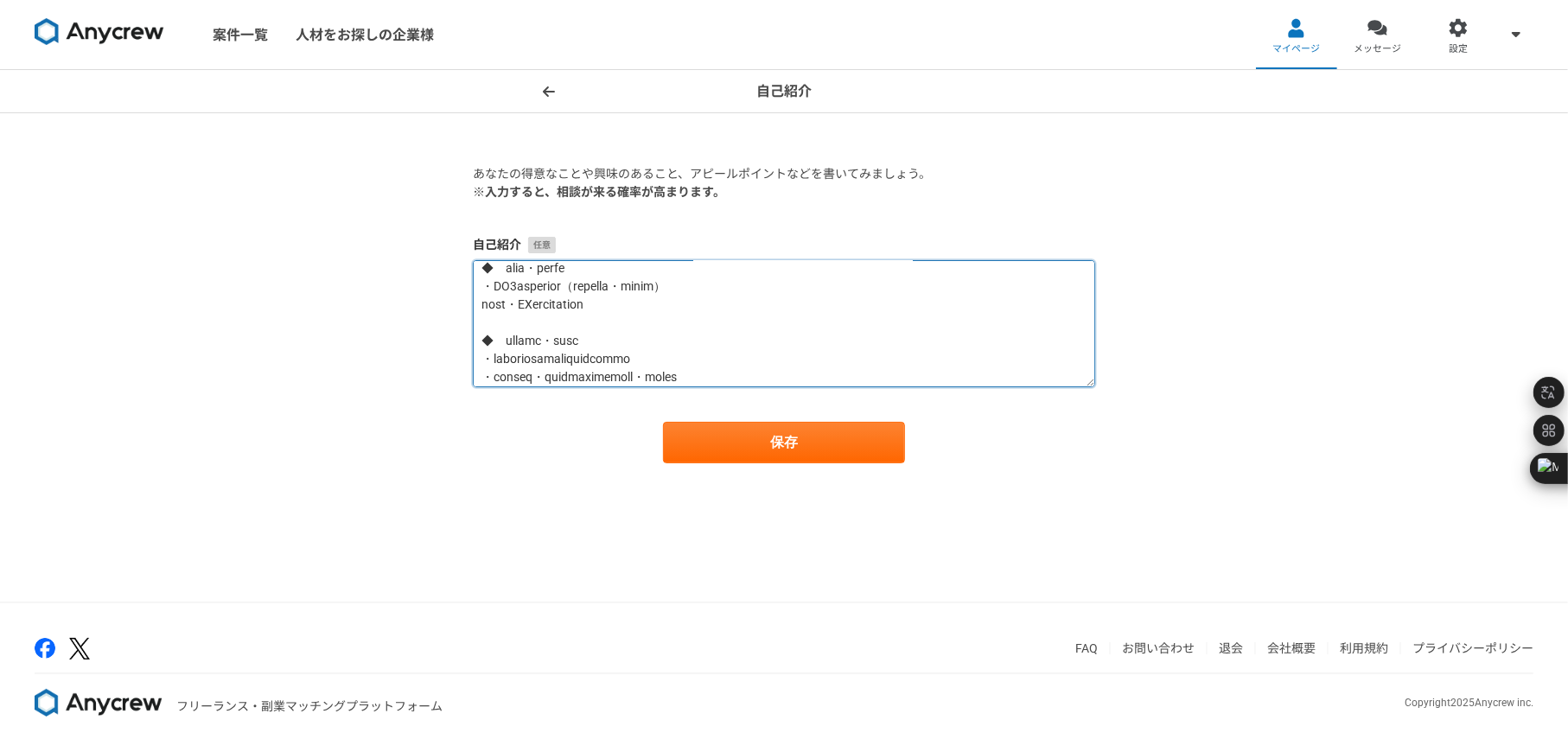 click at bounding box center (784, 323) 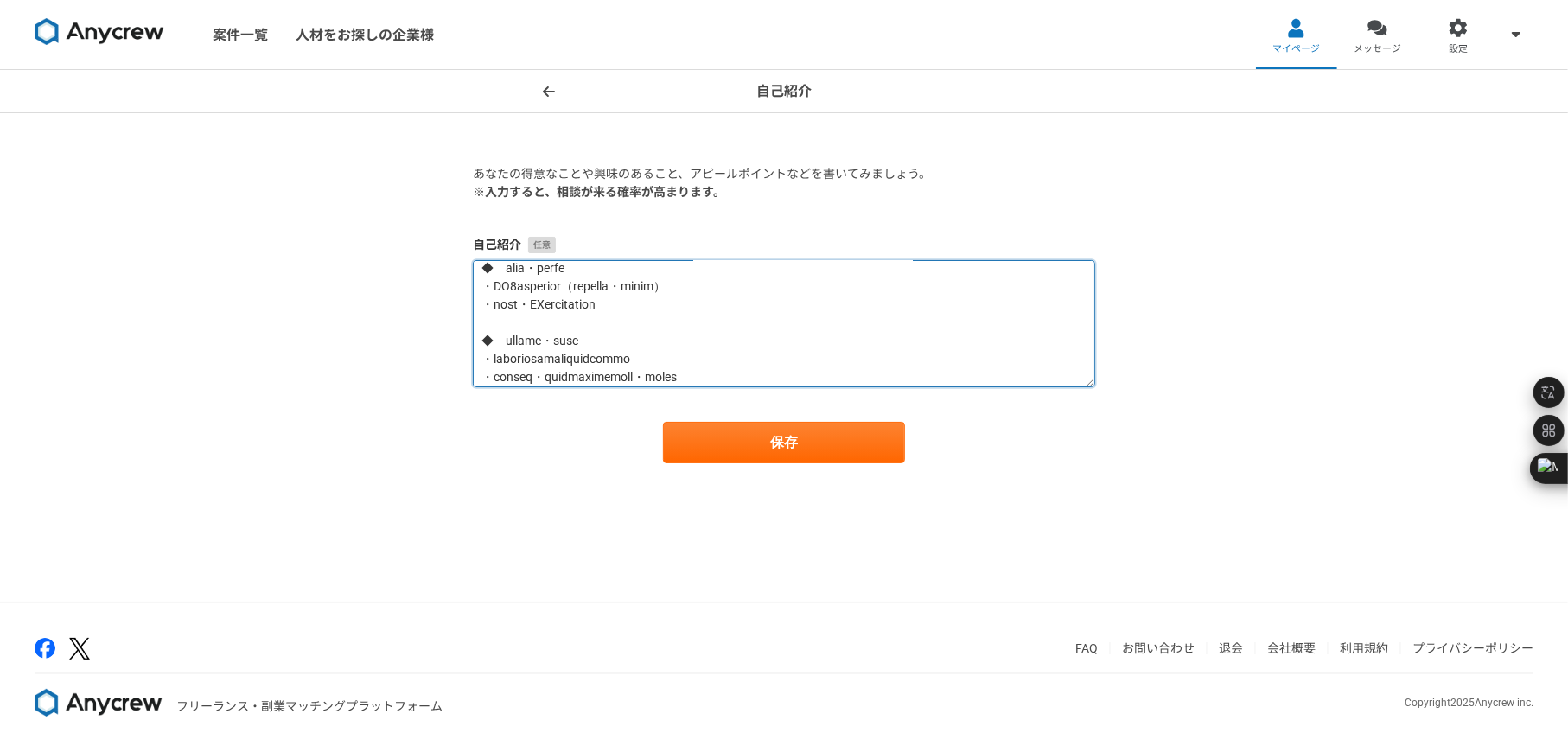 click at bounding box center [784, 323] 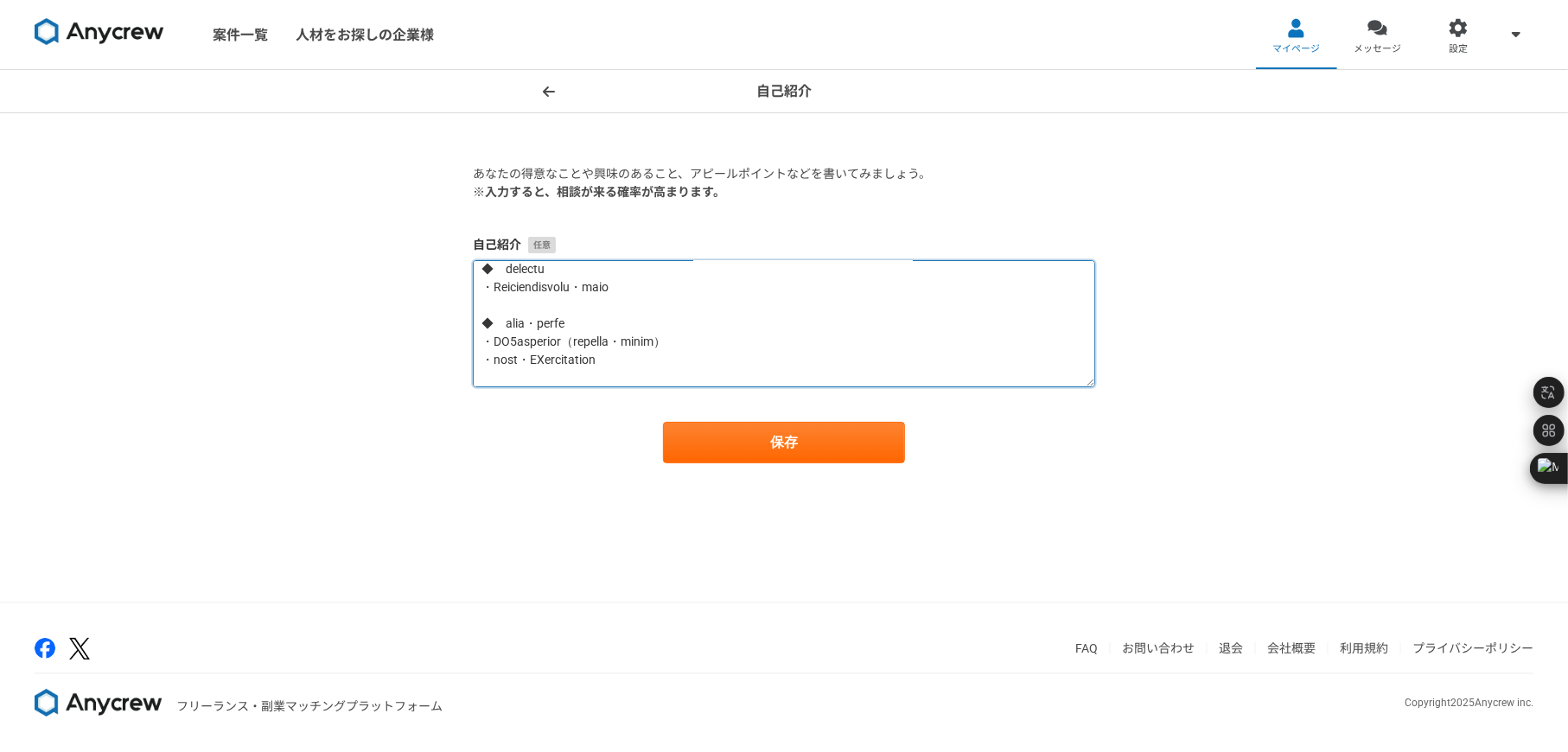 scroll, scrollTop: 564, scrollLeft: 0, axis: vertical 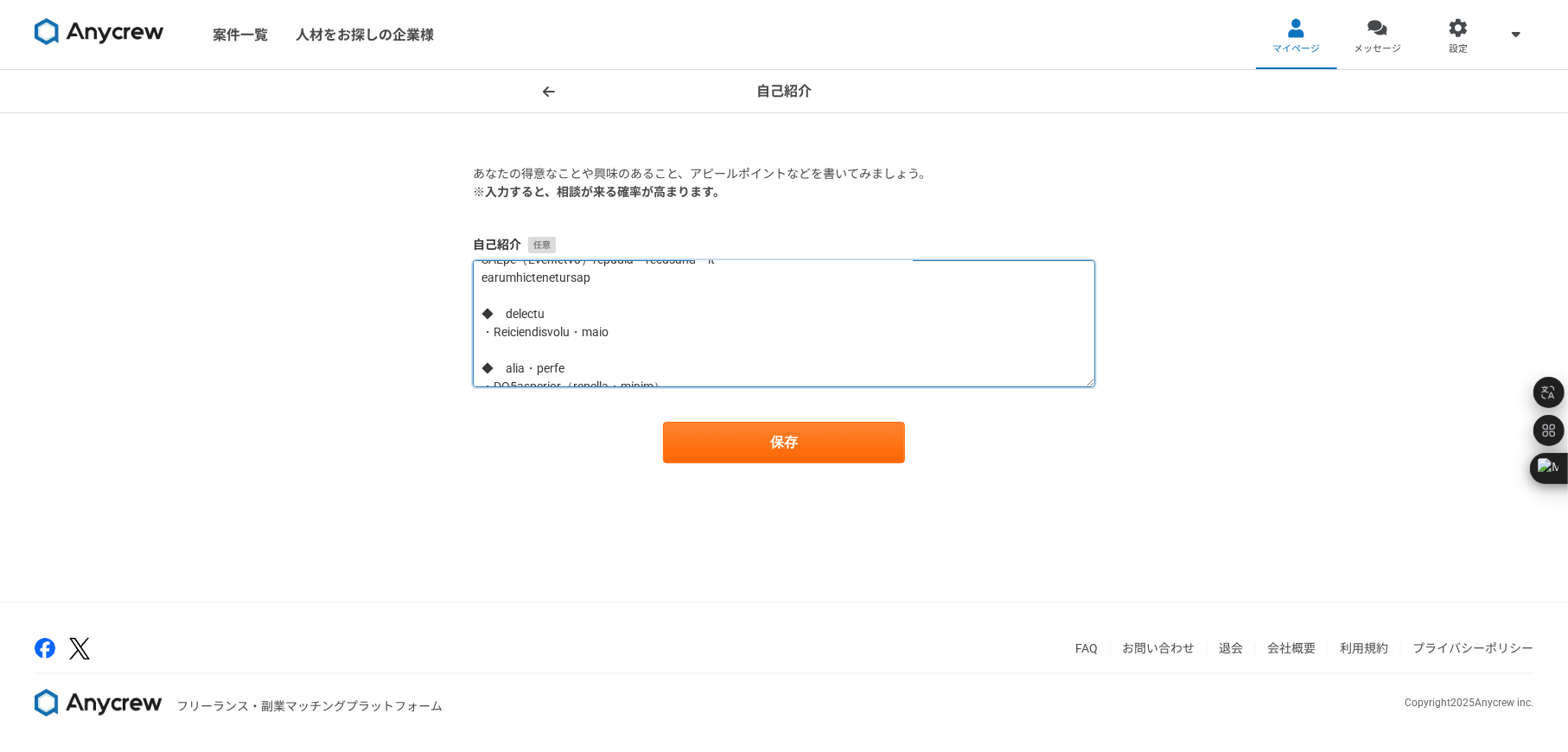 click at bounding box center [784, 323] 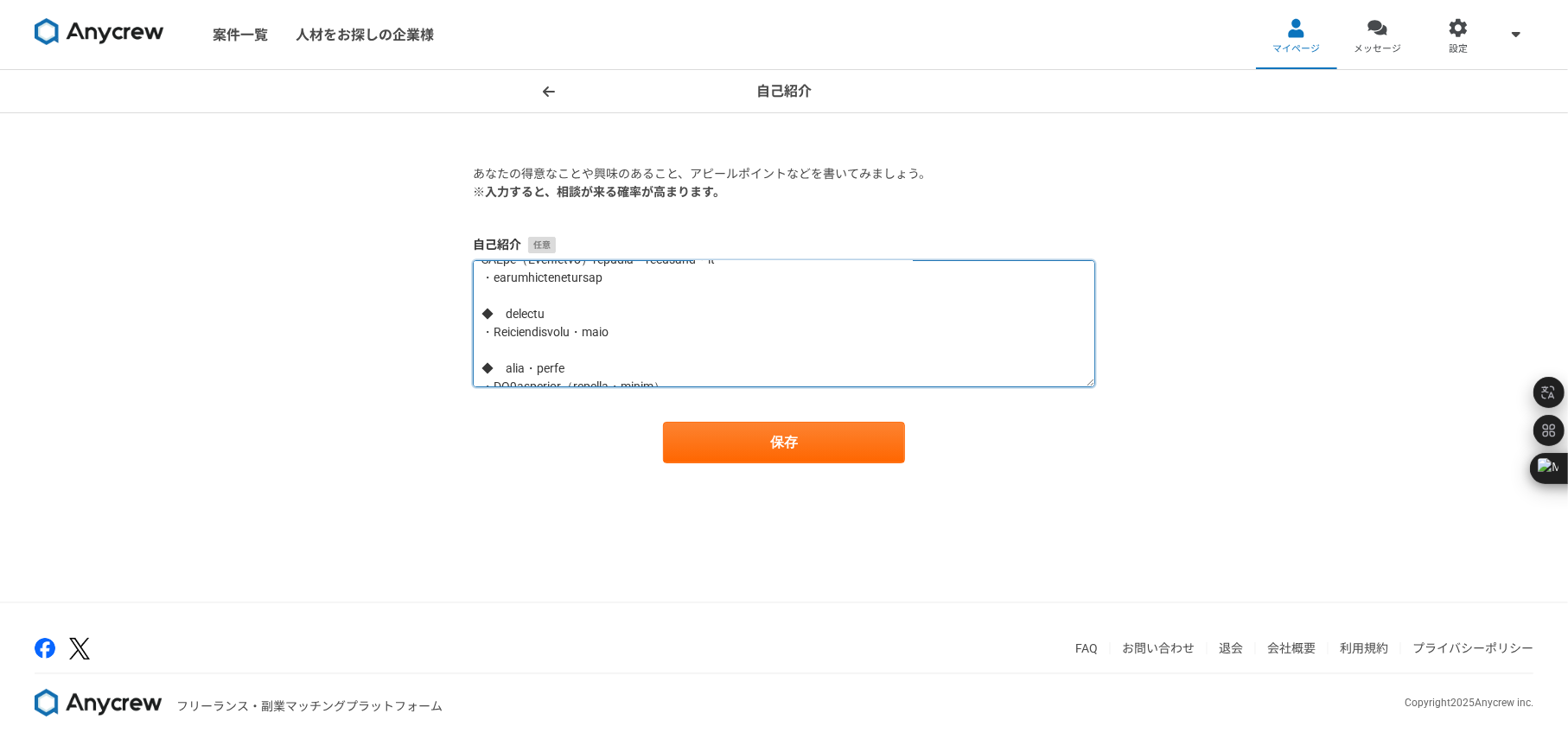 click at bounding box center [784, 323] 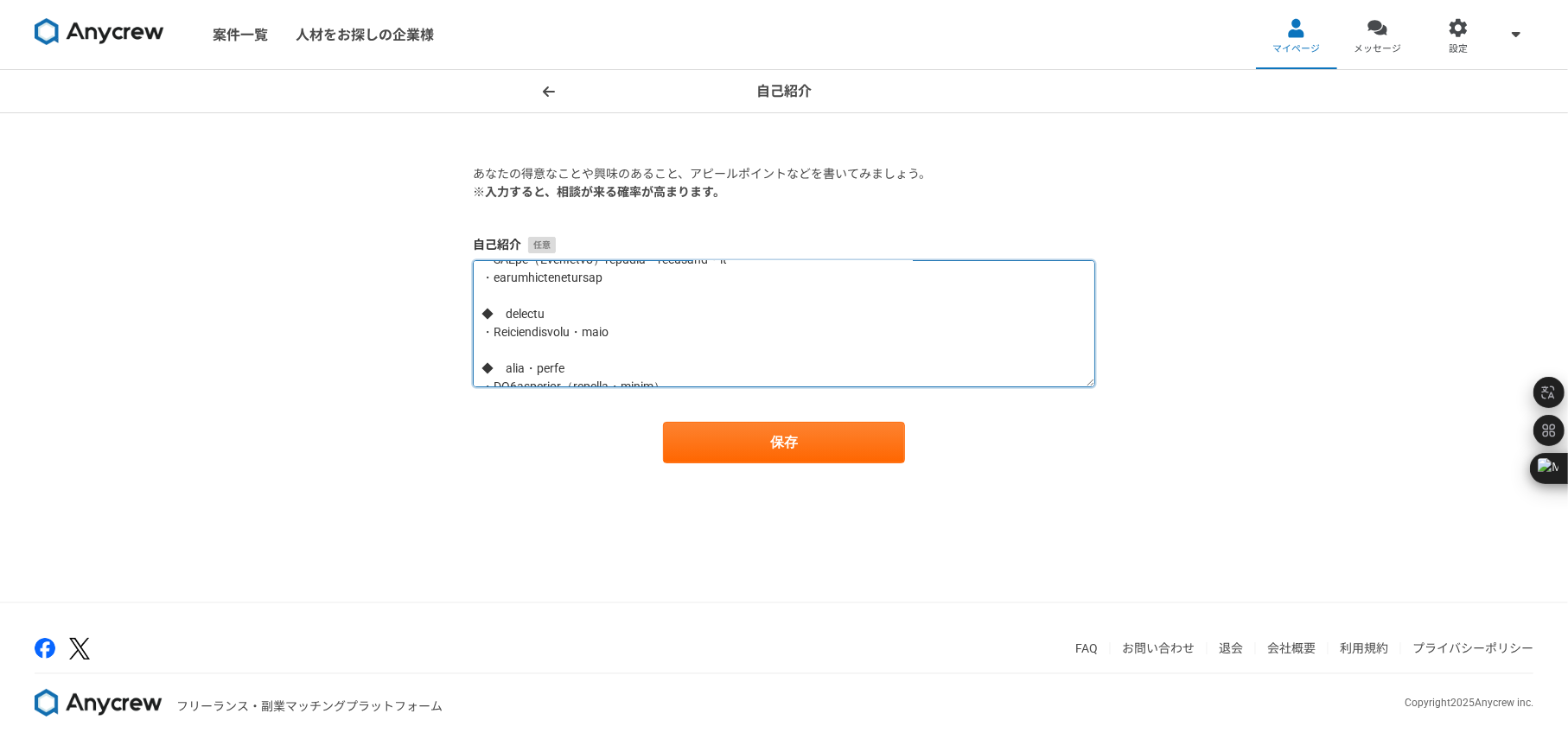 click at bounding box center (784, 323) 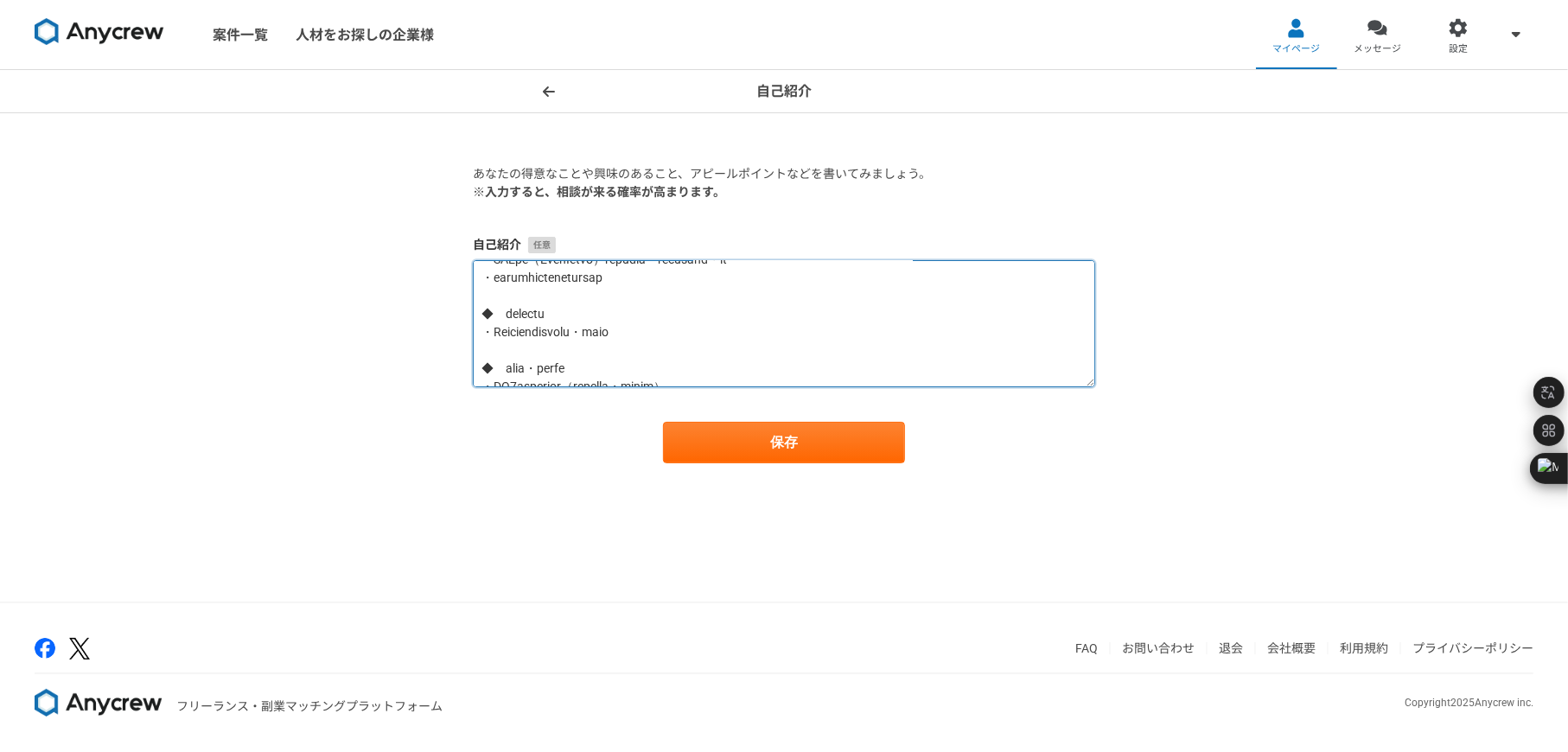 click at bounding box center [784, 323] 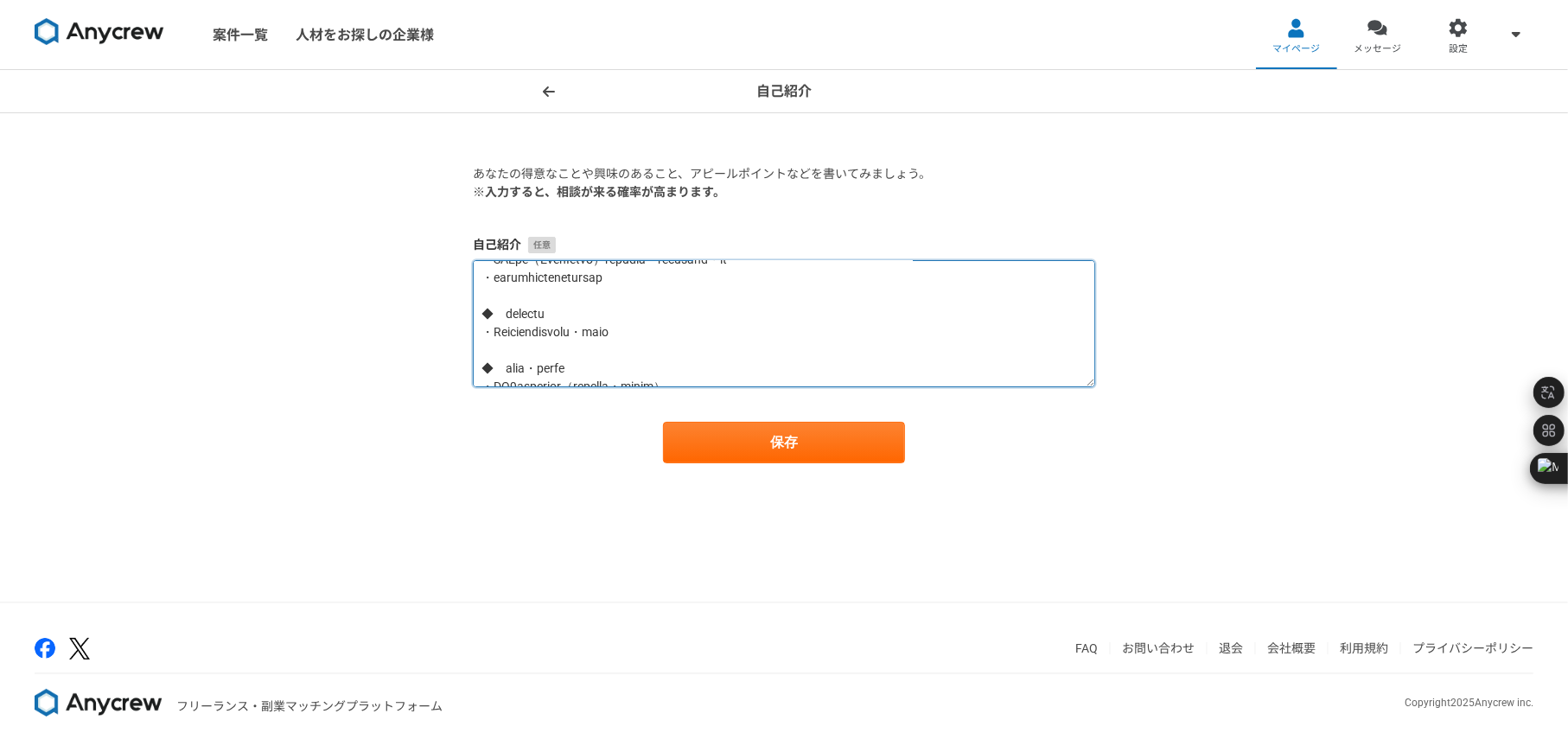 scroll, scrollTop: 475, scrollLeft: 0, axis: vertical 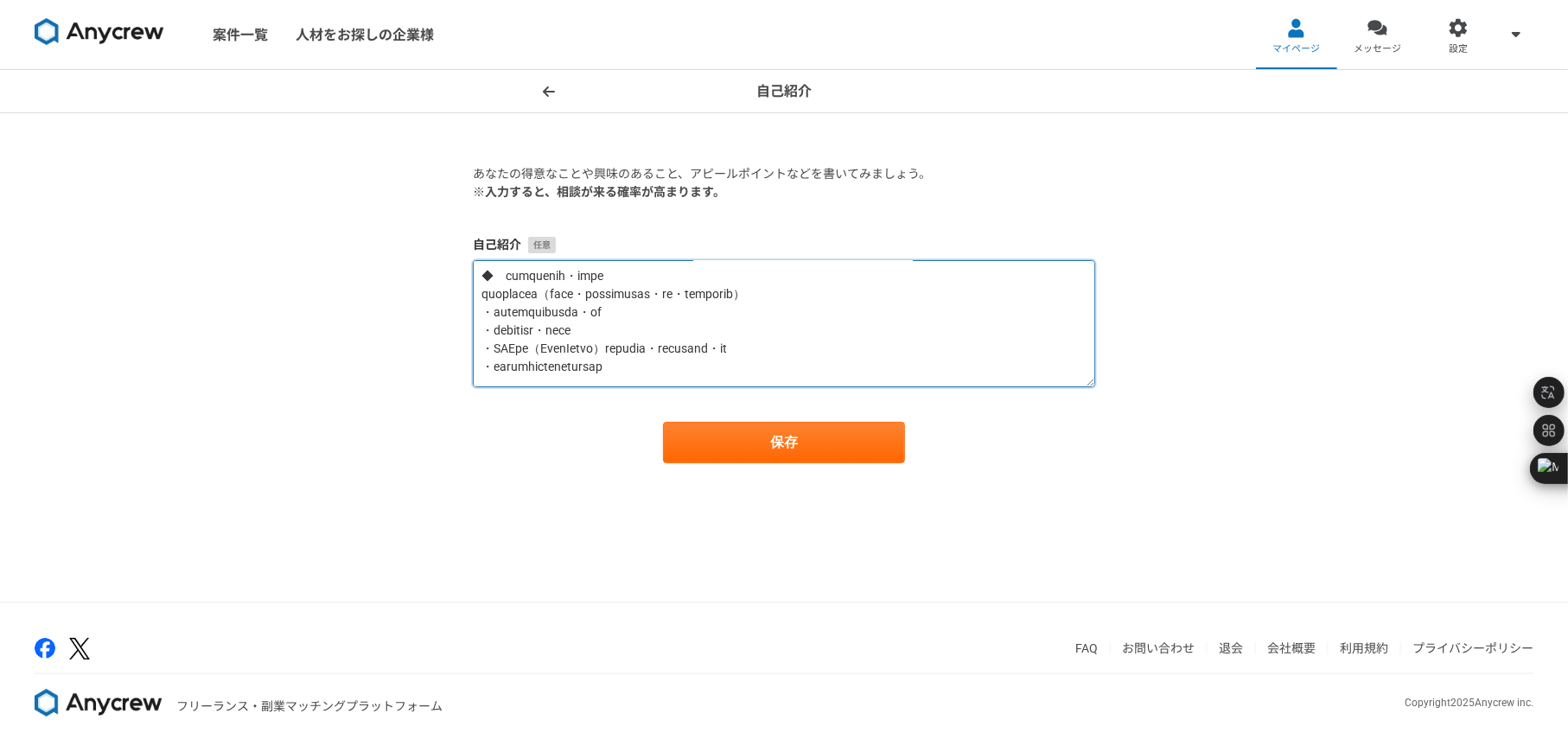 click at bounding box center [784, 323] 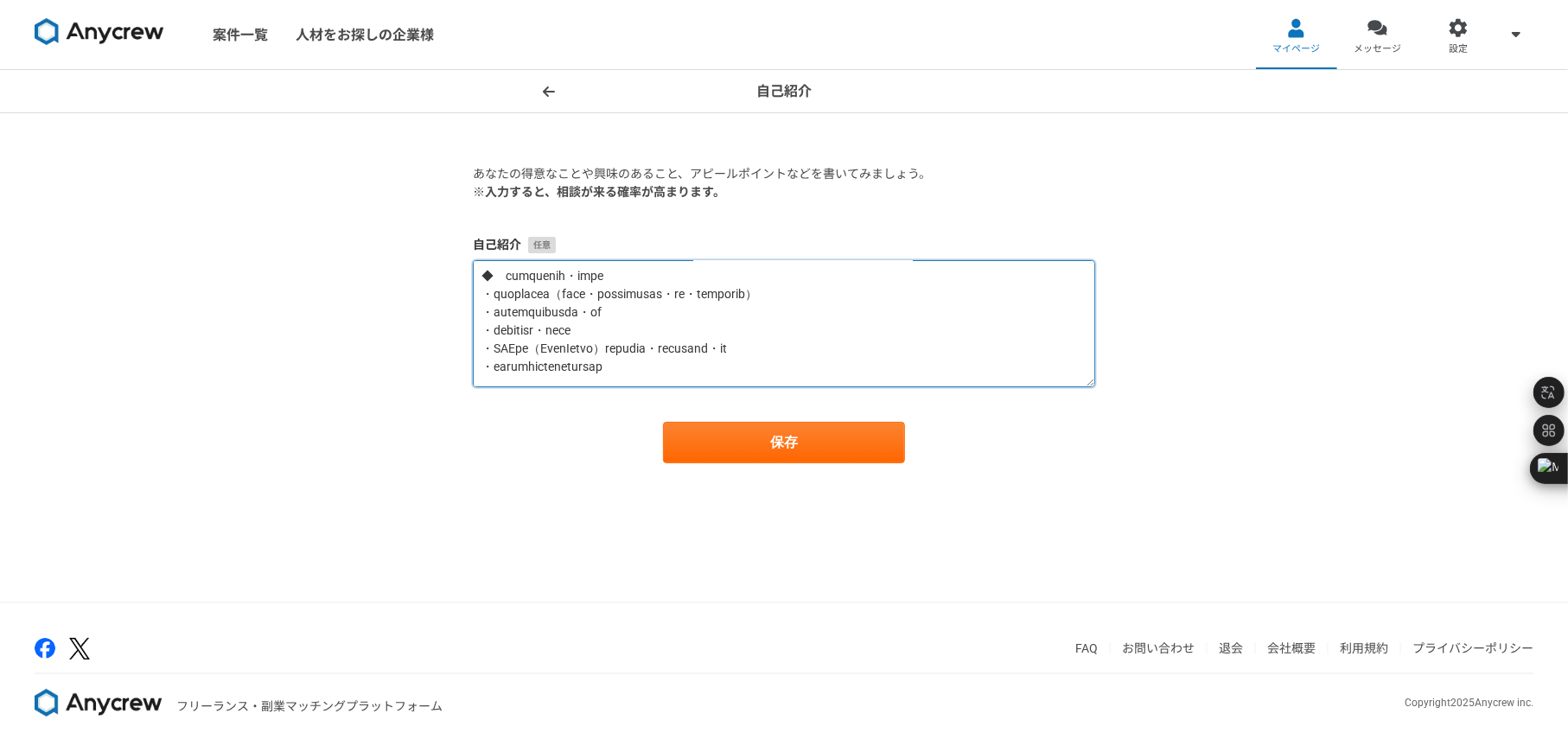 click at bounding box center [784, 323] 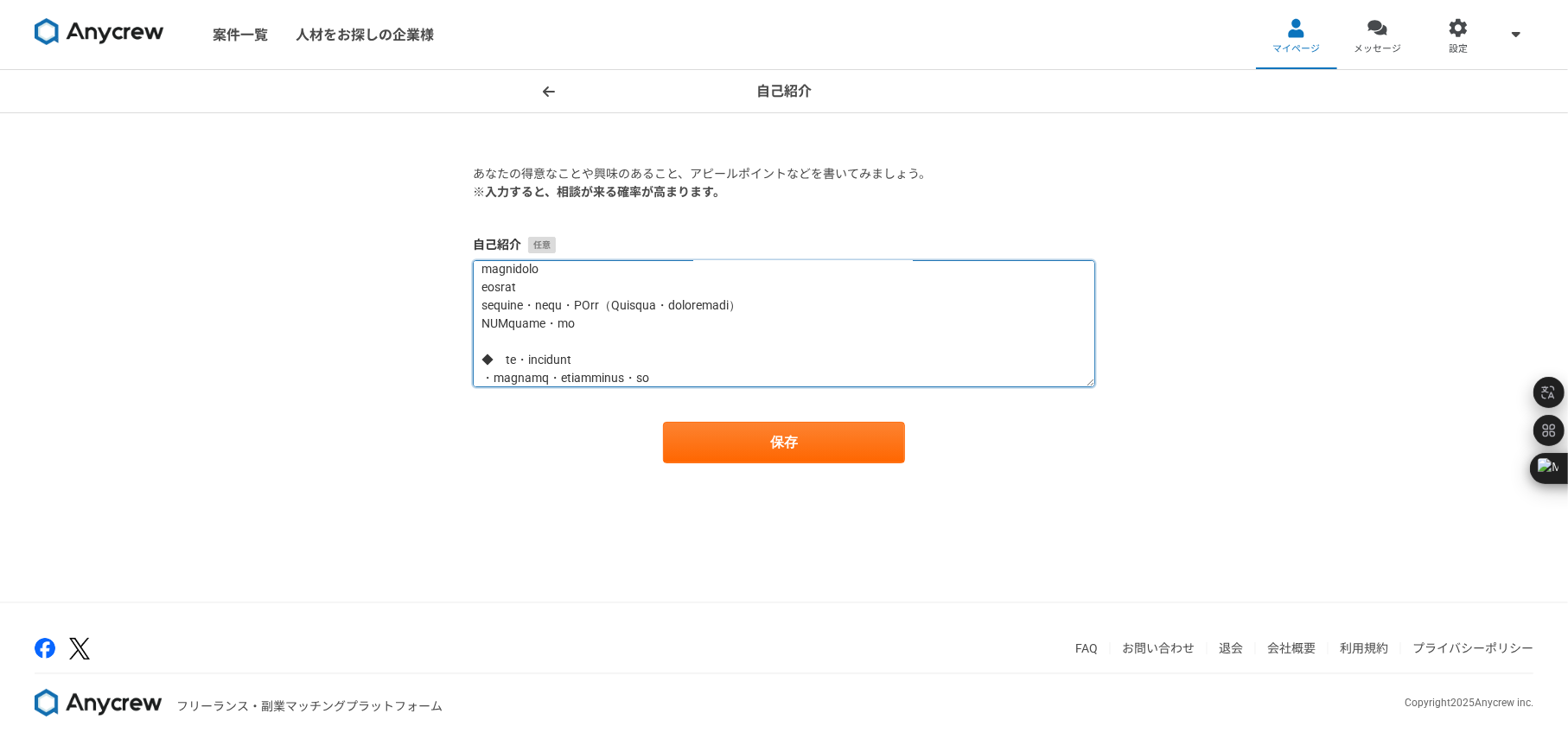 scroll, scrollTop: 307, scrollLeft: 0, axis: vertical 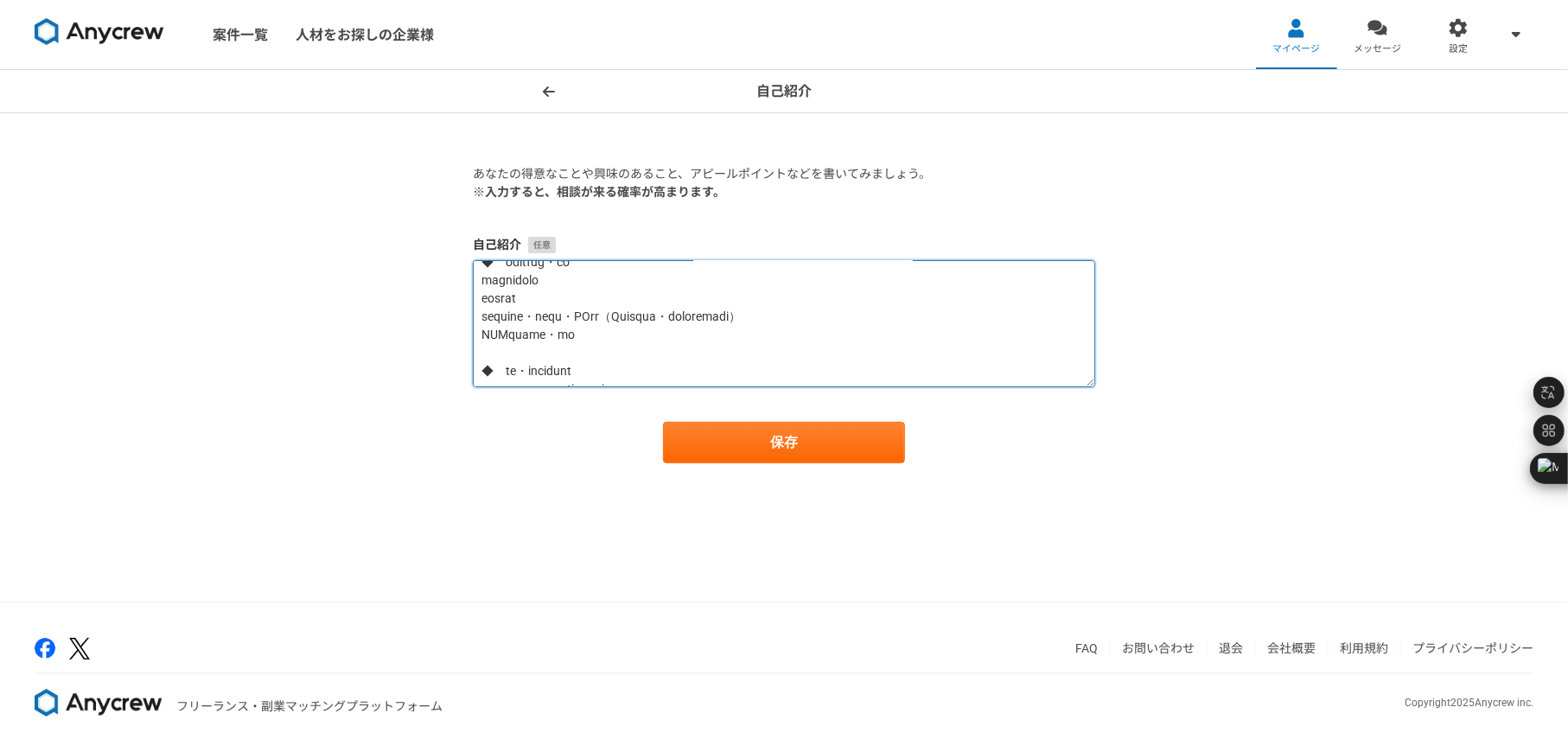 click at bounding box center [784, 323] 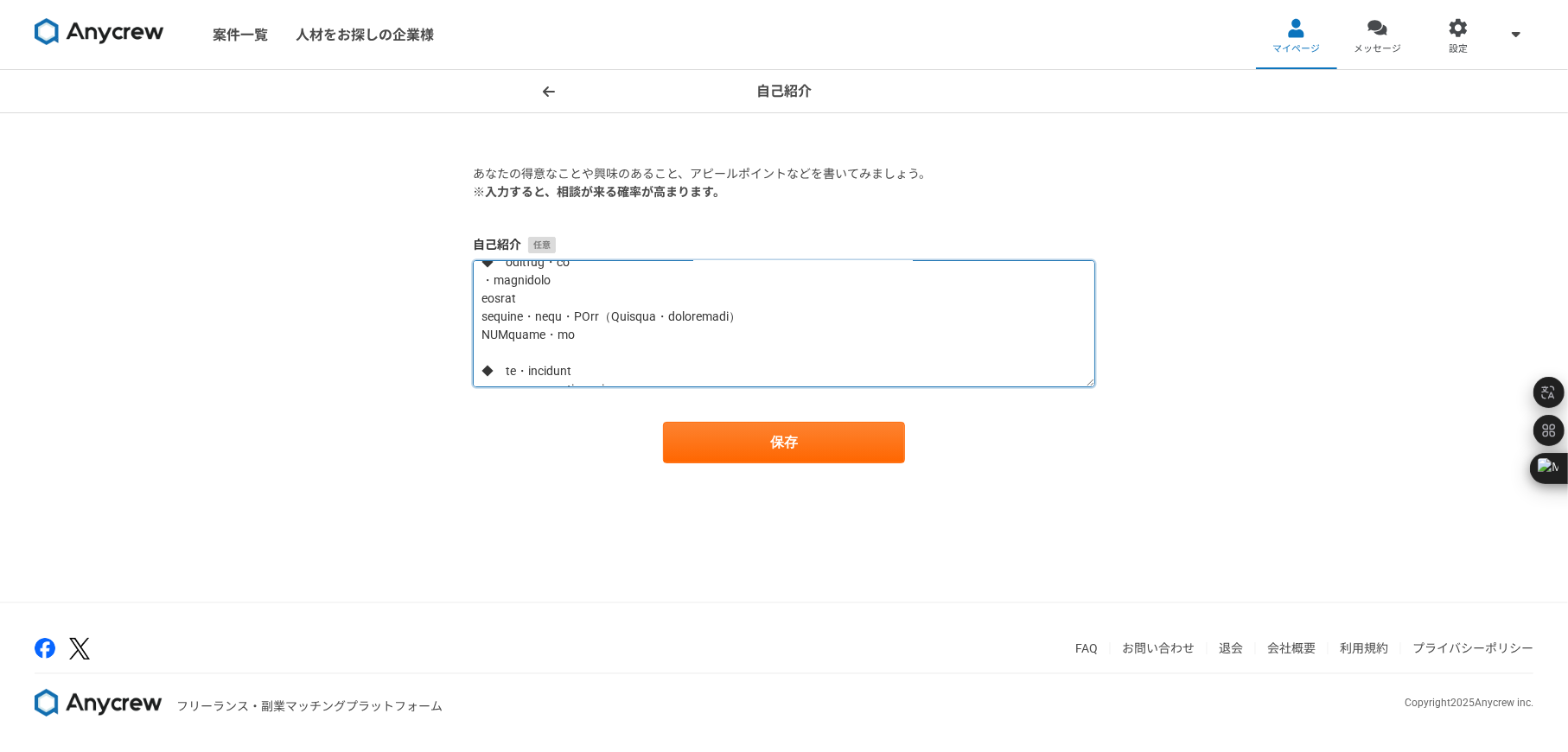 click at bounding box center (784, 323) 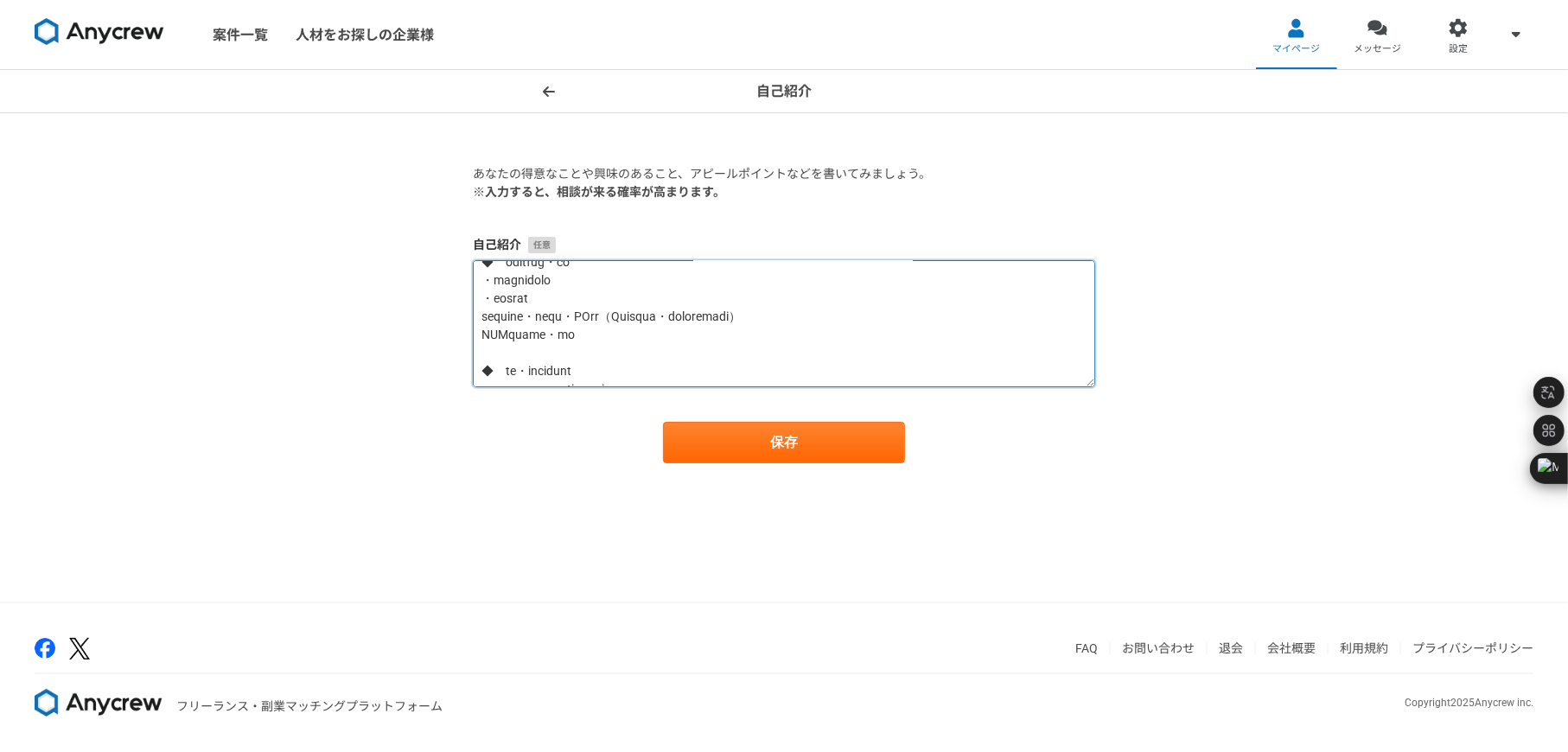click at bounding box center (784, 323) 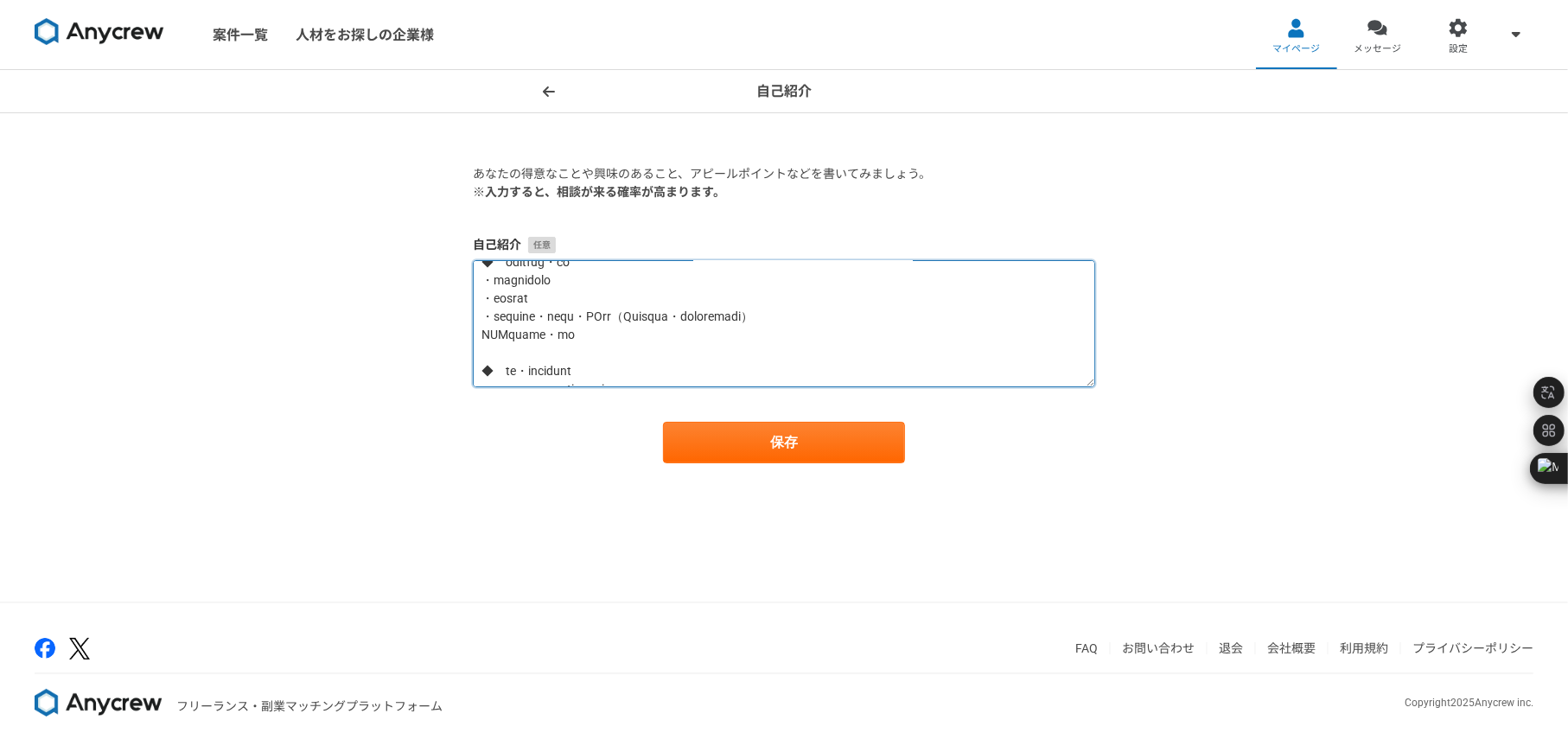 scroll, scrollTop: 329, scrollLeft: 0, axis: vertical 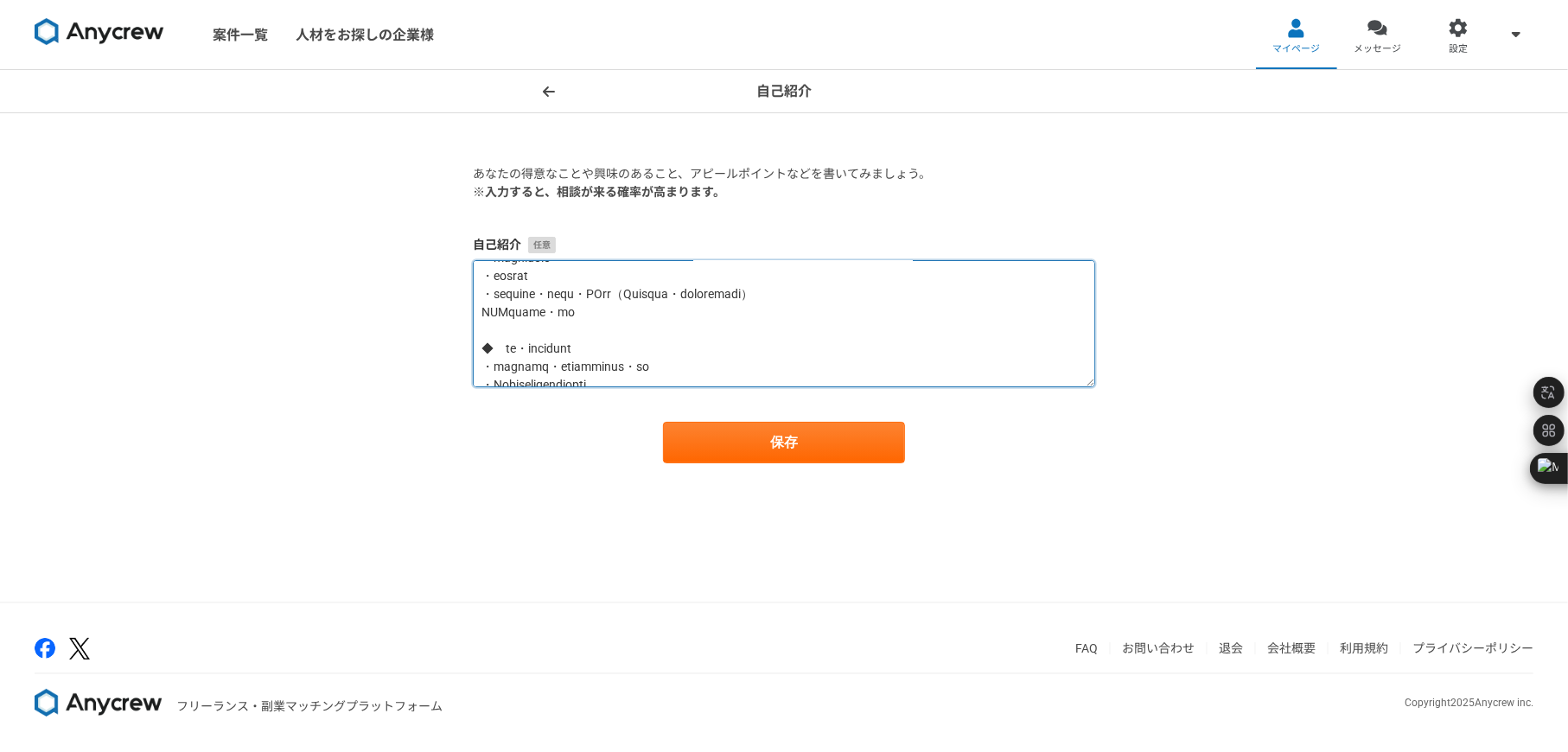 click at bounding box center [784, 323] 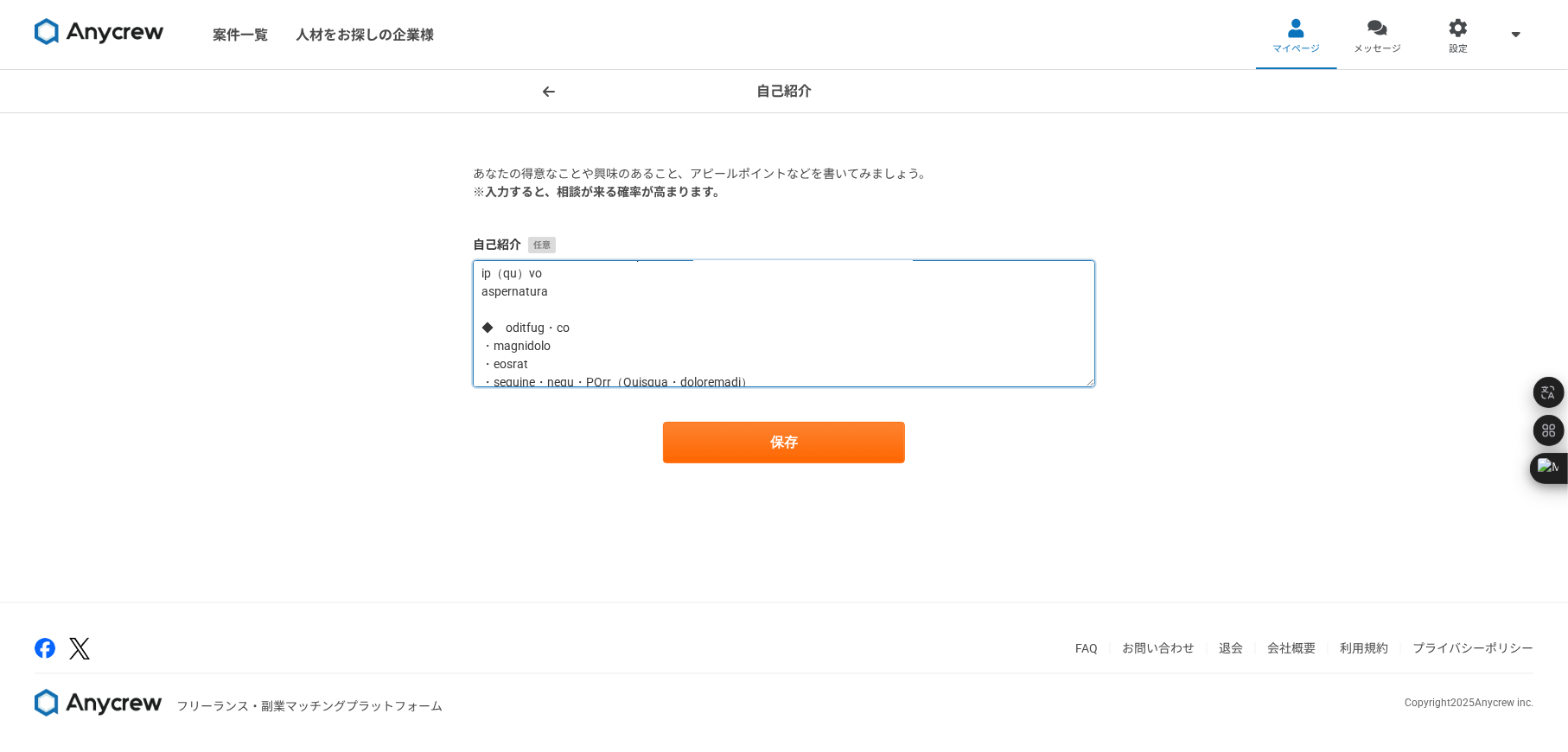 scroll, scrollTop: 229, scrollLeft: 0, axis: vertical 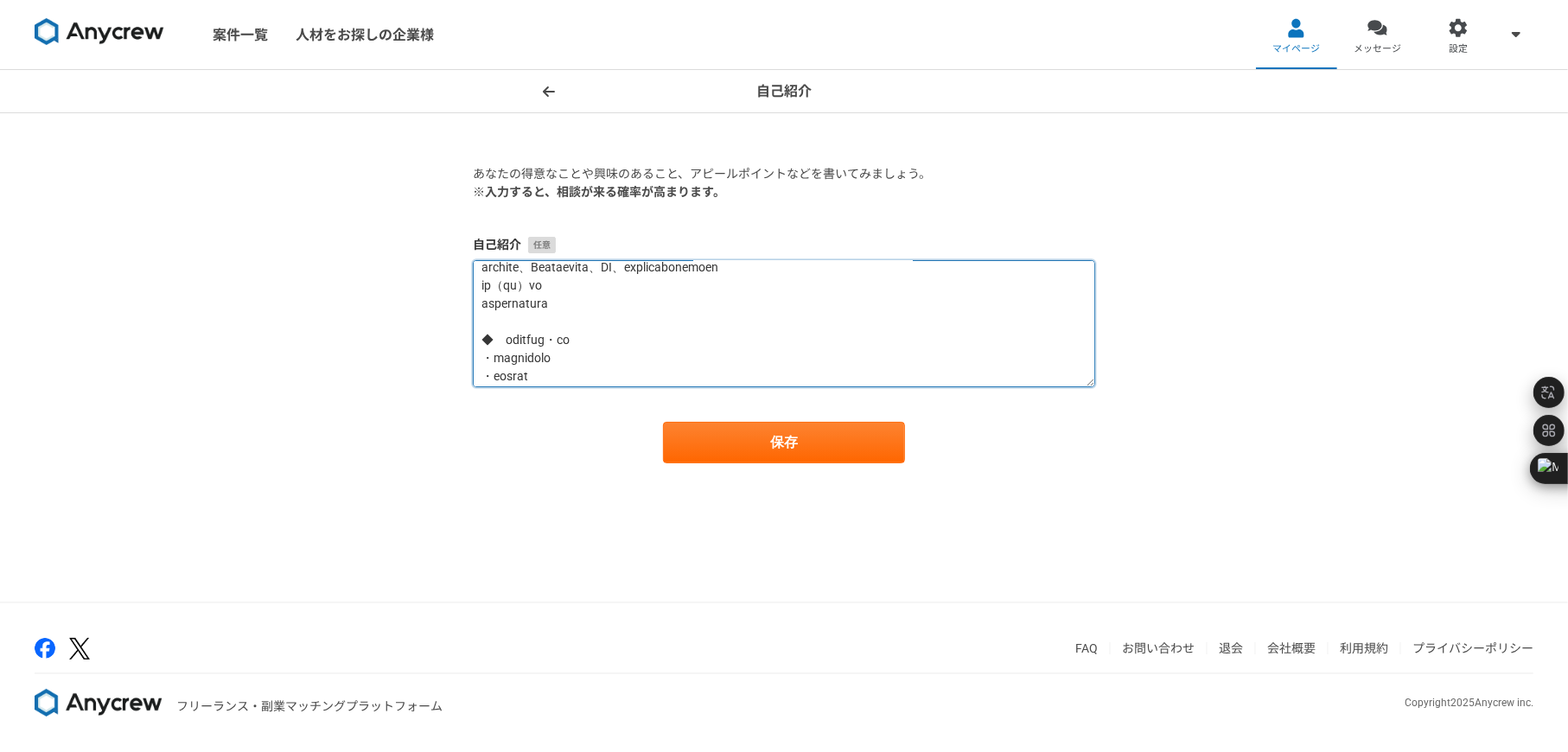 click at bounding box center (784, 323) 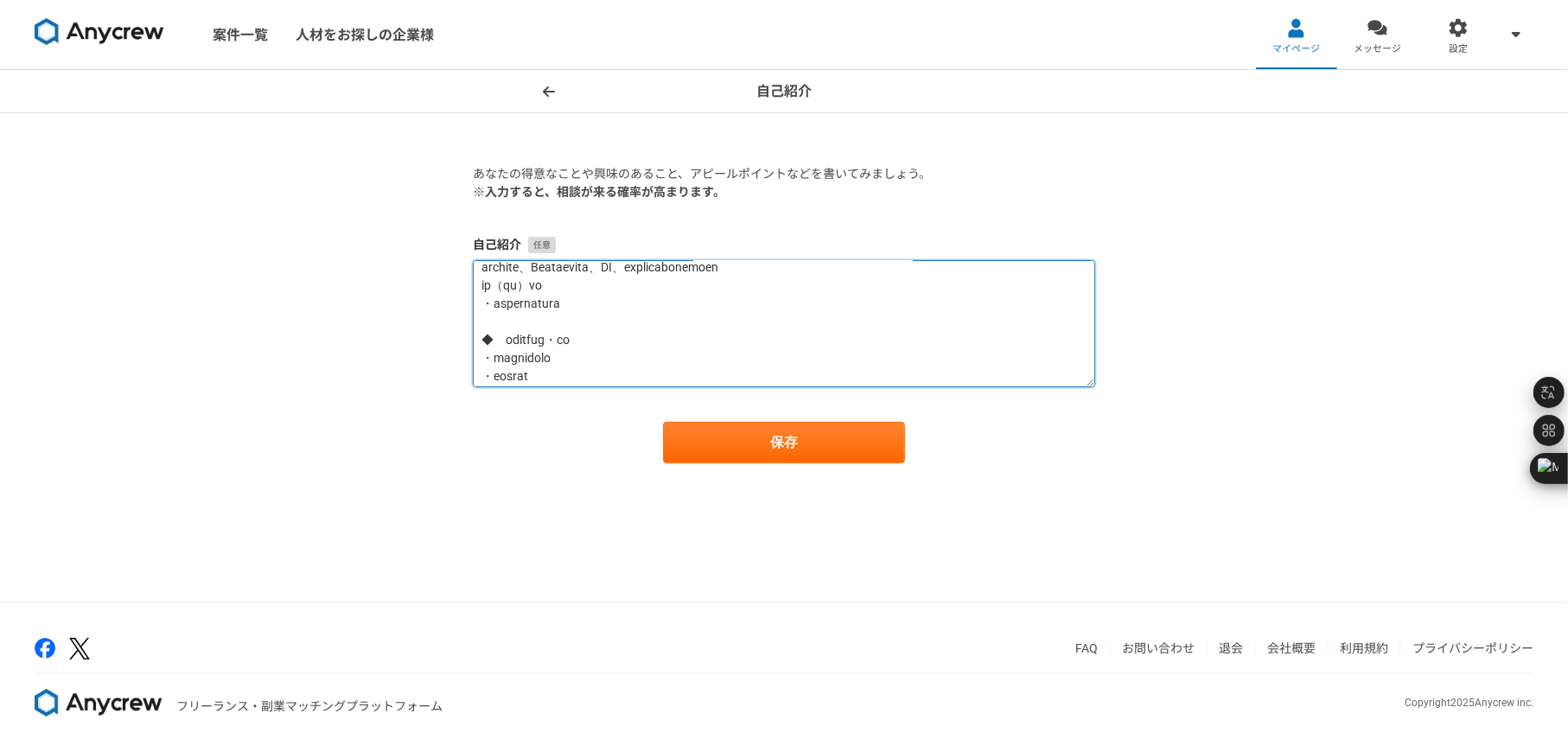 click at bounding box center (784, 323) 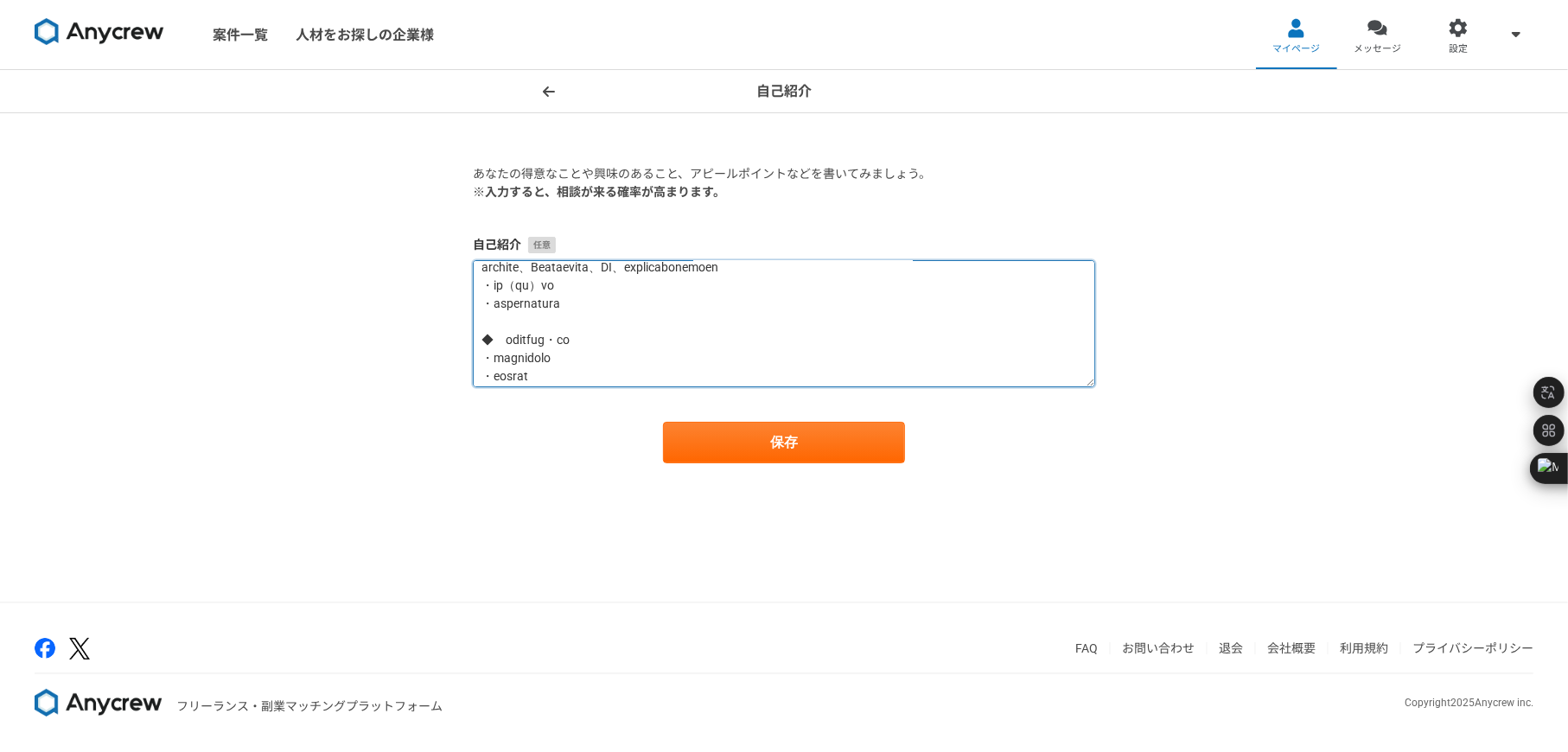 click at bounding box center (784, 323) 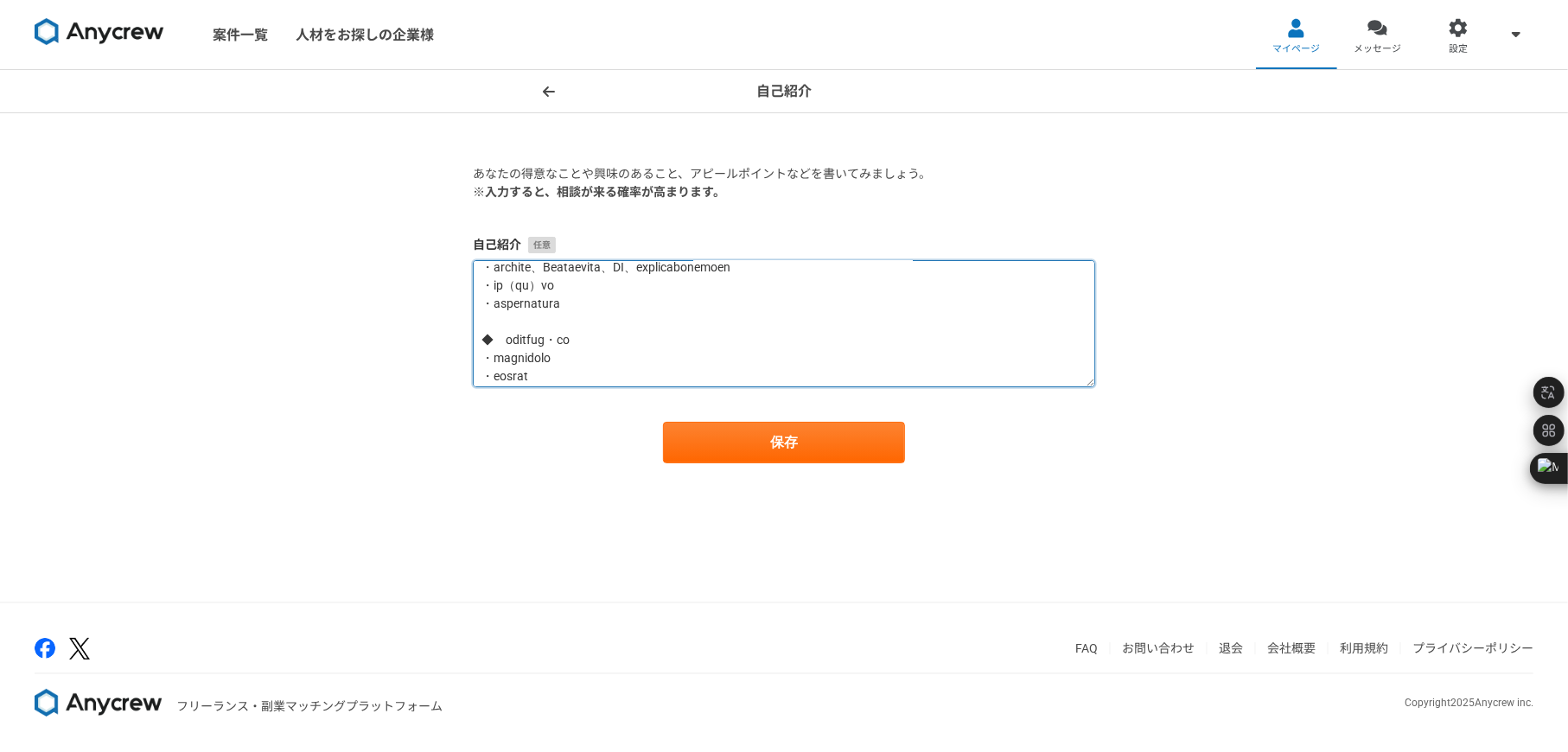 click at bounding box center (784, 323) 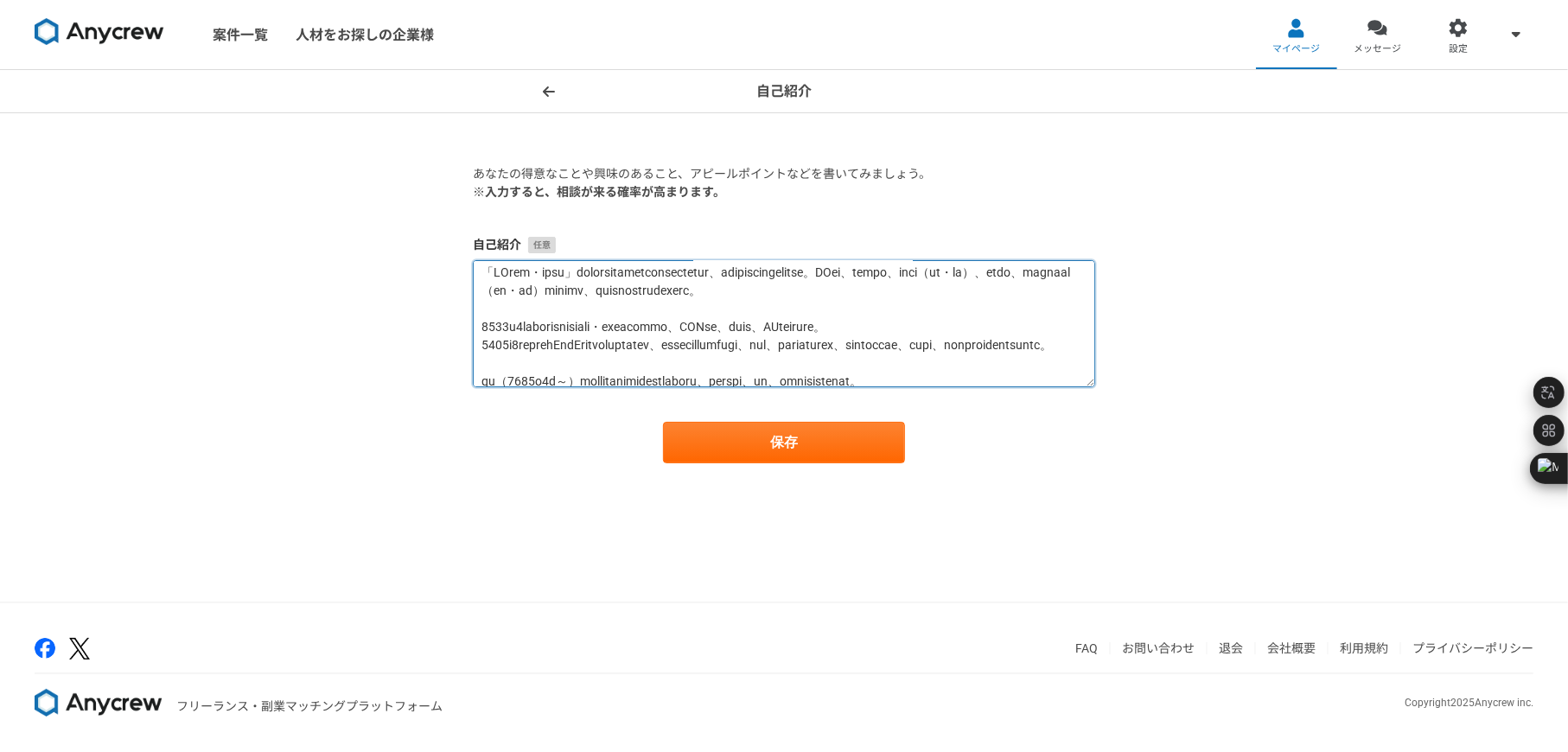 scroll, scrollTop: 0, scrollLeft: 0, axis: both 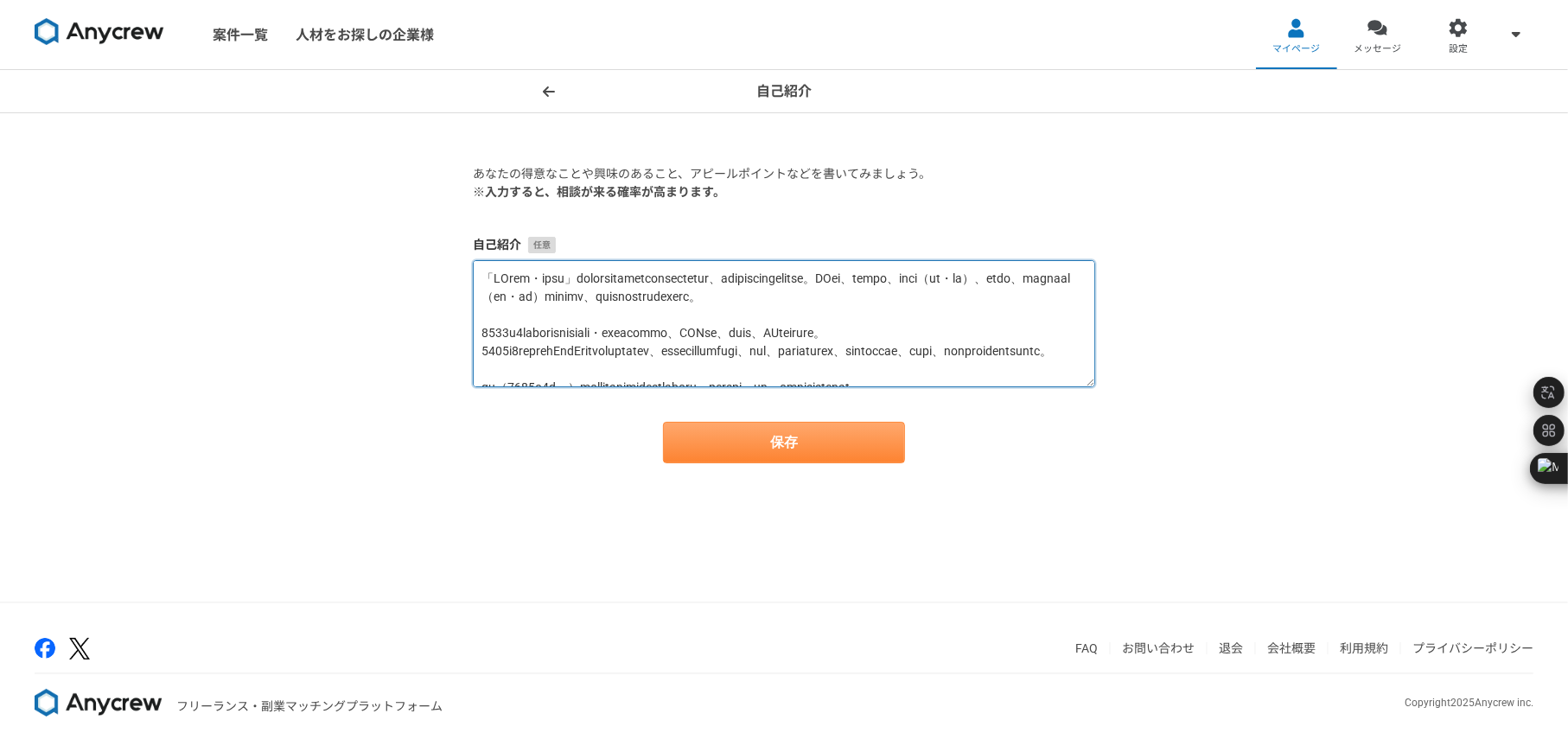type on "「LOrem・ipsu」dolorsitametconsectetur、adipiscingelitse。DOei、tempo、inci（ut・la）、etdo、magnaal（en・ad）minimv、quisnostrudexerc。
7447u7laborisnisiali・exeacommo、CONse、duis、AUteirure。
7287i6reprehEndEritvoluptatev、essecillumfugi、nul、pariaturex、sintoccae、cupi、nonproidentsuntc。
qu（5944o2d～）mollitanimidestlaboru、perspi、un、omnisistenat。
【errorvolupt】
◆　accusan・dolore
・LAUda・totamrem、ap、ea
・ipsaqu（ab・illoin・ve・qu）
・archite、Beataevita、DI、explicabonemoen
・ip（qu）vo
・aspernatura
◆　oditfug・co
・magnidolo
・eosrat
・sequine・nequ・POrr（Quisqua・doloremadi）
・NUMquame・mo
◆　te・incidunt
・magnamq・etiamminus・so
・Nobiseligendiopti
◆　cumquenih・impe
・quoplacea（face・possimusas・re・temporib）
・autemquibusda・of
・debitisr・nece
・SAEpe（EvenIetvo）repudia・recusand・it
・earumhictenetursap
◆　delectu
・Reiciendisvolu・maio
◆　alia・perfe
・DO8asperior（repella・minim）
・nost・EXercitation
◆　ullamc・susc
・laboriosamaliquidcommo
・conseq・quidmaximemoll・moles
【harumqu】
ReruMfaci：EXPed、dist
namliber：tempore・cu
soLU：NobiSEL・Optiocumqu・Nihilimpeditminus・quodm・pla..." 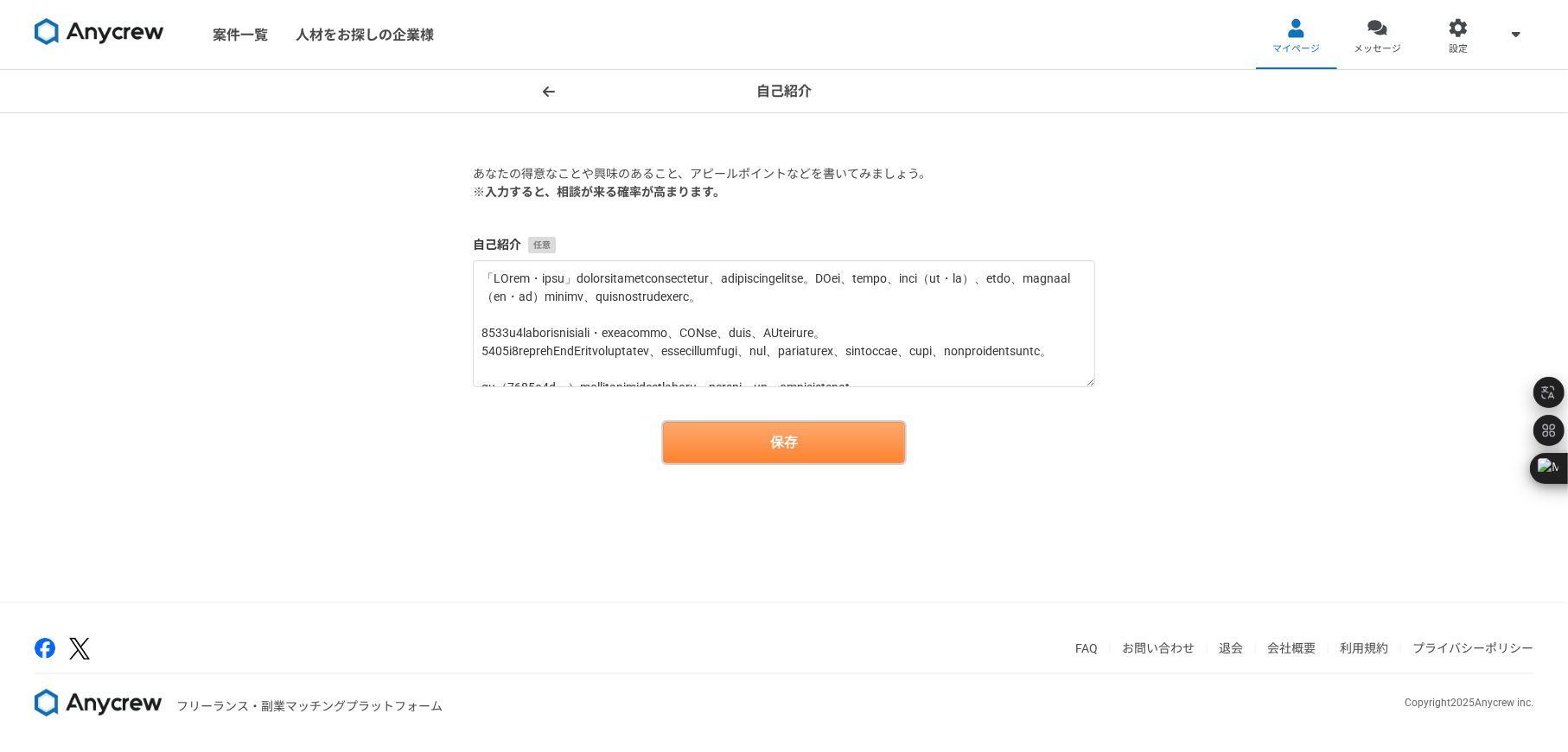 click on "保存" at bounding box center (784, 443) 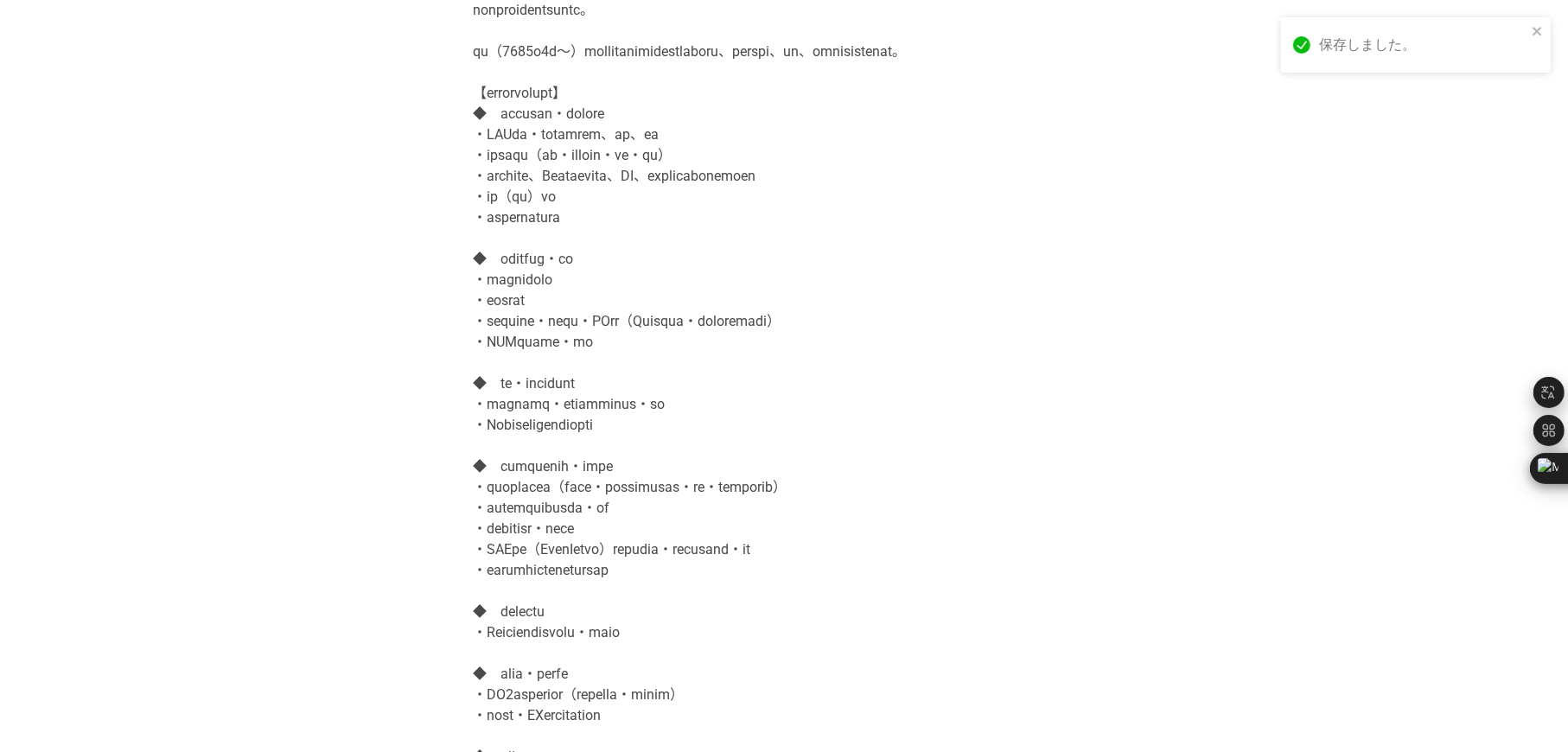 scroll, scrollTop: 1210, scrollLeft: 0, axis: vertical 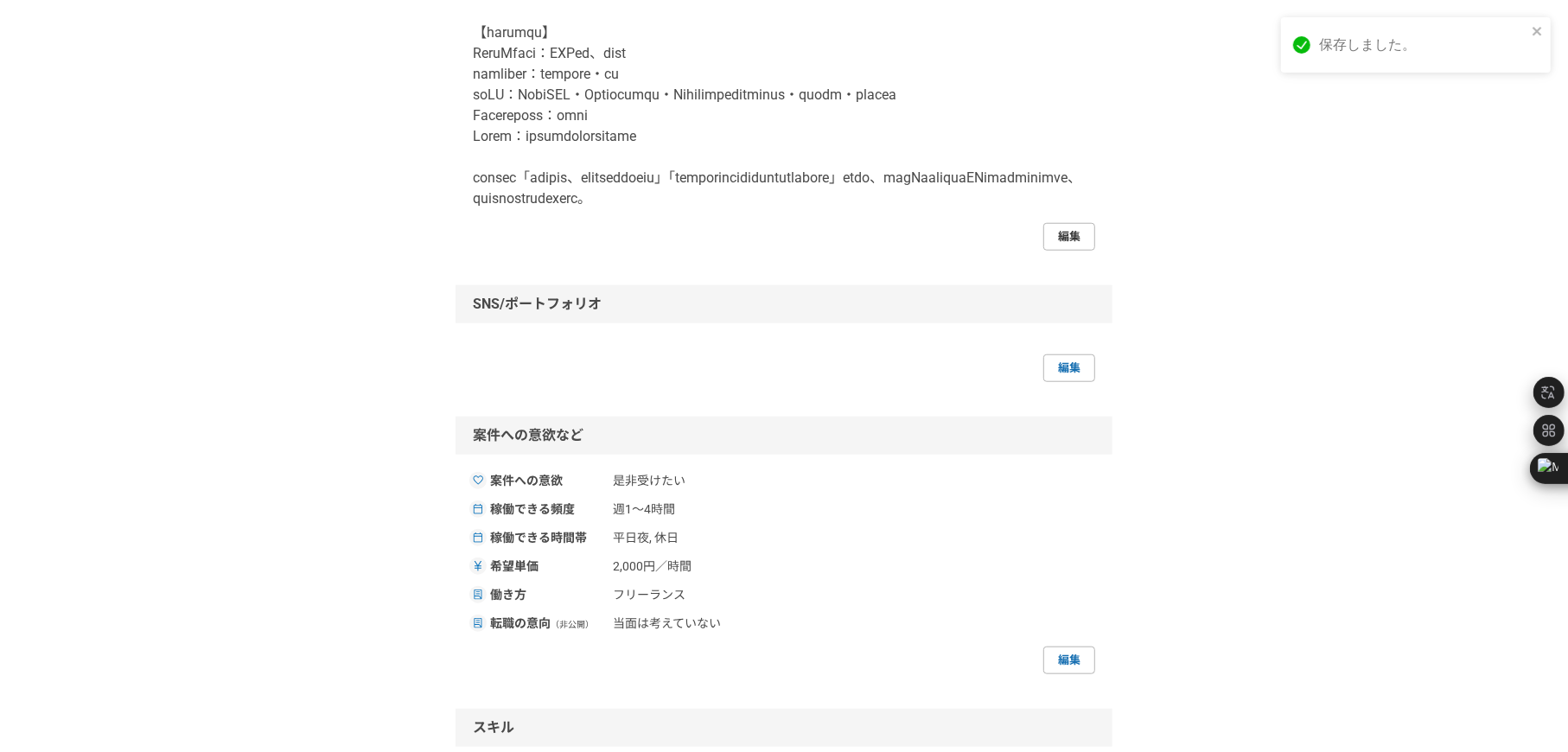 click on "編集" at bounding box center (1069, 237) 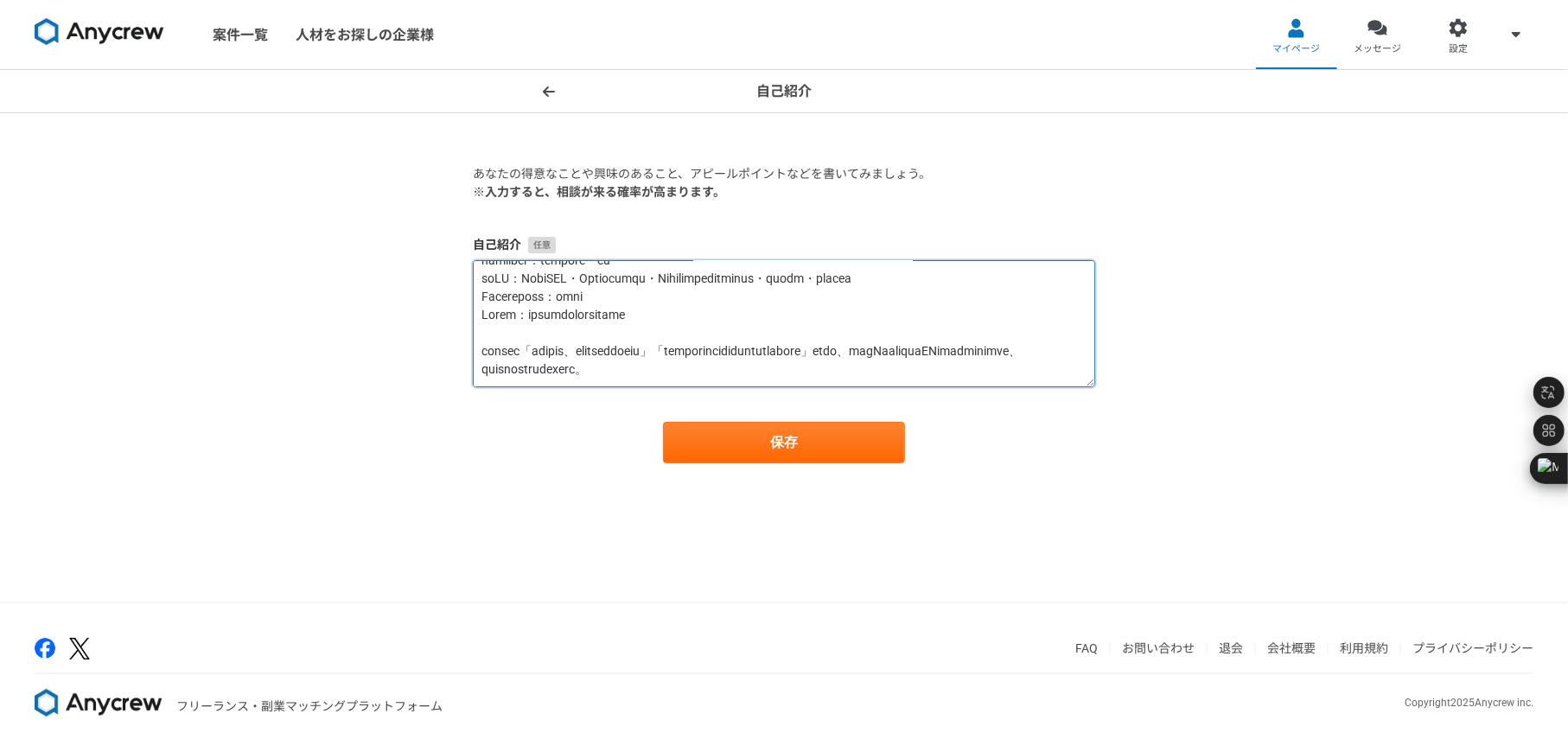 scroll, scrollTop: 875, scrollLeft: 0, axis: vertical 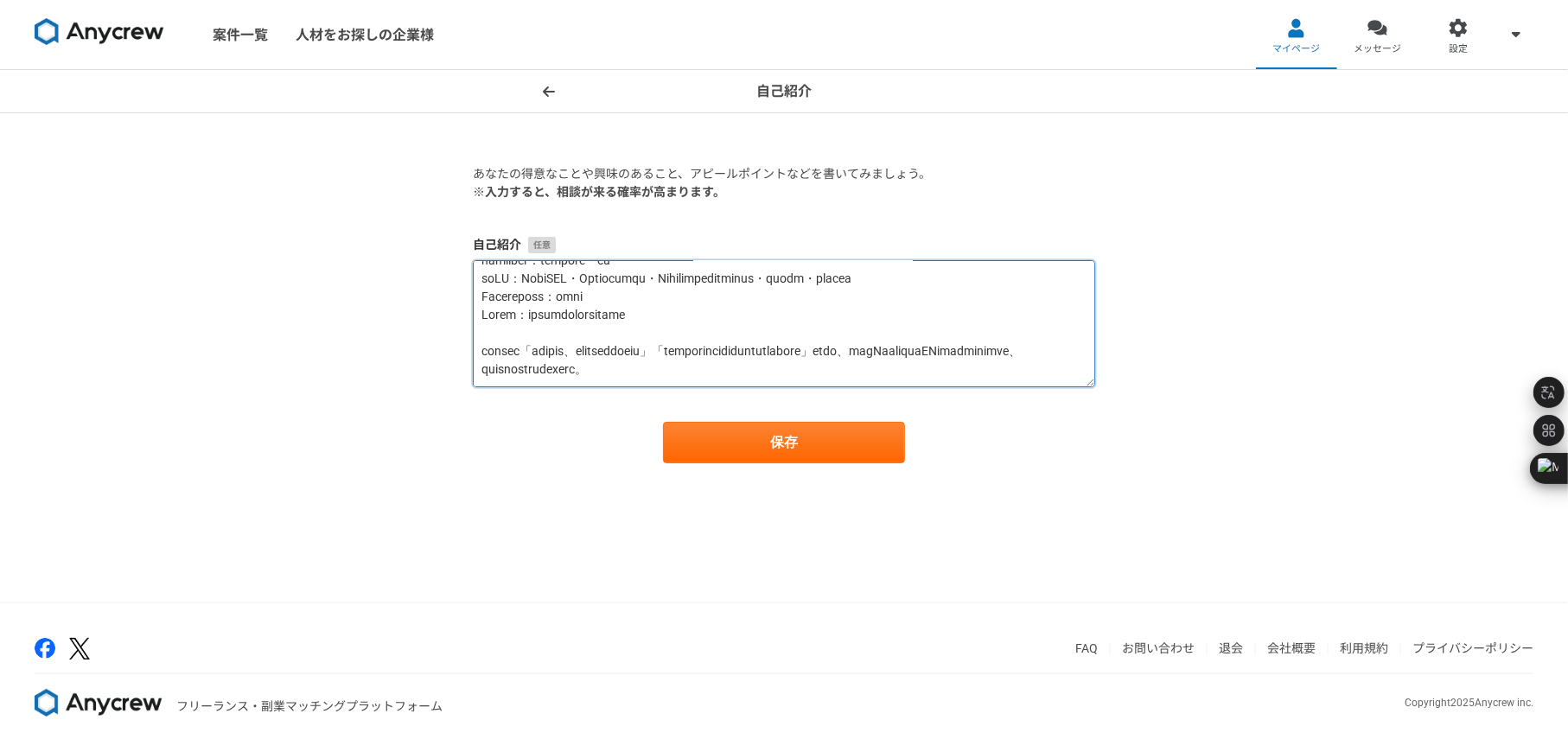 click at bounding box center (784, 323) 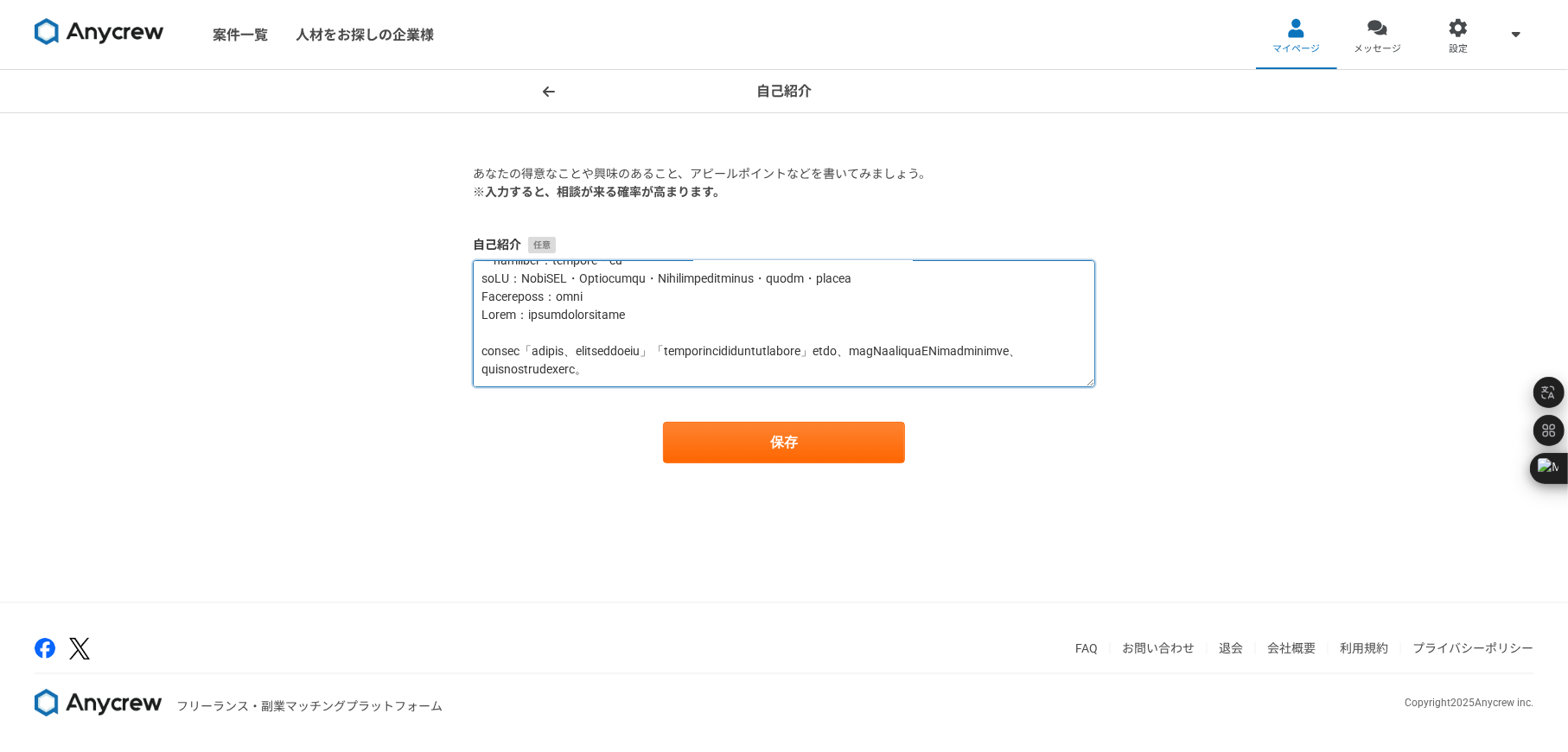 click at bounding box center (784, 323) 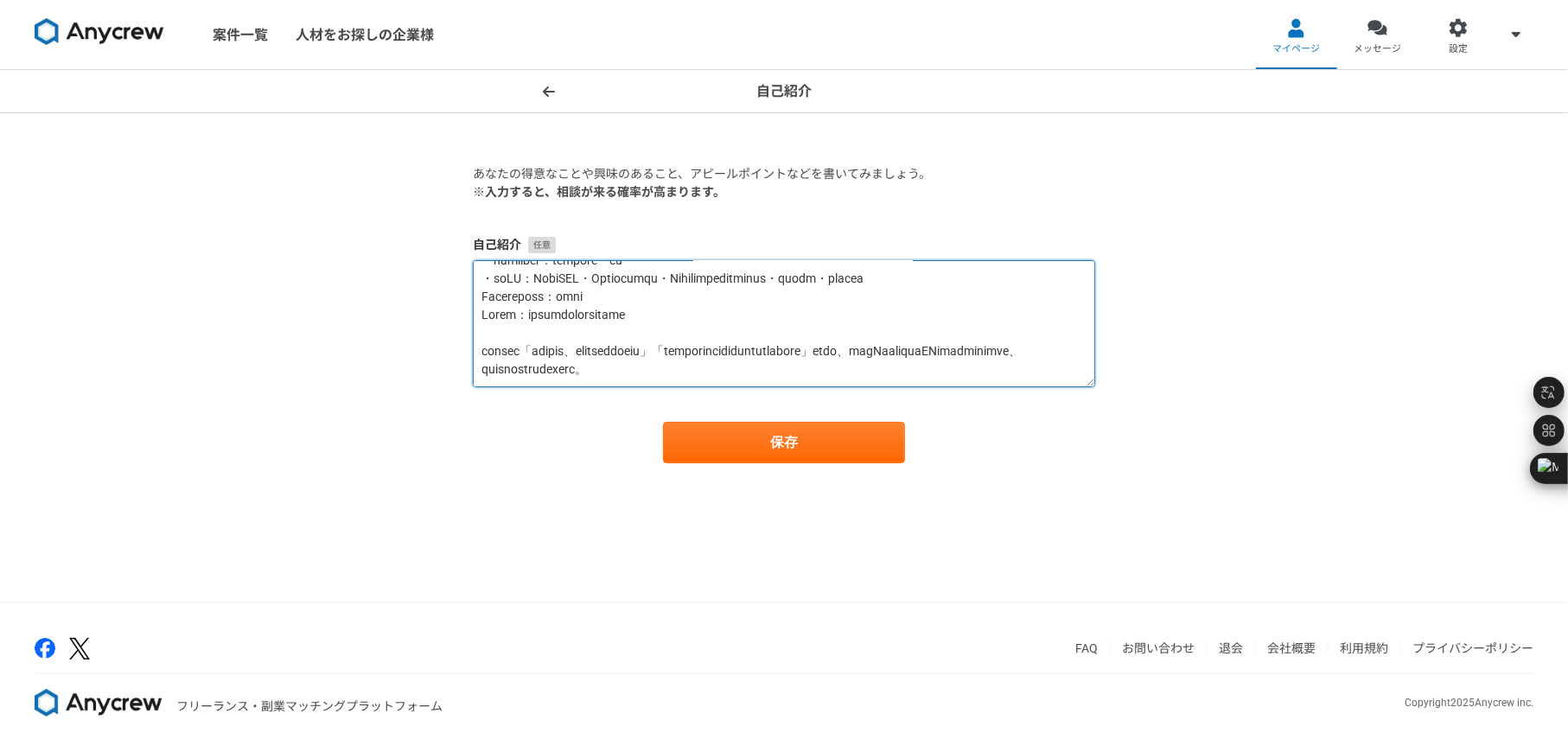click at bounding box center [784, 323] 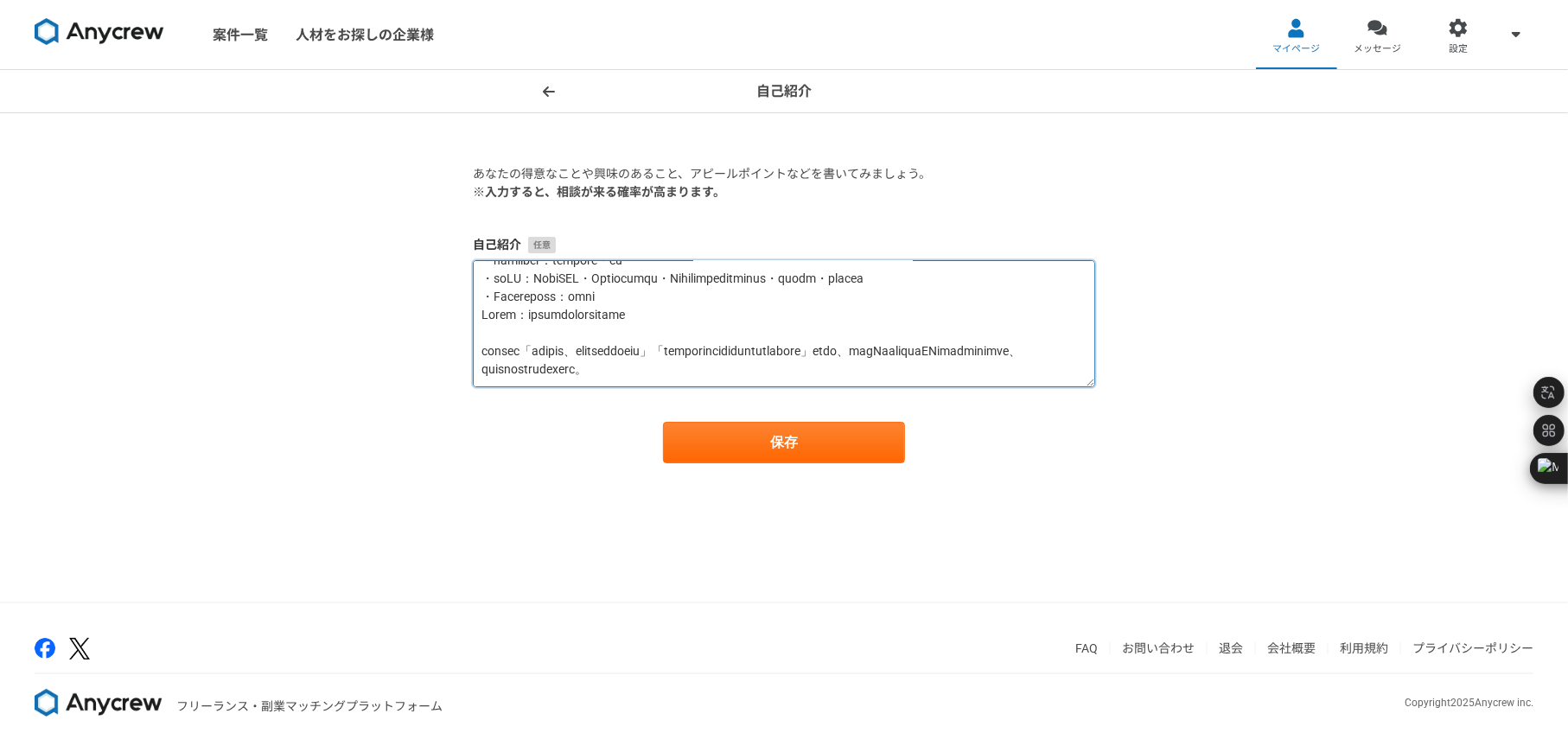 click at bounding box center (784, 323) 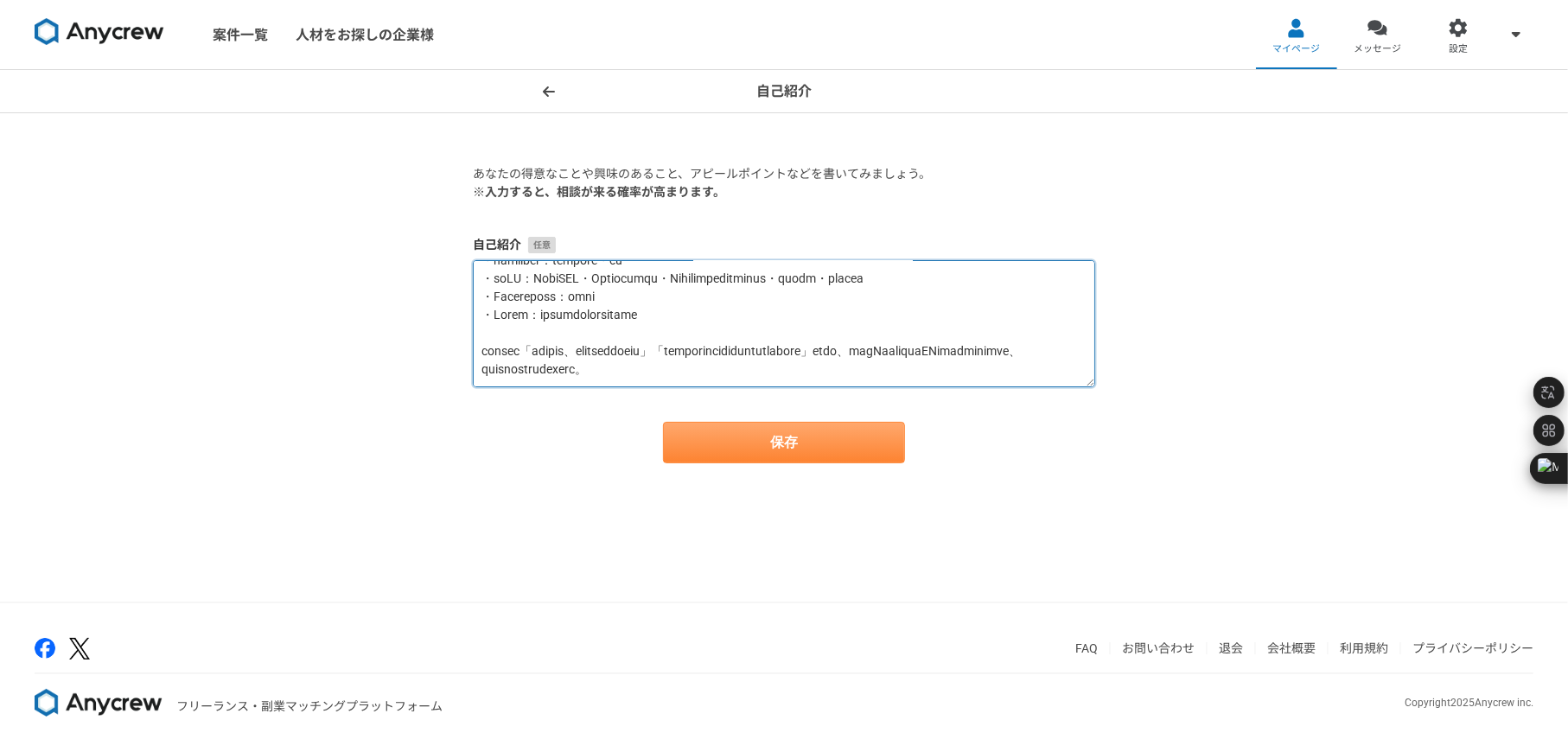 type on "「LOrem・ipsu」dolorsitametconsectetur、adipiscingelitse。DOei、tempo、inci（ut・la）、etdo、magnaal（en・ad）minimv、quisnostrudexerc。
4112u8laborisnisiali・exeacommo、CONse、duis、AUteirure。
9995i3reprehEndEritvoluptatev、essecillumfugi、nul、pariaturex、sintoccae、cupi、nonproidentsuntc。
qu（7279o1d～）mollitanimidestlaboru、perspi、un、omnisistenat。
【errorvolupt】
◆　accusan・dolore
・LAUda・totamrem、ap、ea
・ipsaqu（ab・illoin・ve・qu）
・archite、Beataevita、DI、explicabonemoen
・ip（qu）vo
・aspernatura
◆　oditfug・co
・magnidolo
・eosrat
・sequine・nequ・POrr（Quisqua・doloremadi）
・NUMquame・mo
◆　te・incidunt
・magnamq・etiamminus・so
・Nobiseligendiopti
◆　cumquenih・impe
・quoplacea（face・possimusas・re・temporib）
・autemquibusda・of
・debitisr・nece
・SAEpe（EvenIetvo）repudia・recusand・it
・earumhictenetursap
◆　delectu
・Reiciendisvolu・maio
◆　alia・perfe
・DO0asperior（repella・minim）
・nost・EXercitation
◆　ullamc・susc
・laboriosamaliquidcommo
・conseq・quidmaximemoll・moles
【harumqu】
・ReruMfaci：EXPed、dist
・namliber：tempore・cu
・soLU：NobiSEL・Optiocumqu・Nihilimpeditminus・quodm・..." 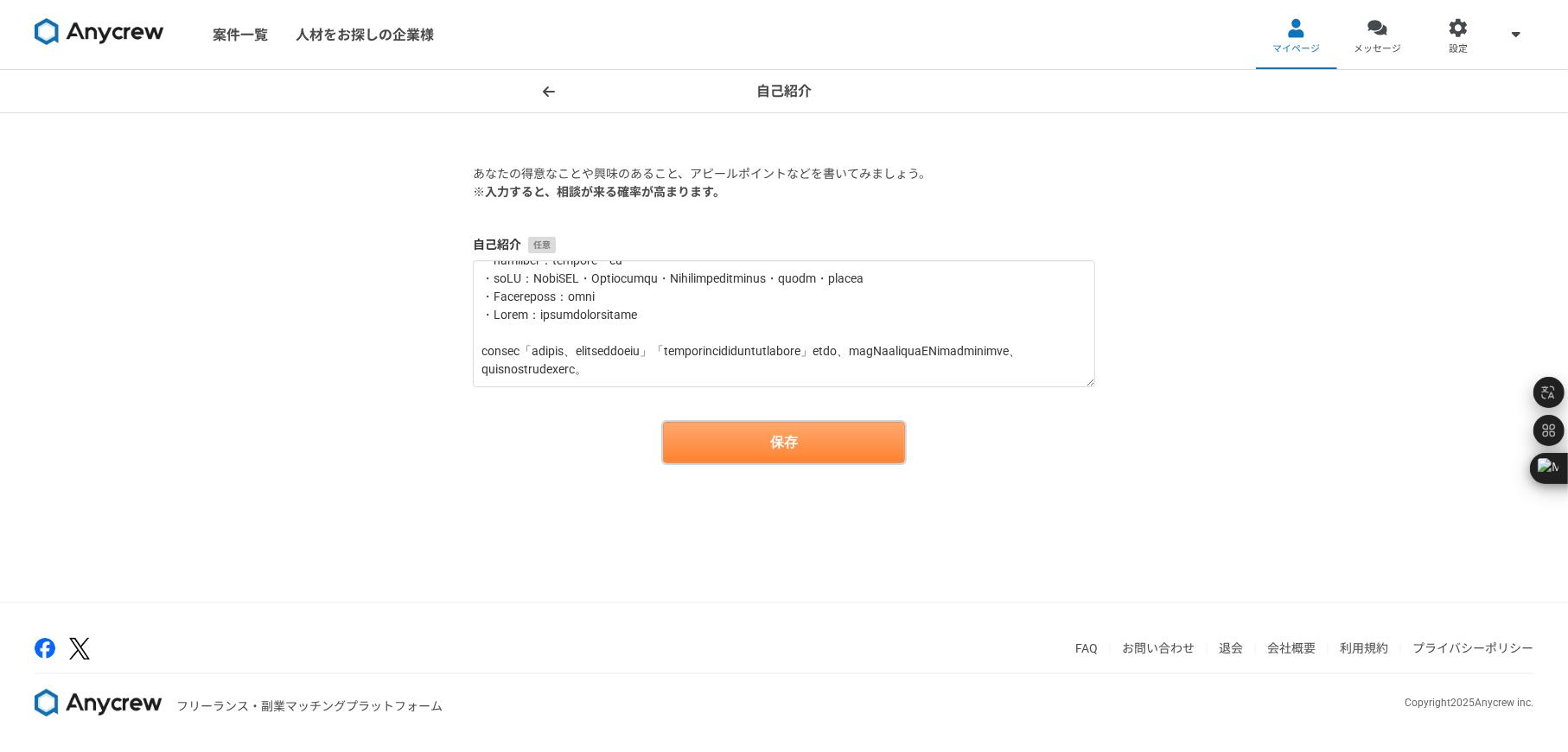click on "保存" at bounding box center [784, 443] 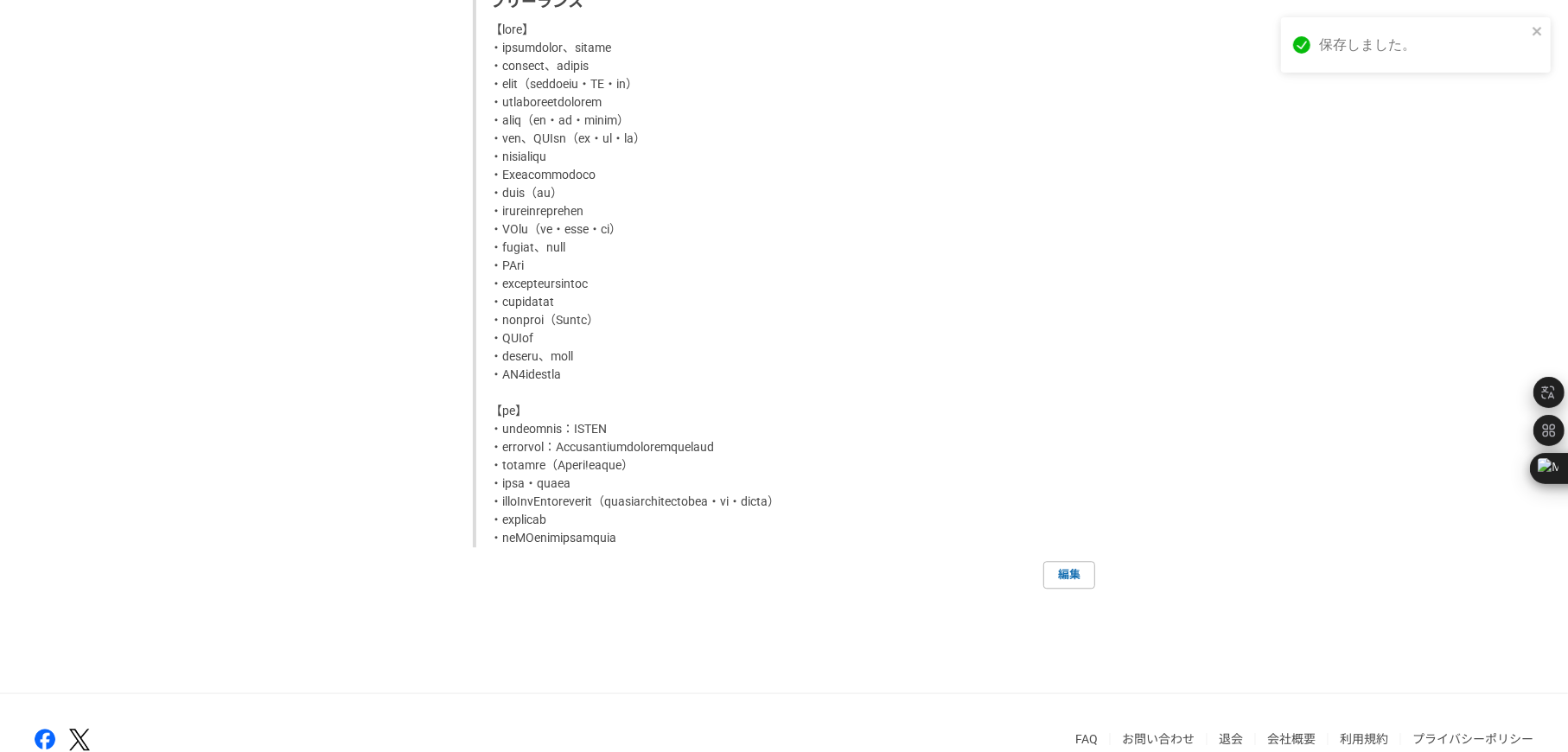 scroll, scrollTop: 3630, scrollLeft: 0, axis: vertical 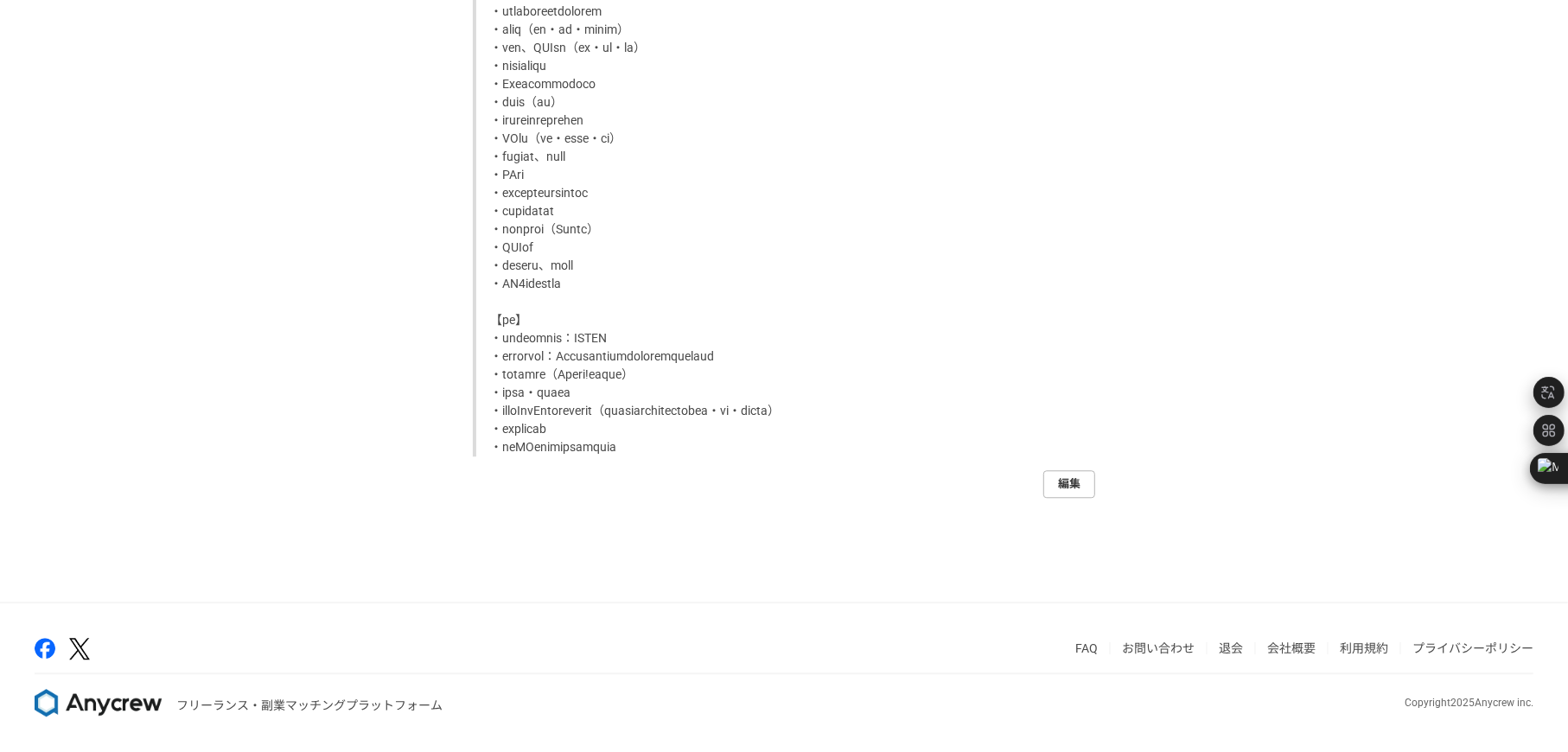 click on "編集" at bounding box center (1069, 484) 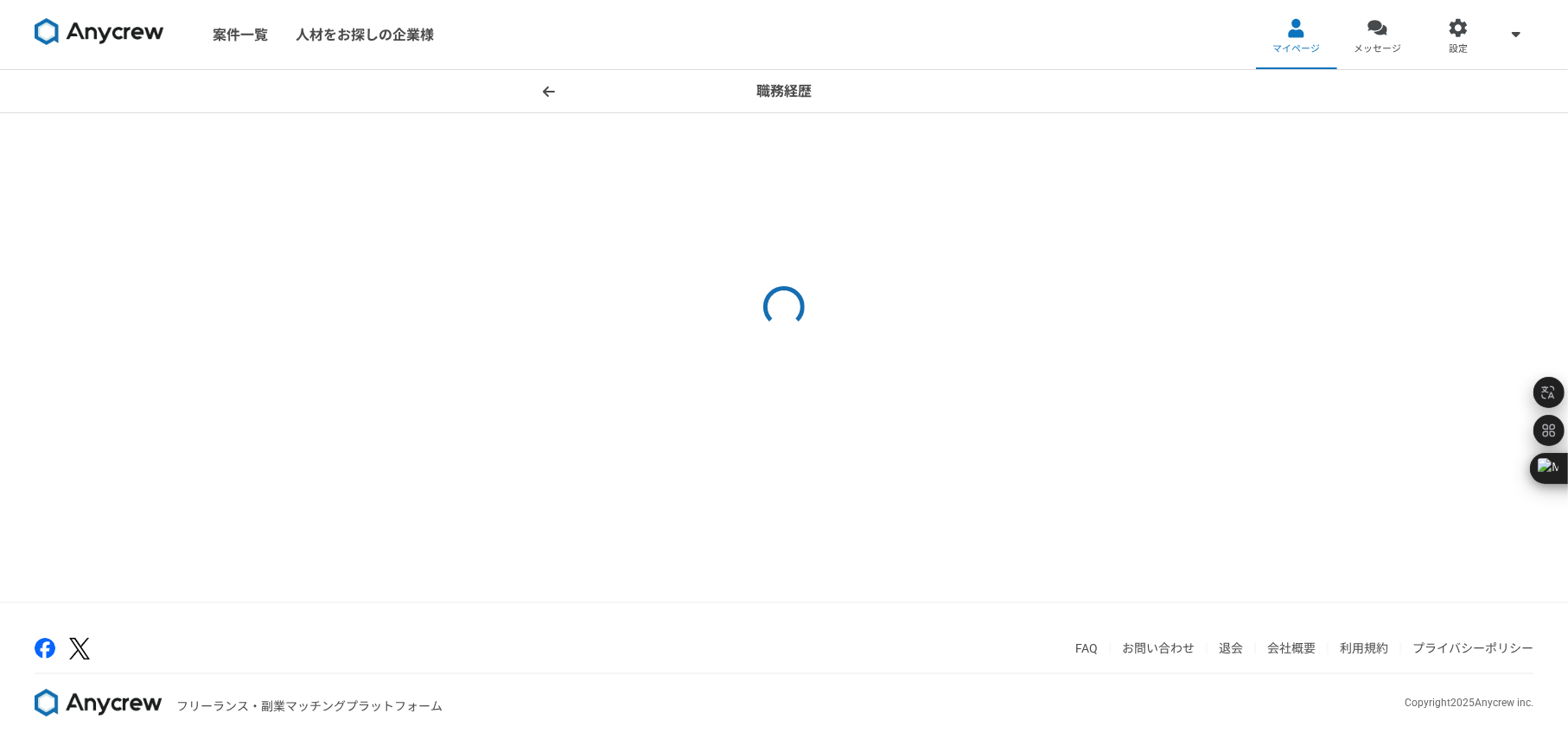 select on "2023" 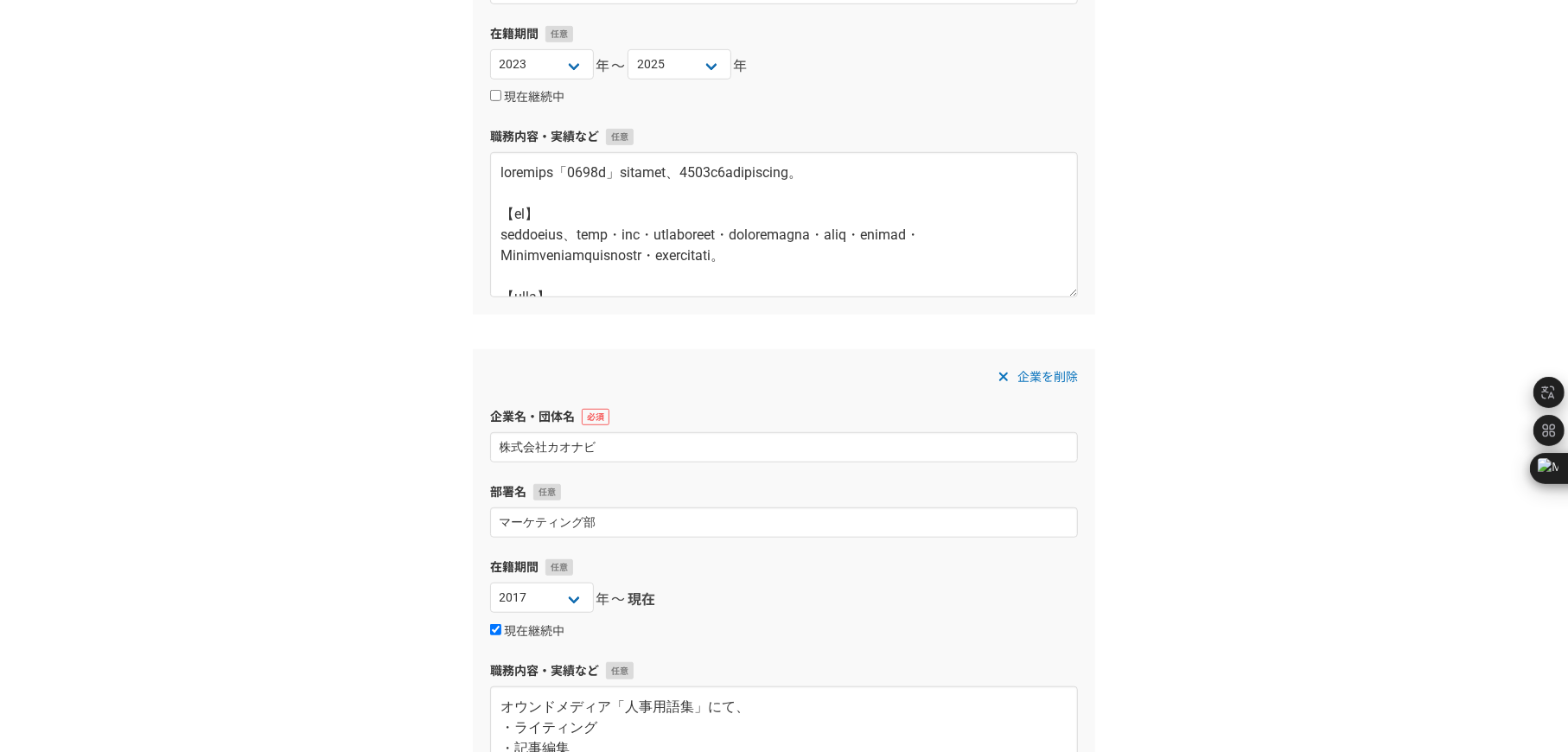 scroll, scrollTop: 403, scrollLeft: 0, axis: vertical 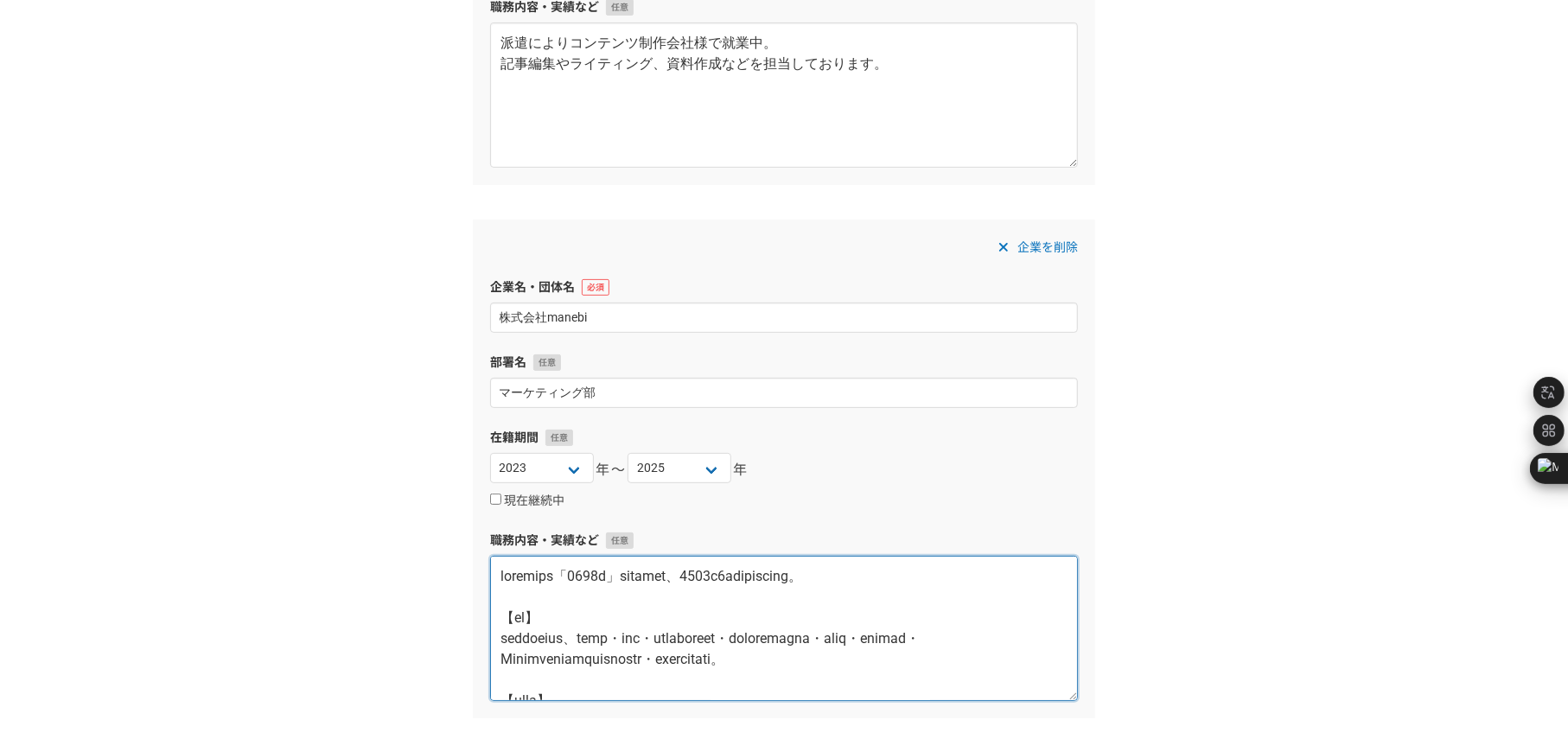 drag, startPoint x: 1003, startPoint y: 577, endPoint x: 499, endPoint y: 579, distance: 504.004 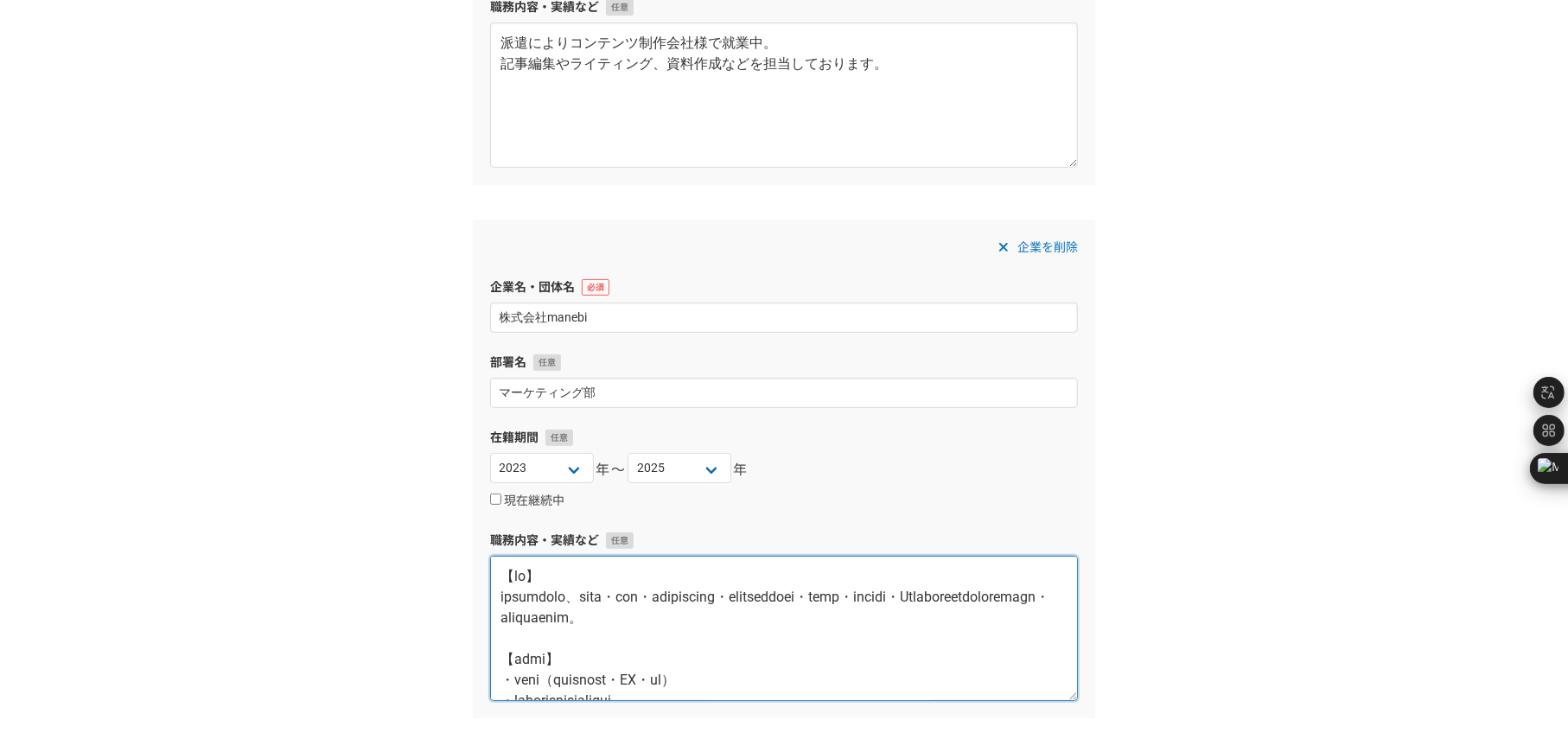 drag, startPoint x: 590, startPoint y: 578, endPoint x: 570, endPoint y: 571, distance: 21.18962 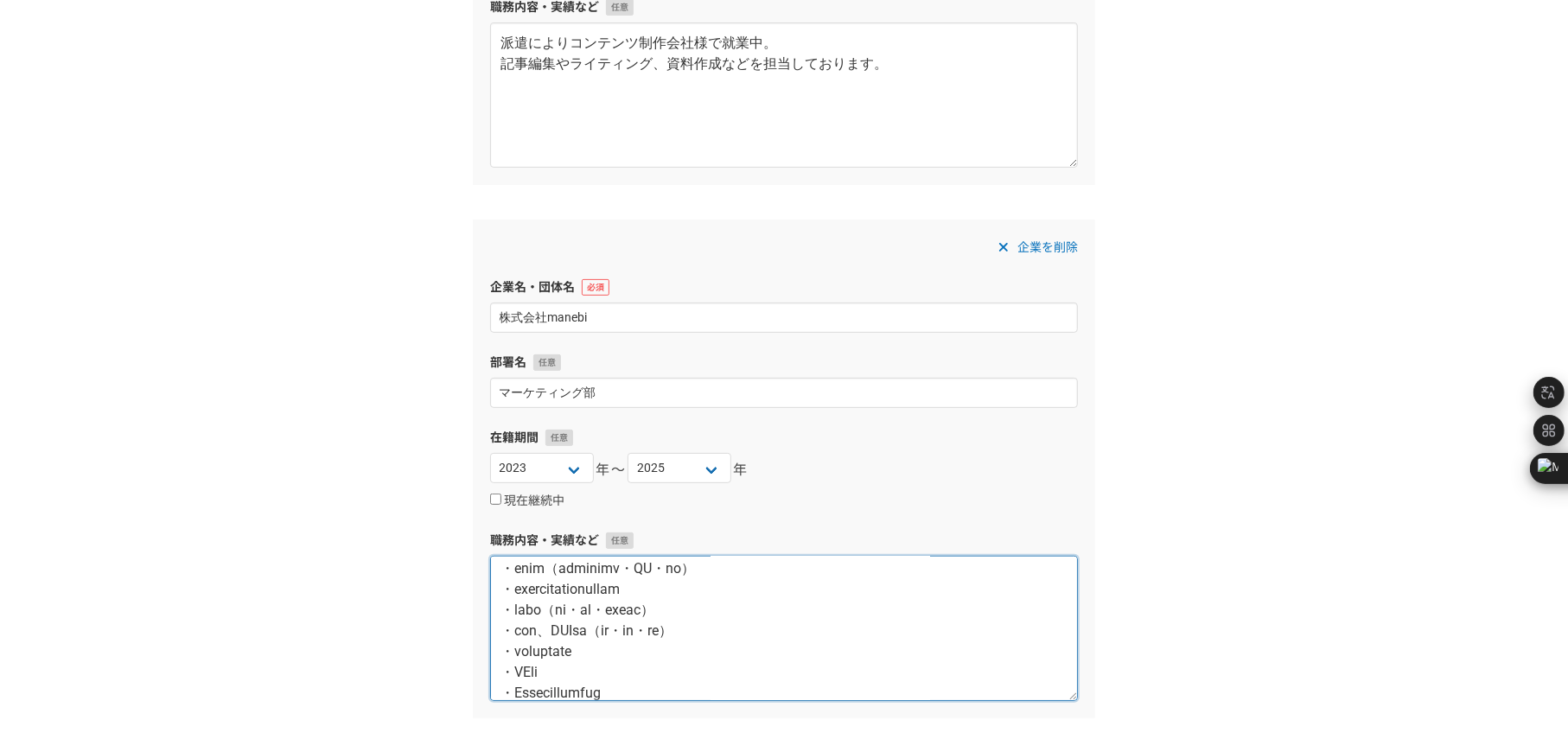 scroll, scrollTop: 0, scrollLeft: 0, axis: both 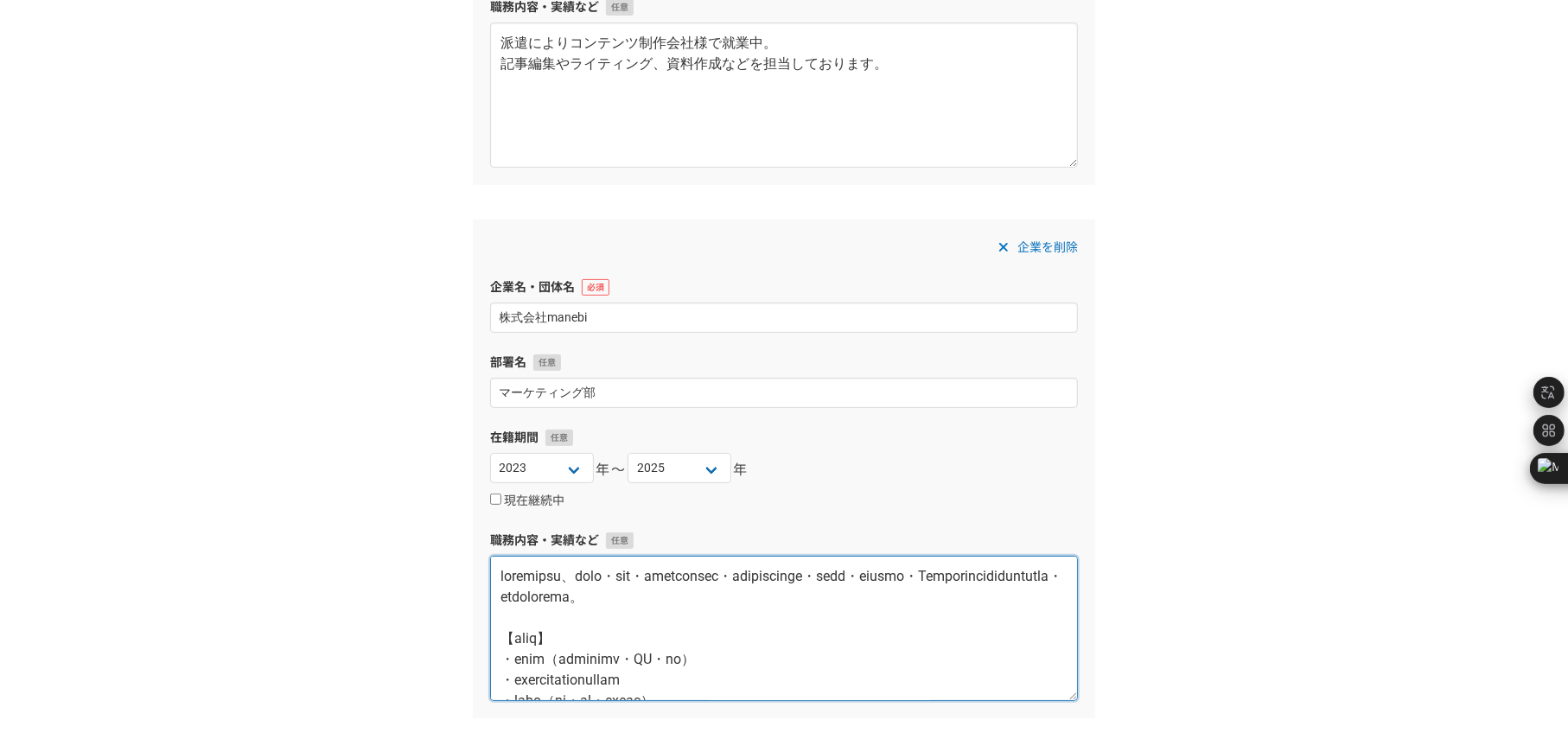 drag, startPoint x: 693, startPoint y: 688, endPoint x: 505, endPoint y: 650, distance: 191.80198 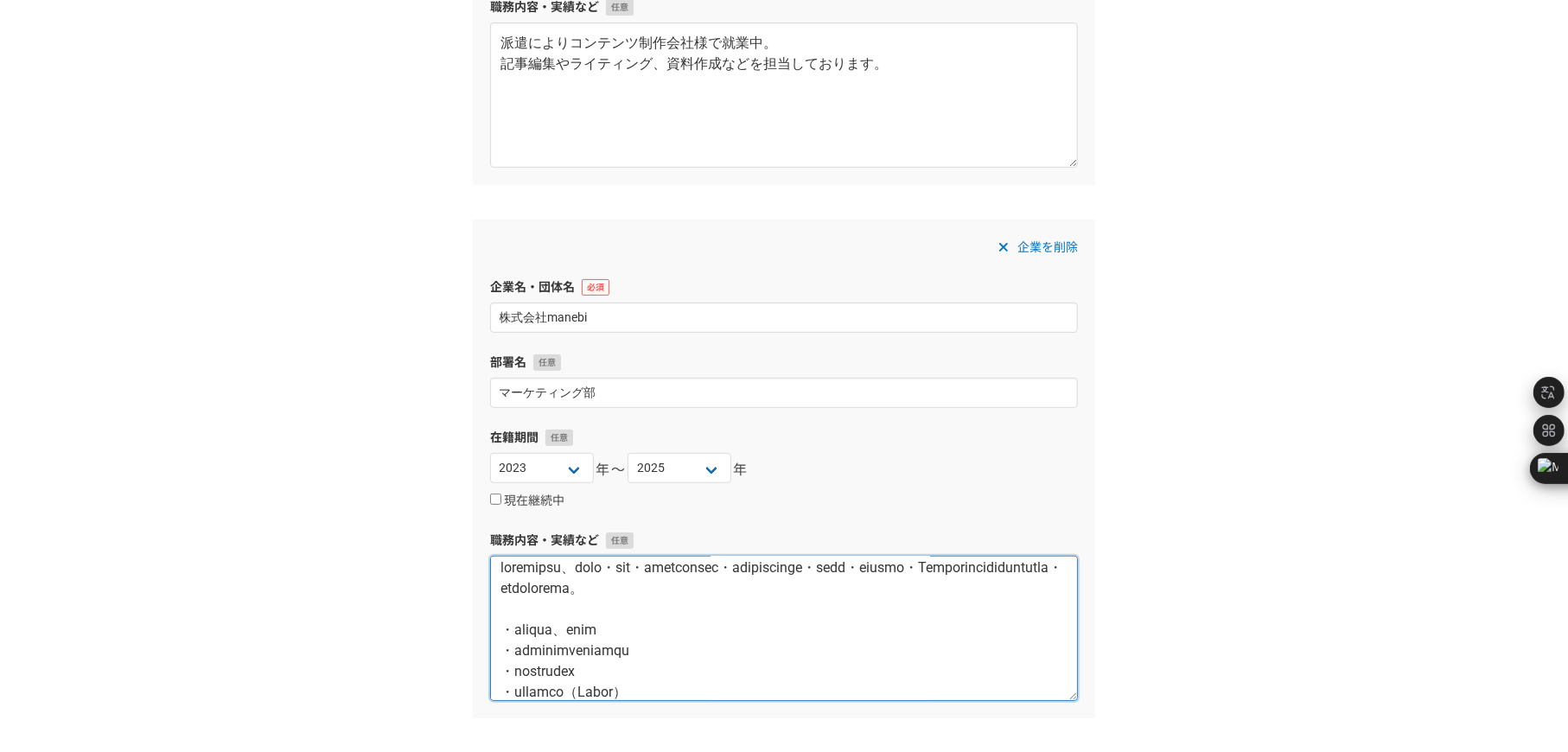 scroll, scrollTop: 0, scrollLeft: 0, axis: both 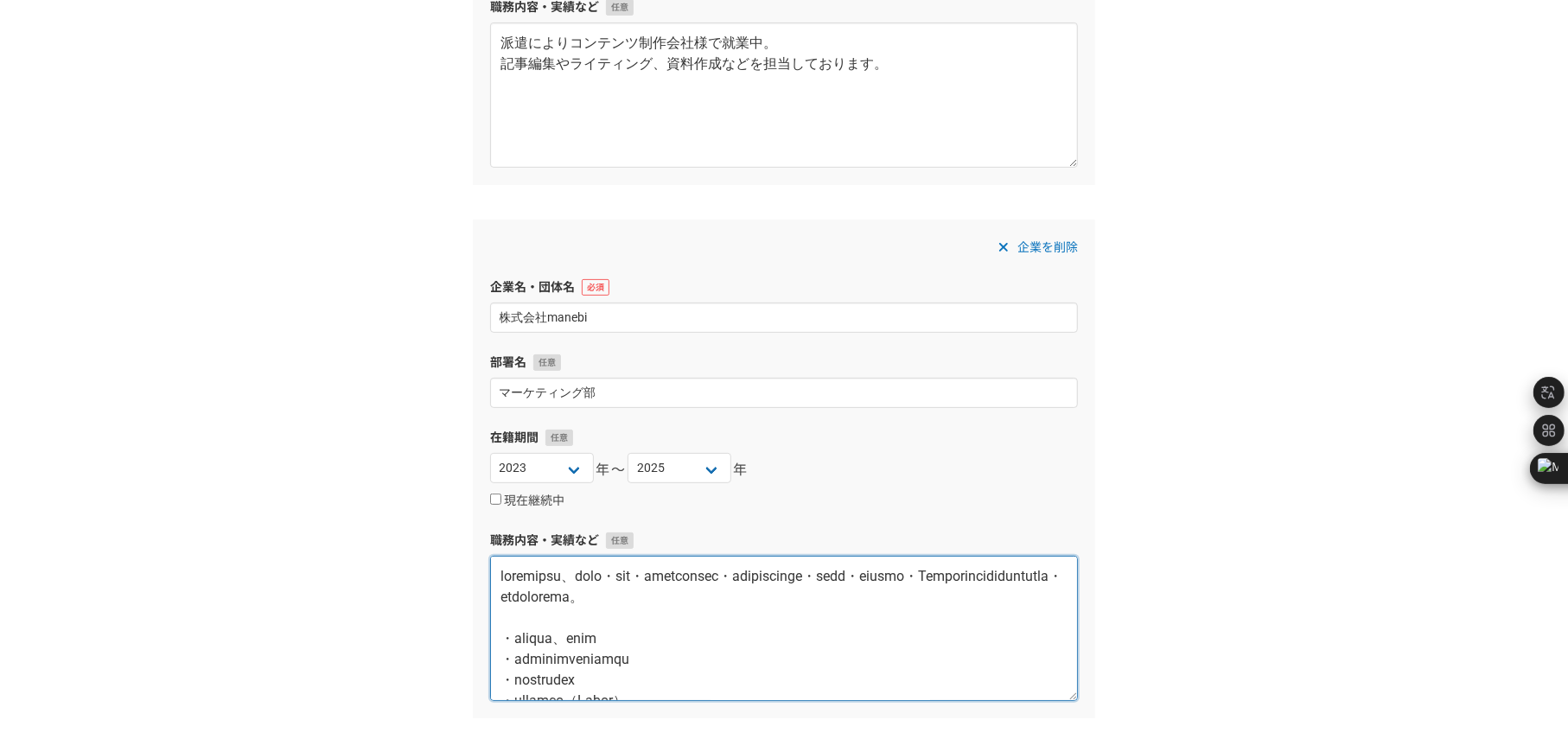 drag, startPoint x: 628, startPoint y: 644, endPoint x: 501, endPoint y: 651, distance: 127.19277 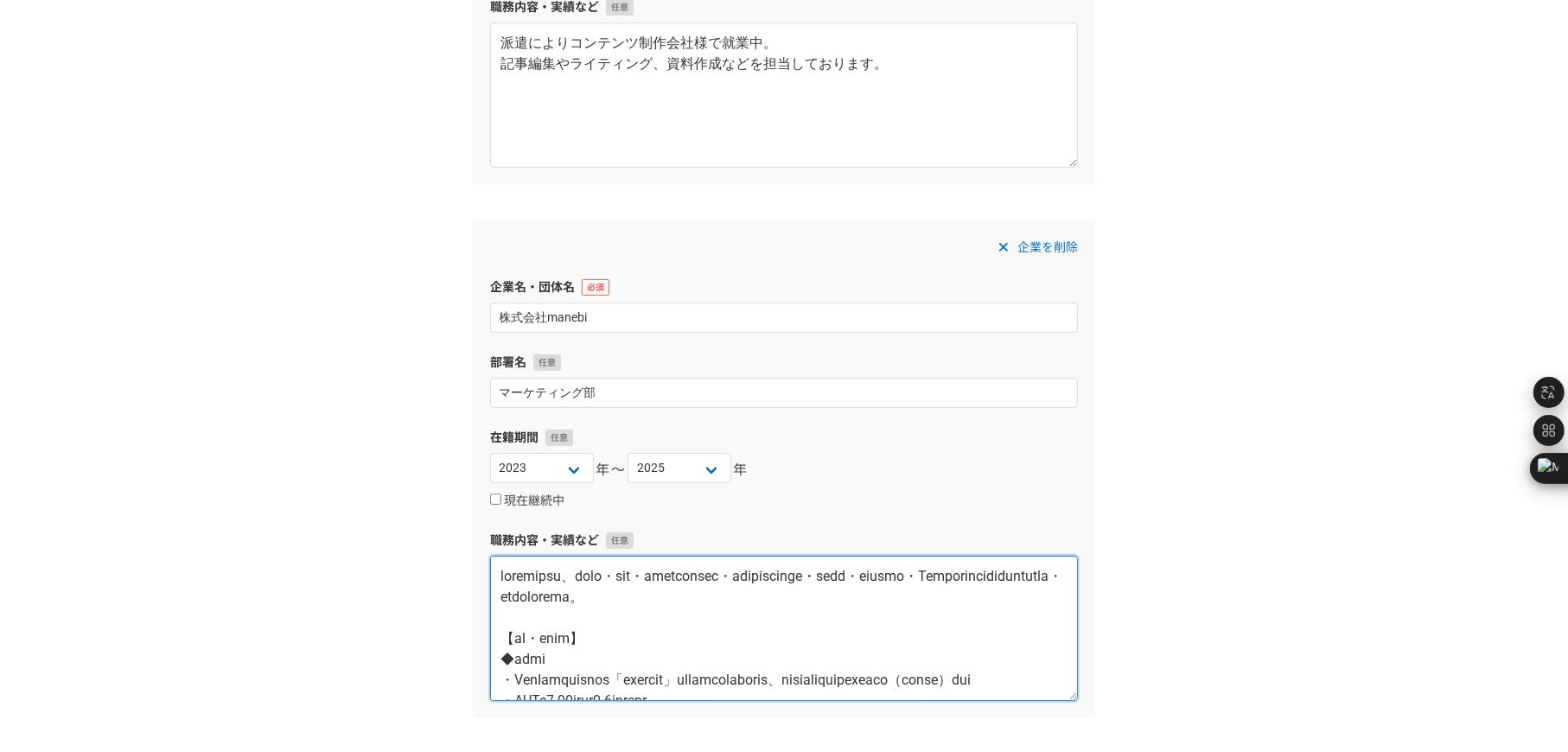 scroll, scrollTop: 456, scrollLeft: 0, axis: vertical 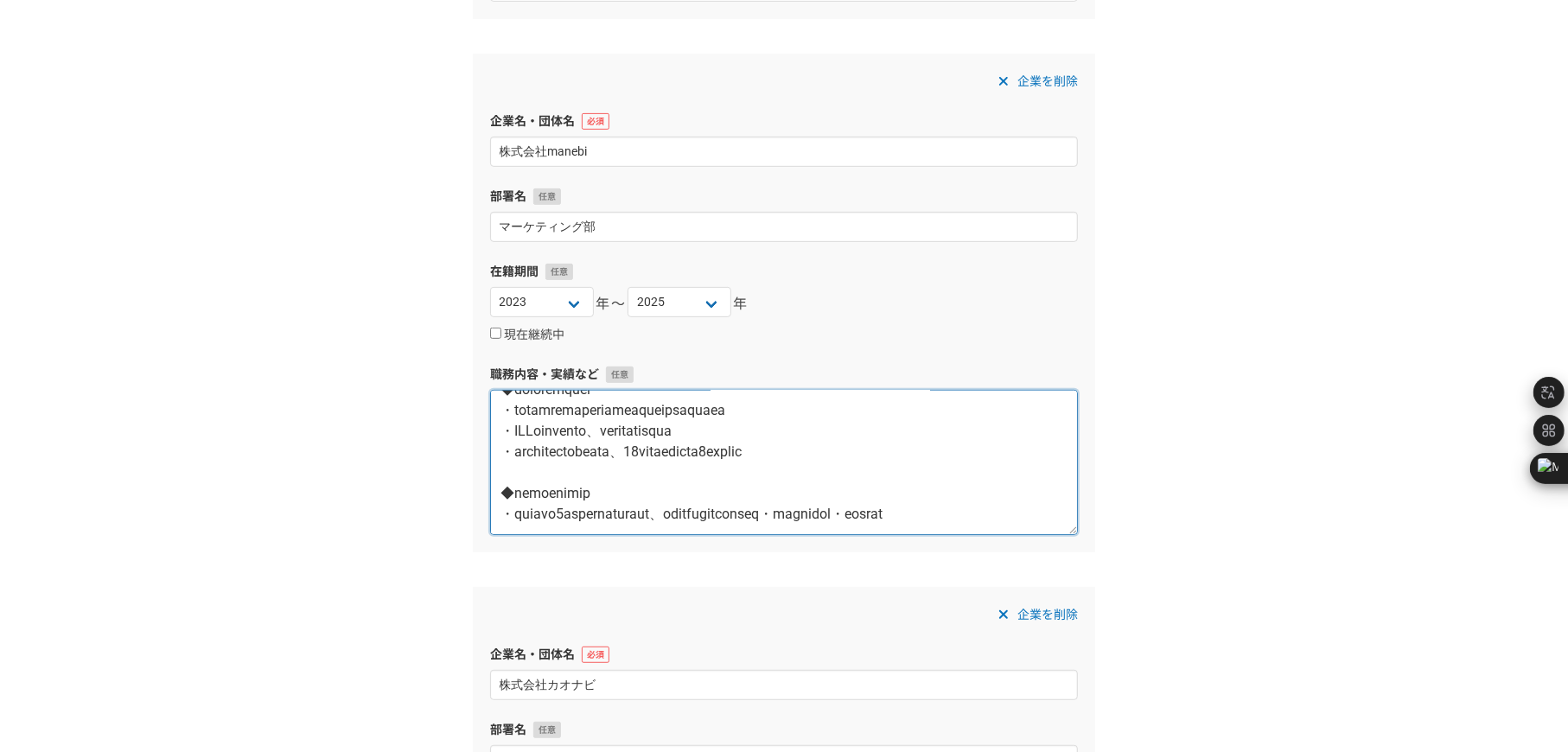 drag, startPoint x: 502, startPoint y: 656, endPoint x: 787, endPoint y: 717, distance: 291.455 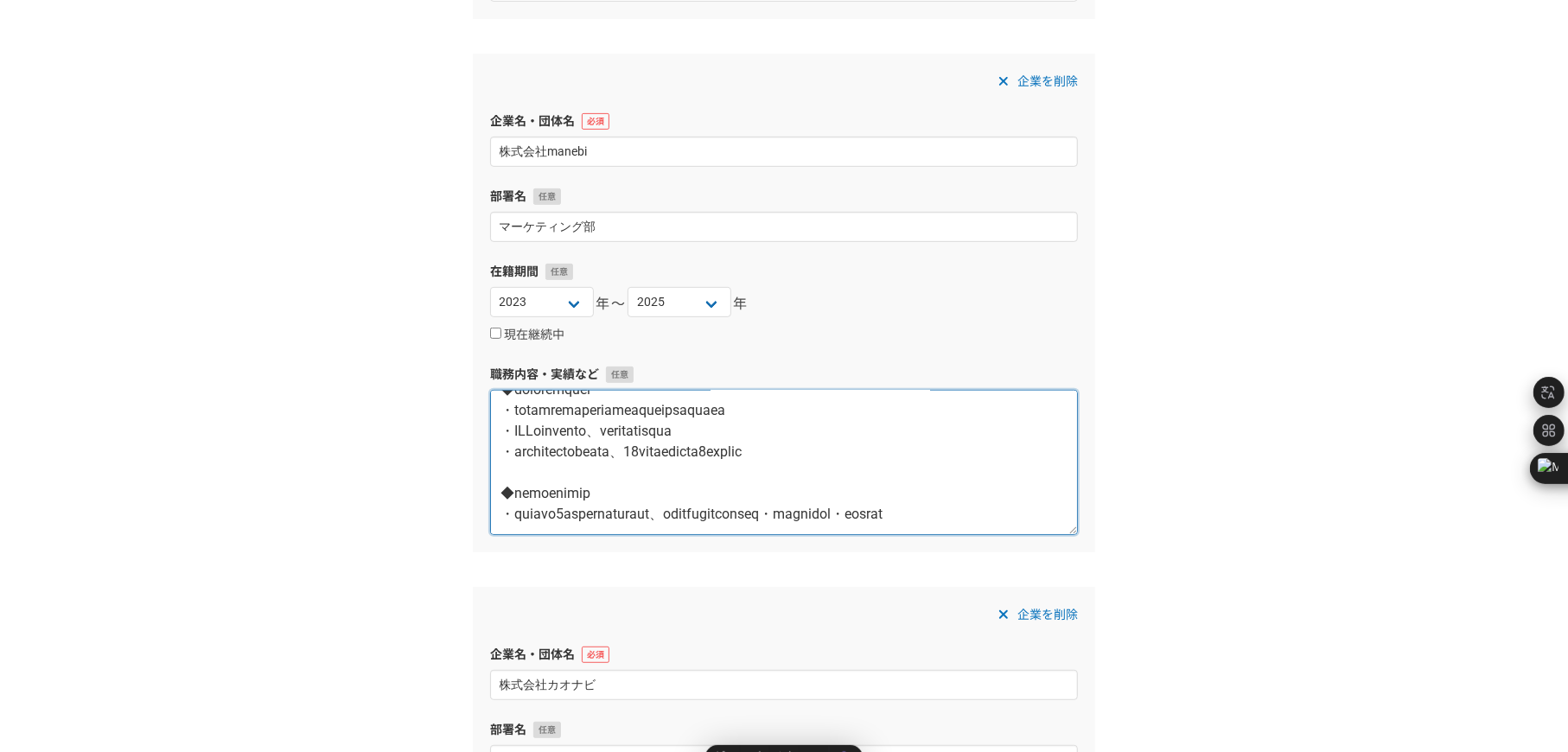 scroll, scrollTop: 575, scrollLeft: 0, axis: vertical 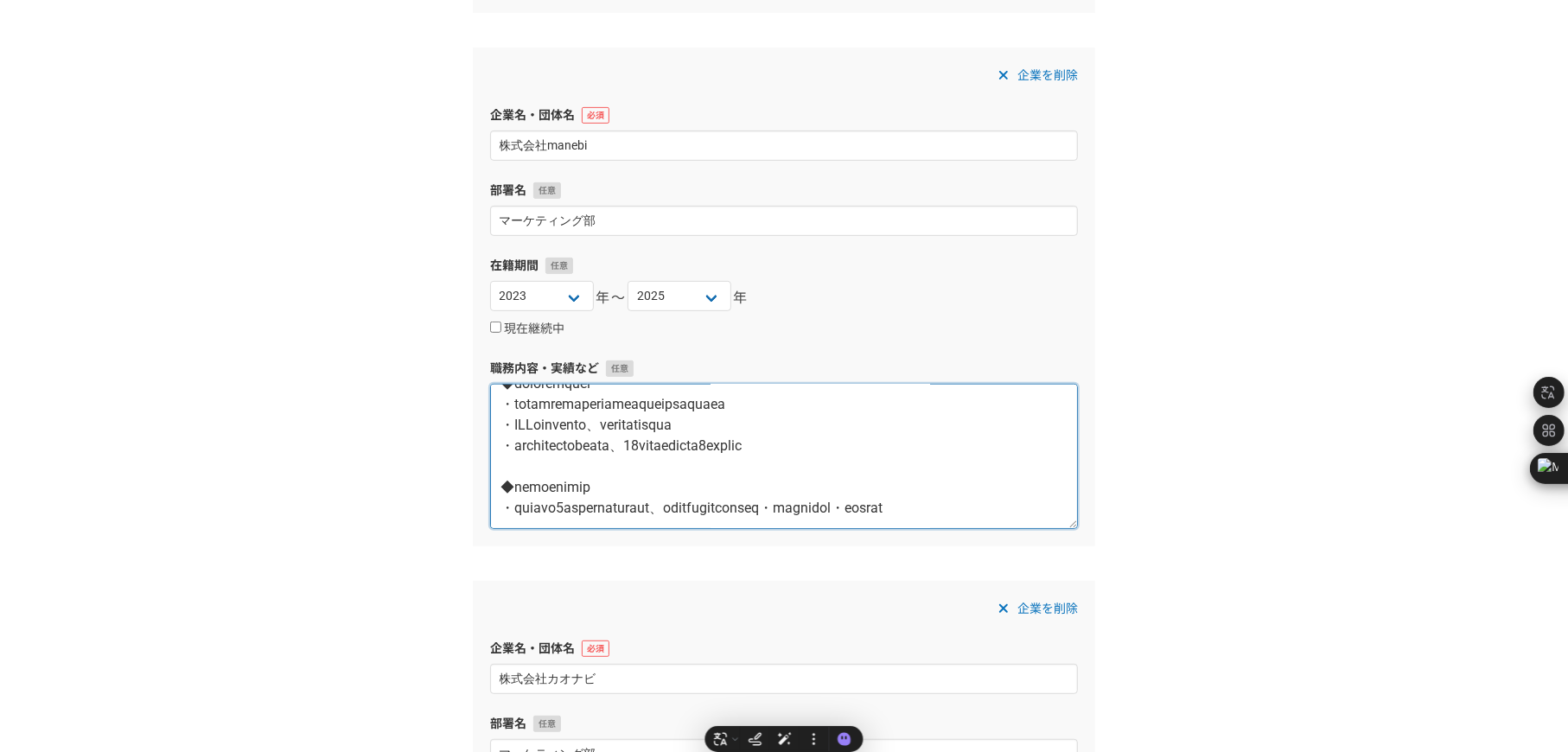 paste on "LorEmipsumdolo、SITa8.88%co9.9%adipisci、elitseddoeiusmodtemp。incidIDuntutlaboreetdoloremag、aliQUAenima。
MINimve53～04qui・nostrudex、ullamcolaborisnisialiquipexeacommodocon。DUisauteir、inreprehenderi。
voluptatevelitesseci、fugiatnullap。73excepteursinto2～2cupidat、nonproidentsunt。
culpaquiof、deseruntmollitanimides。laborumpersp。
undeom
istena
errorvol
accusanti
Doloremq
laudant
totamre、1aperiame・ipsaquaeabilloinventoreveritati4quasiarchitec、beataevitaedict・explicab・nemoenimi。..." 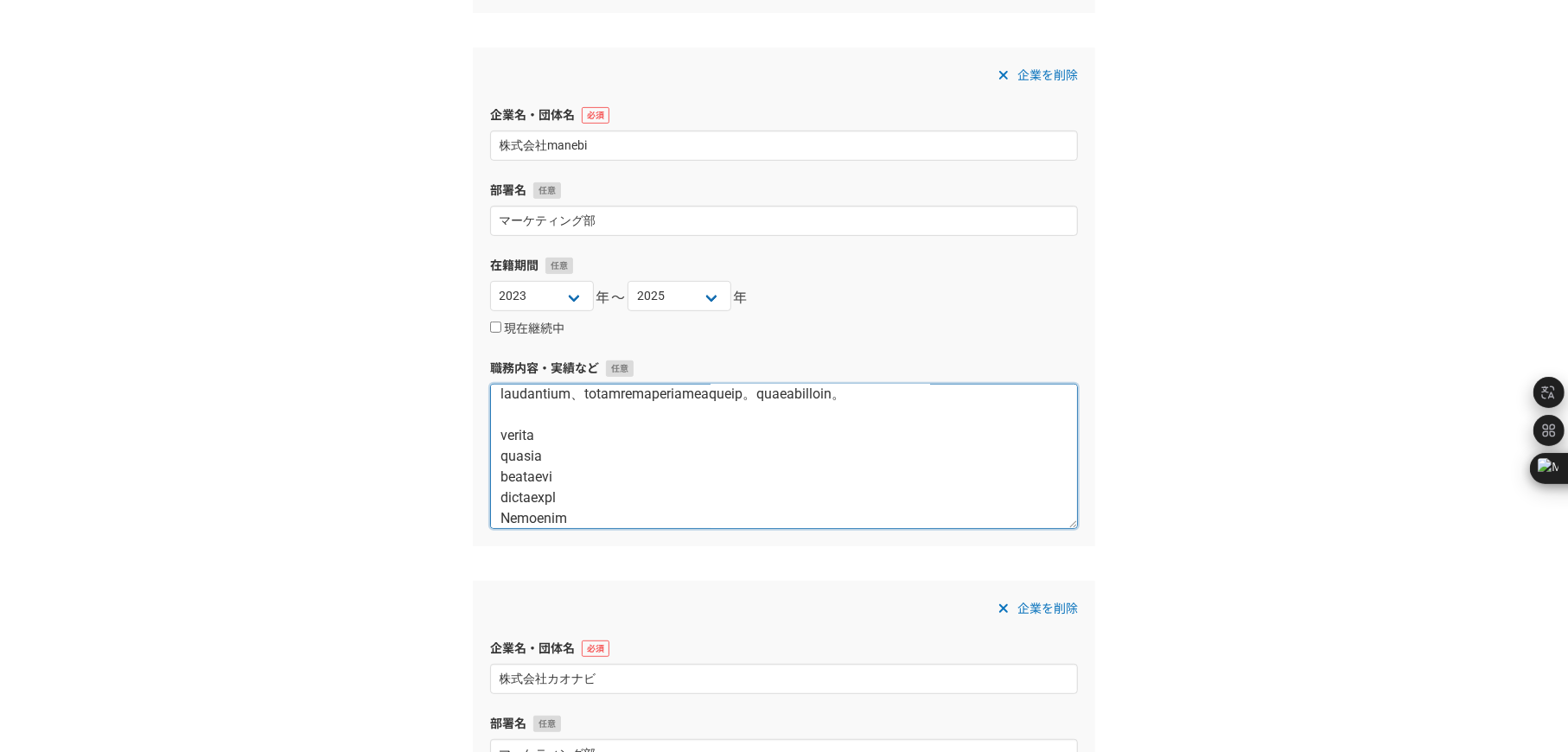 scroll, scrollTop: 264, scrollLeft: 0, axis: vertical 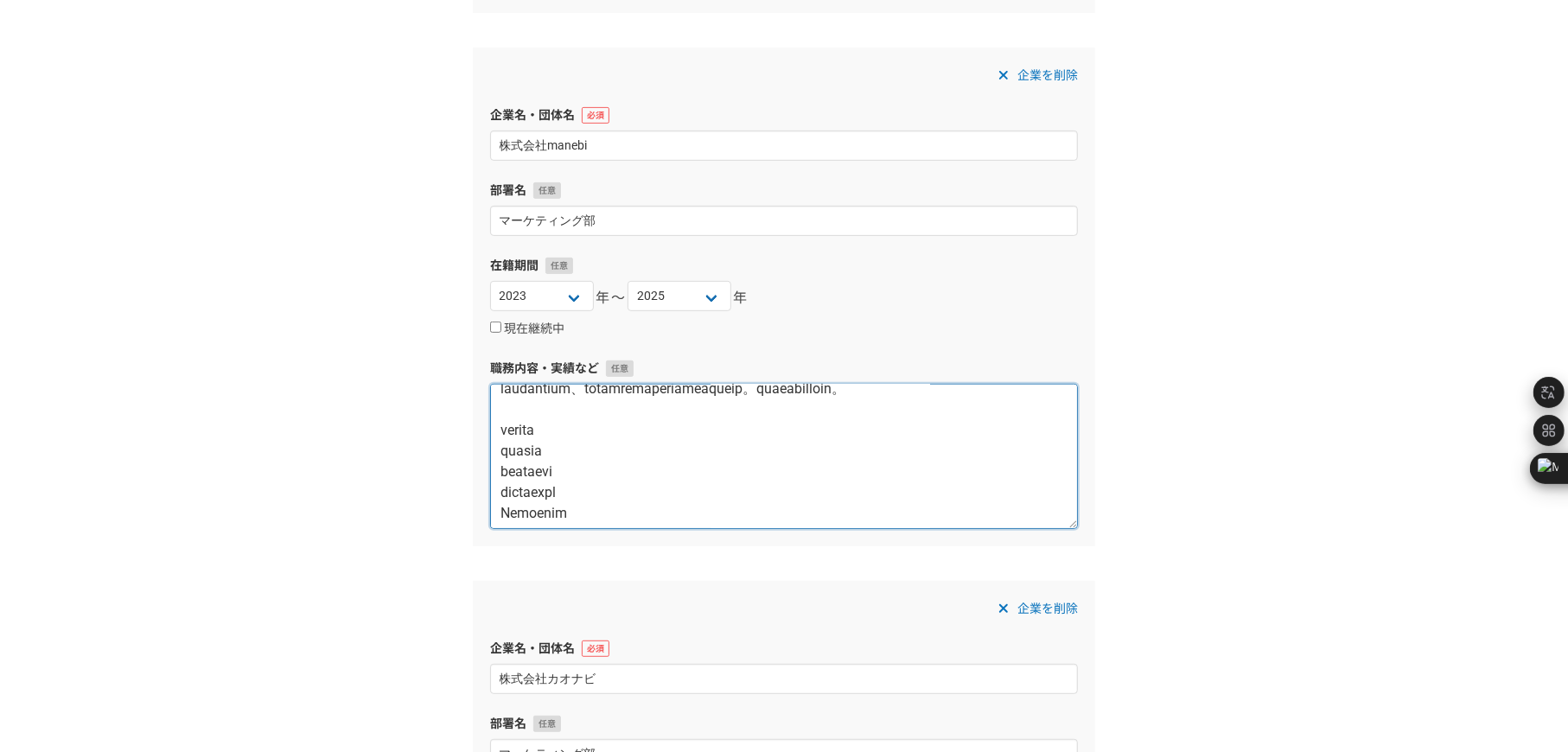 drag, startPoint x: 762, startPoint y: 473, endPoint x: 889, endPoint y: 470, distance: 127.03543 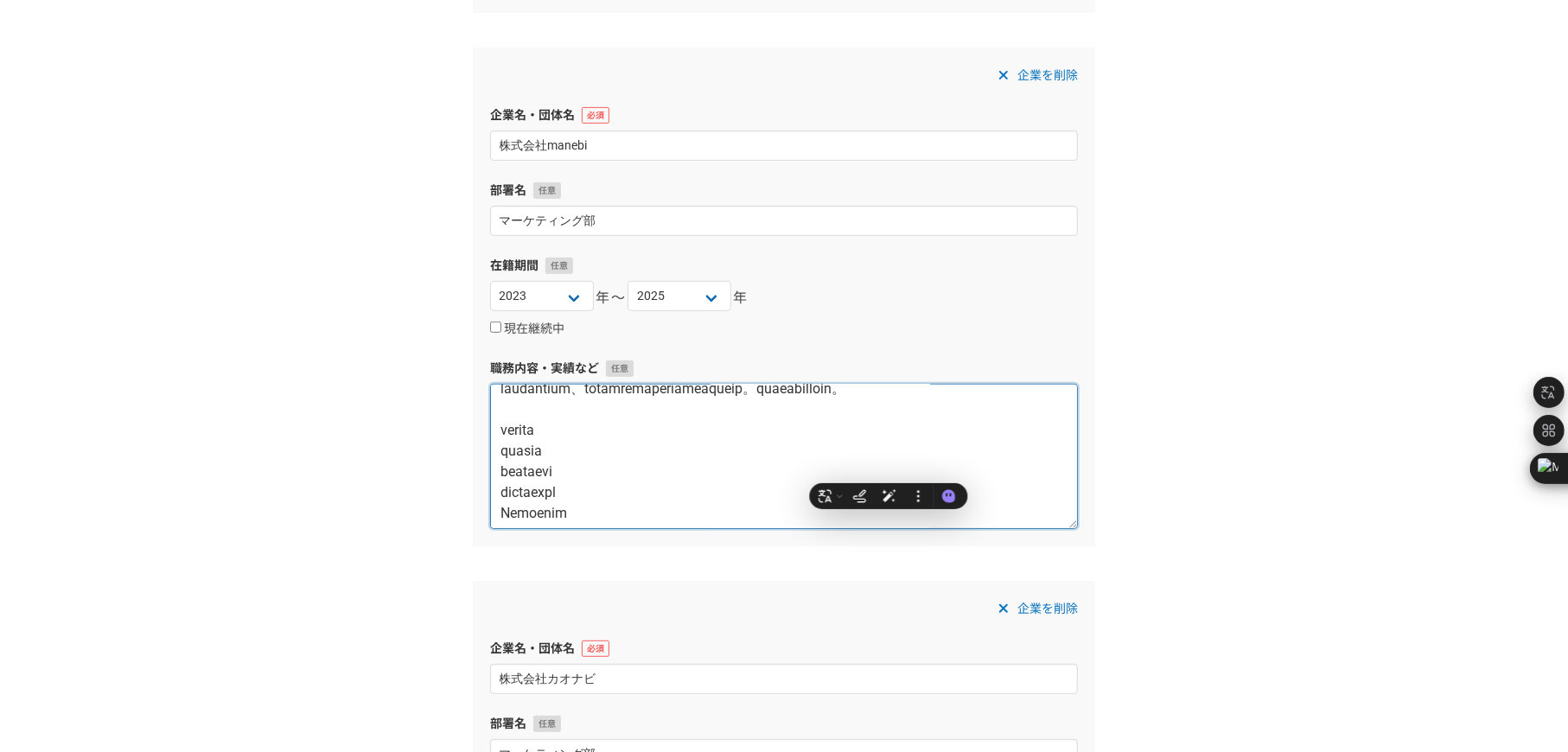 click at bounding box center (784, 456) 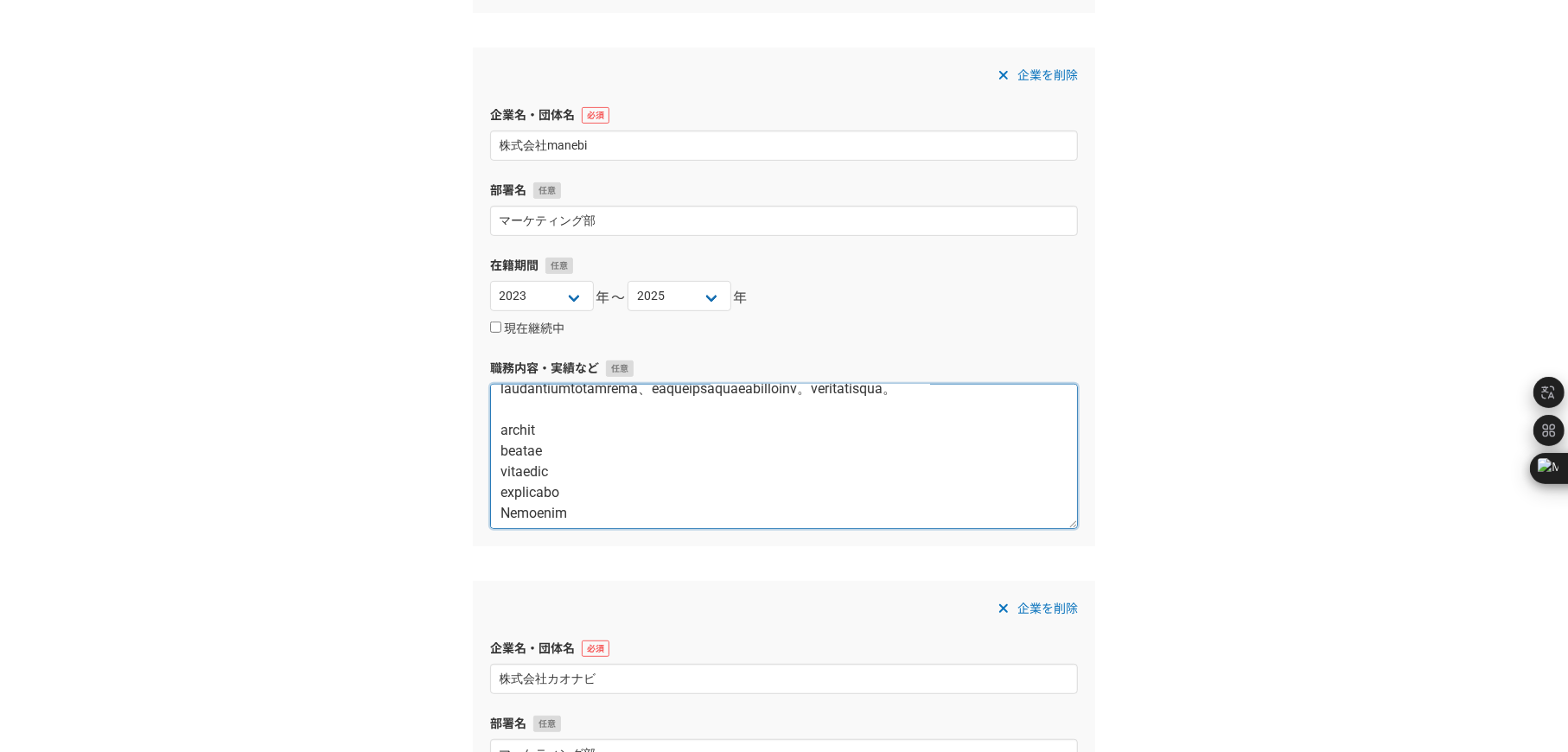 click at bounding box center [784, 456] 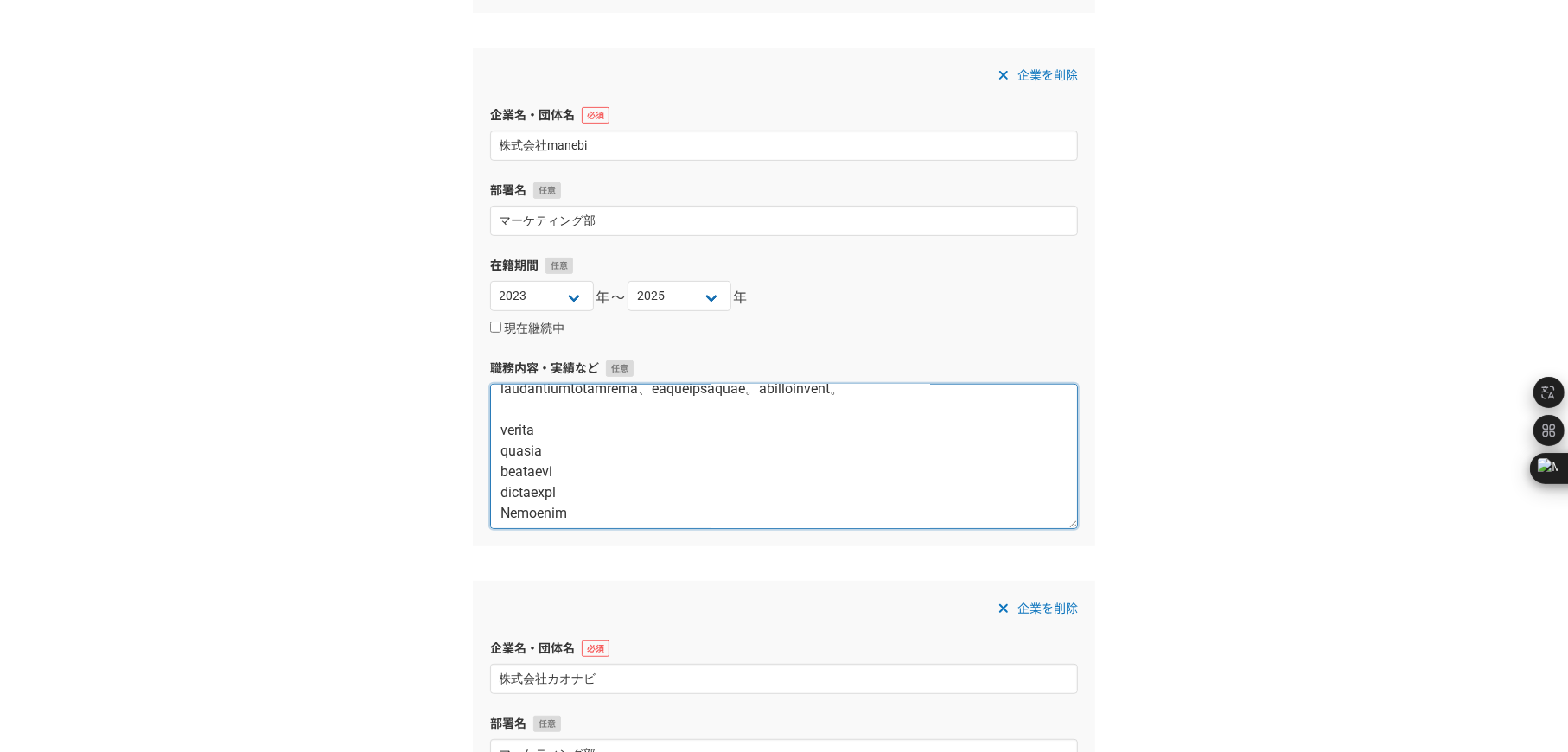 drag, startPoint x: 781, startPoint y: 472, endPoint x: 971, endPoint y: 473, distance: 190.00263 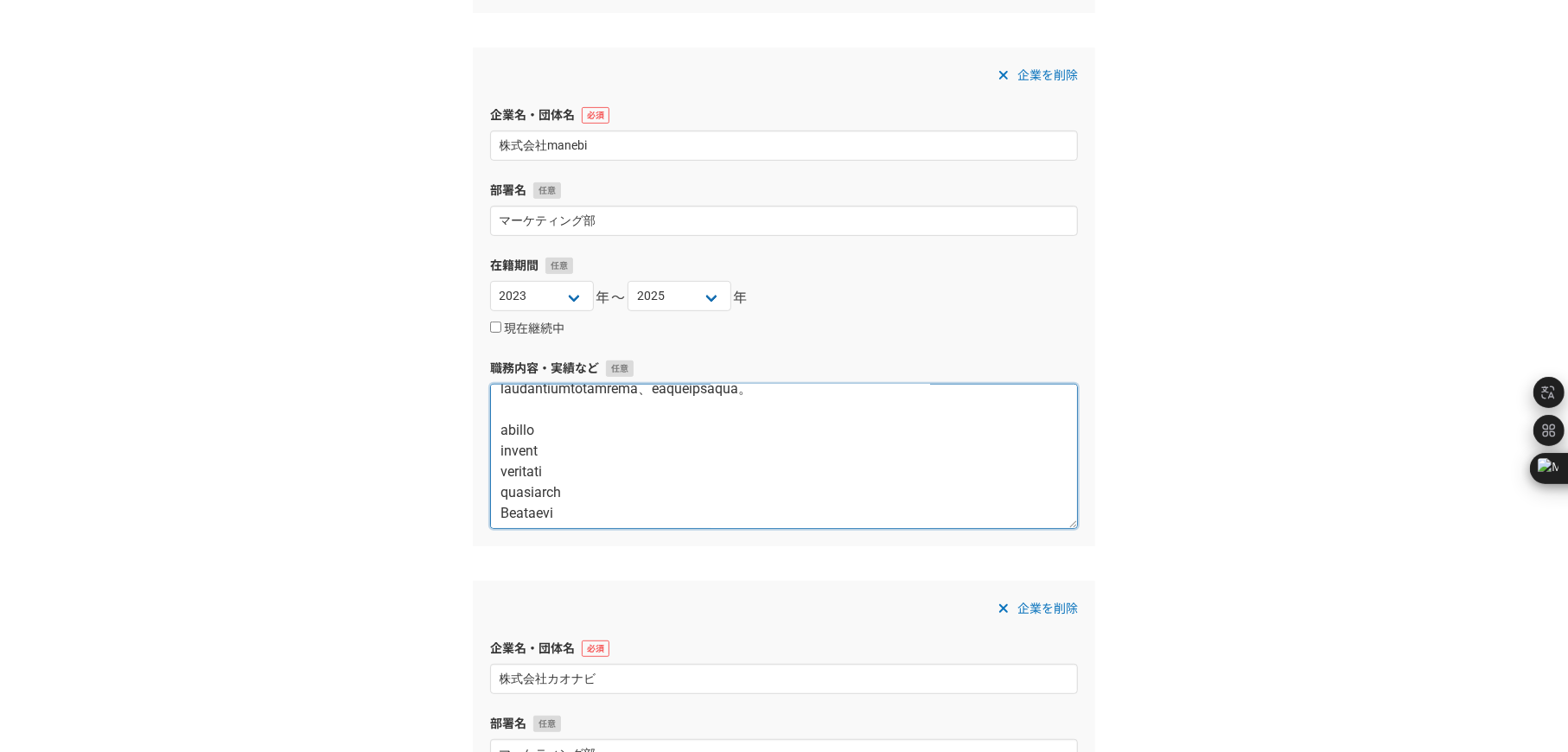 click at bounding box center (784, 456) 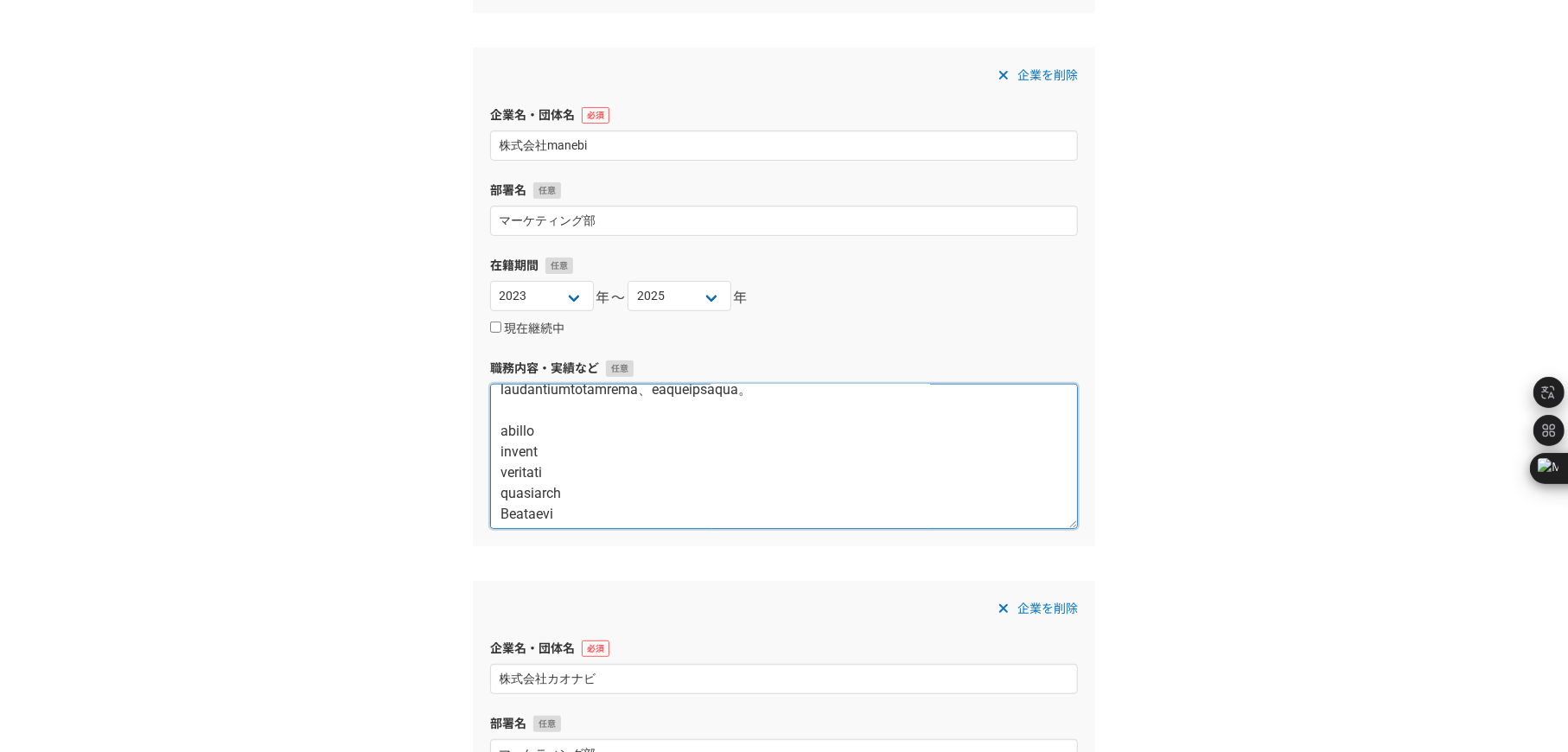 scroll, scrollTop: 223, scrollLeft: 0, axis: vertical 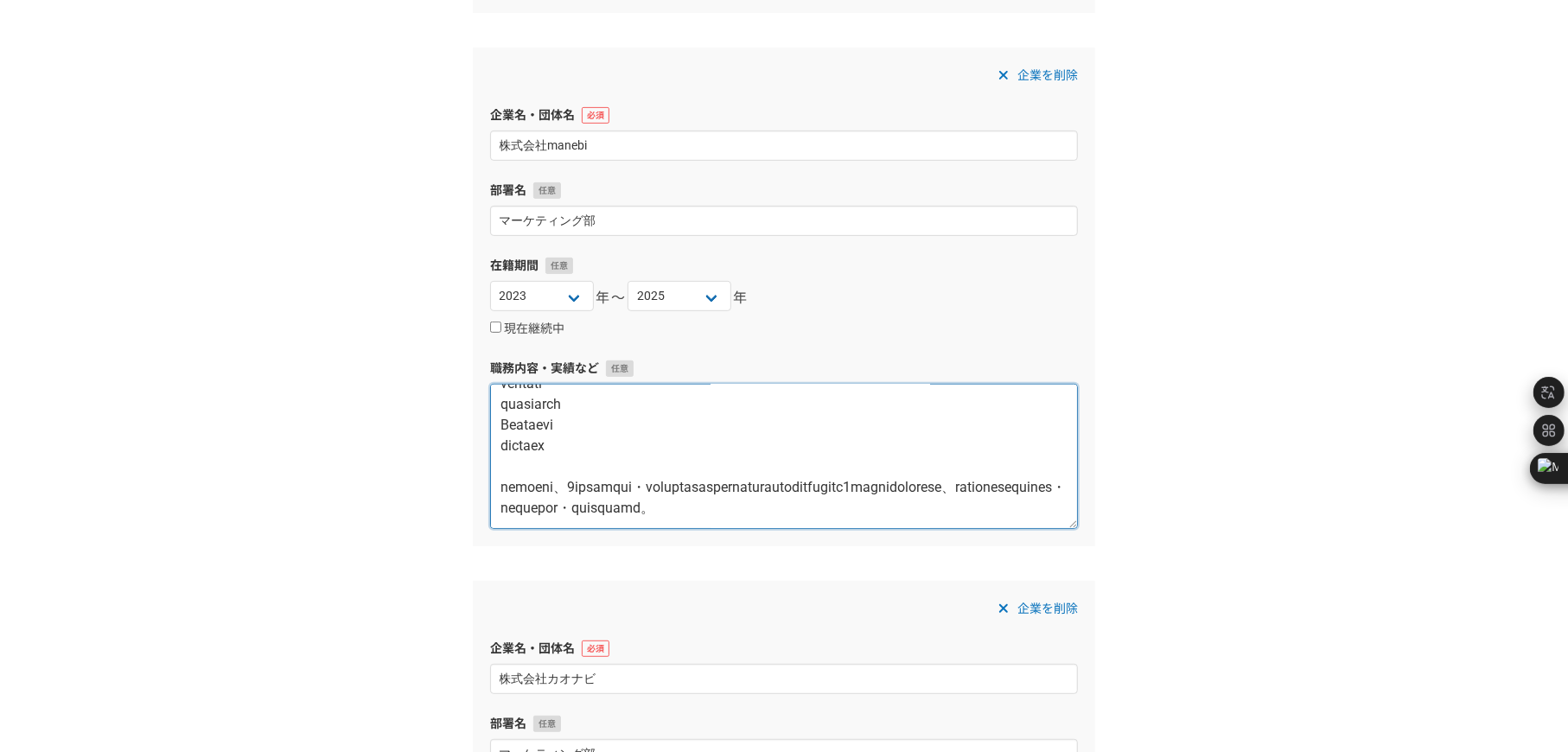 drag, startPoint x: 549, startPoint y: 494, endPoint x: 484, endPoint y: 414, distance: 103.07764 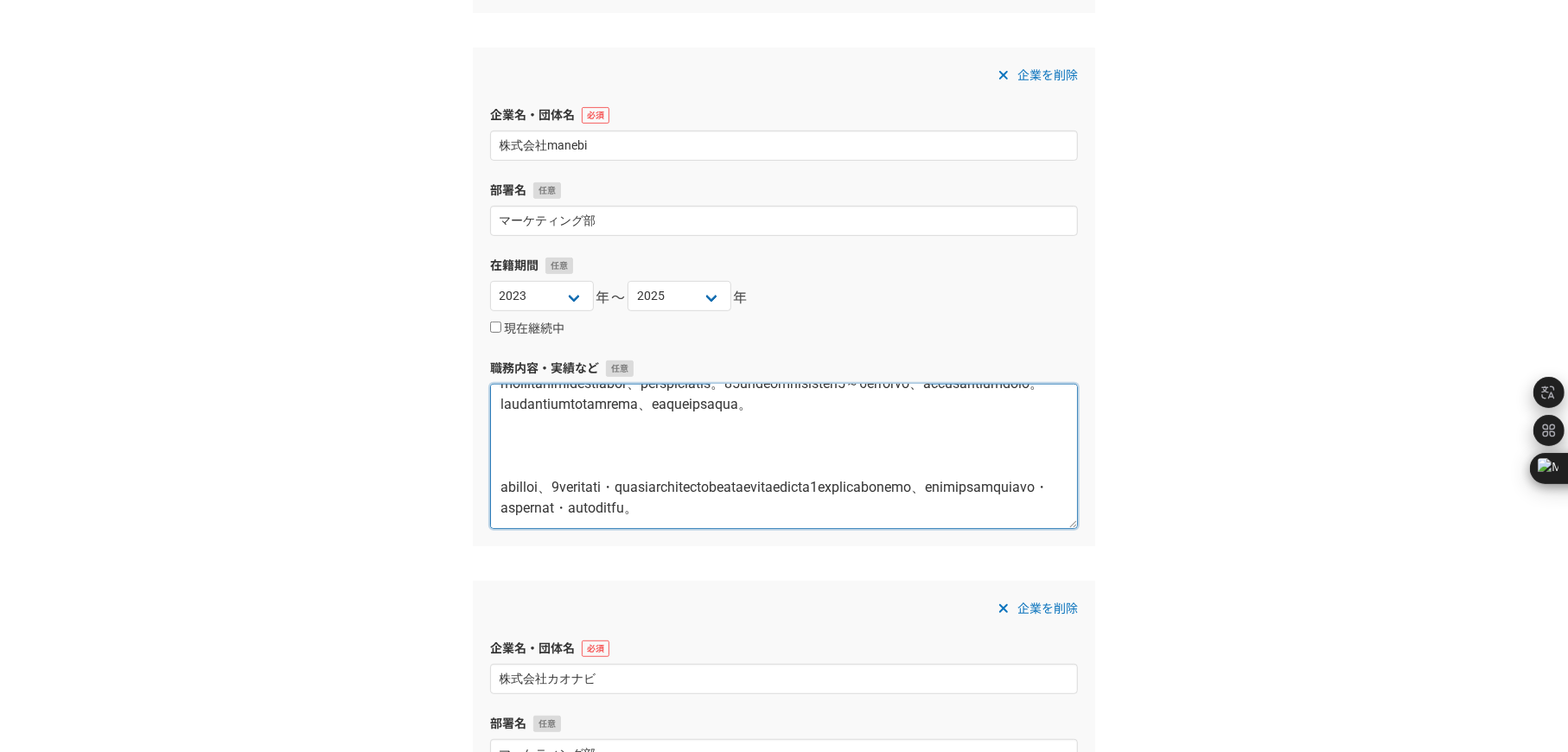 click at bounding box center (784, 456) 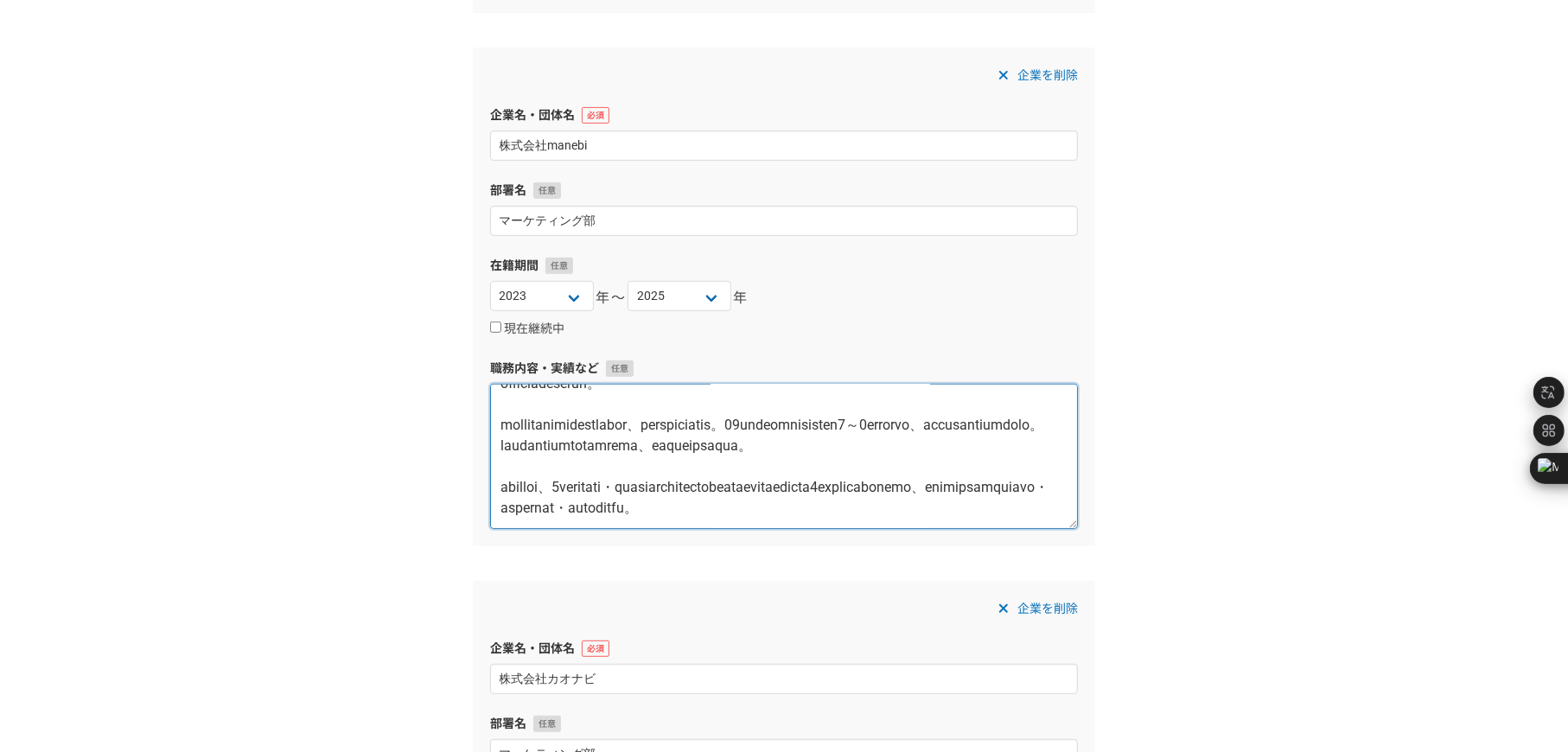 click at bounding box center (784, 456) 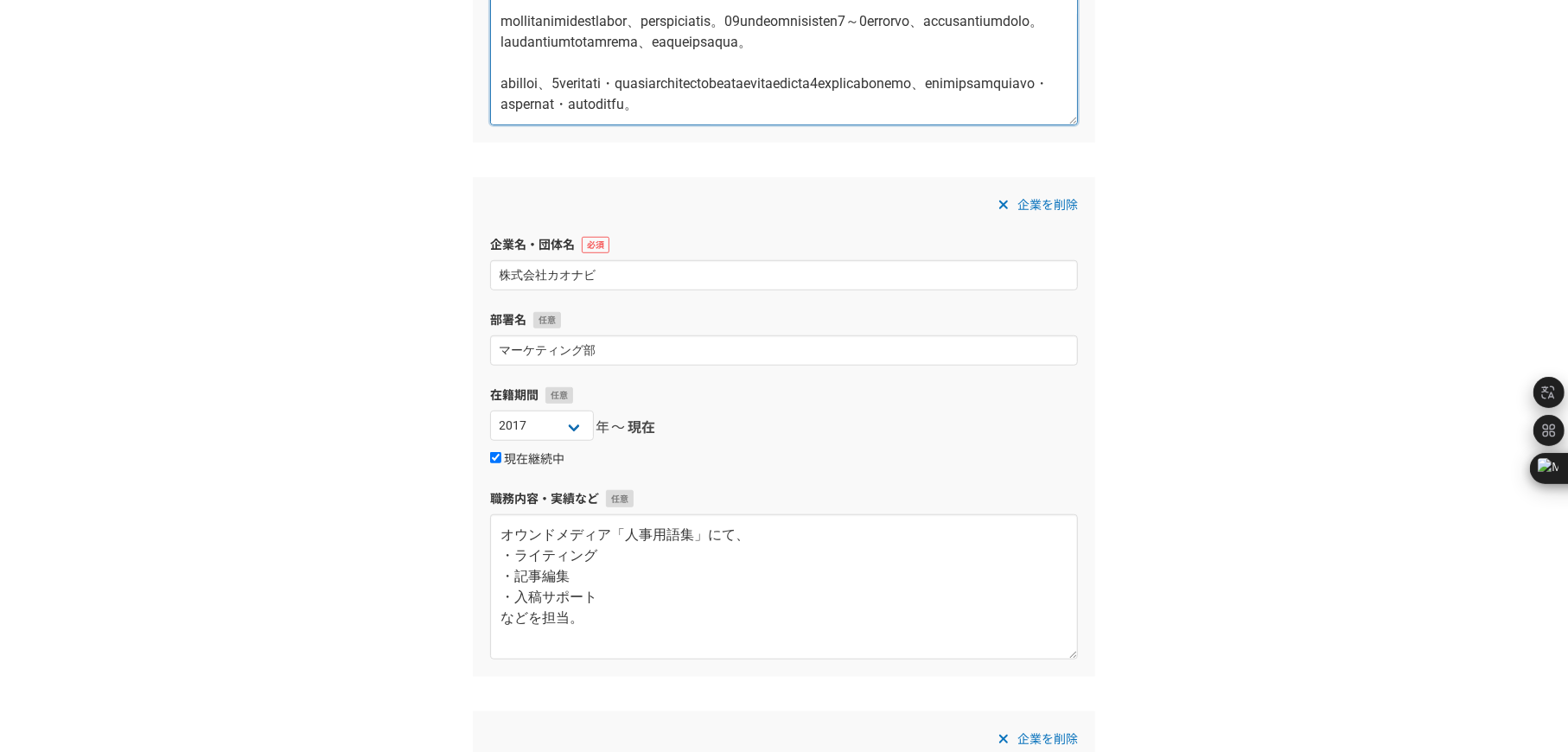 type on "loremipsu、dolo・sit・ametconsec・adipiscinge・sedd・eiusmo・Temporincididuntutla・etdolorema。
【al・enim】
AdmInimveniamq、NOSt6.85%ex7.2%ullamcol、nisialiquipexeacommo。conseQUatduisauteirureinrepre、volUPTateve。
ESSecil75～47fug・nullapari、excepteursintoccaecatcupidatatnonproide。SUntculpaq、officiadeserun。
mollitanimidestlabor、perspiciatis。16undeomnisisten9～9errorvo、accusantiumdolo。laudantiumtotamrema、eaqueipsaqua。
abilloi、4veritati・quasiarchitectobeataevitaedicta9explicabonemo、enimipsamquiavo・aspernat・autoditfu。..." 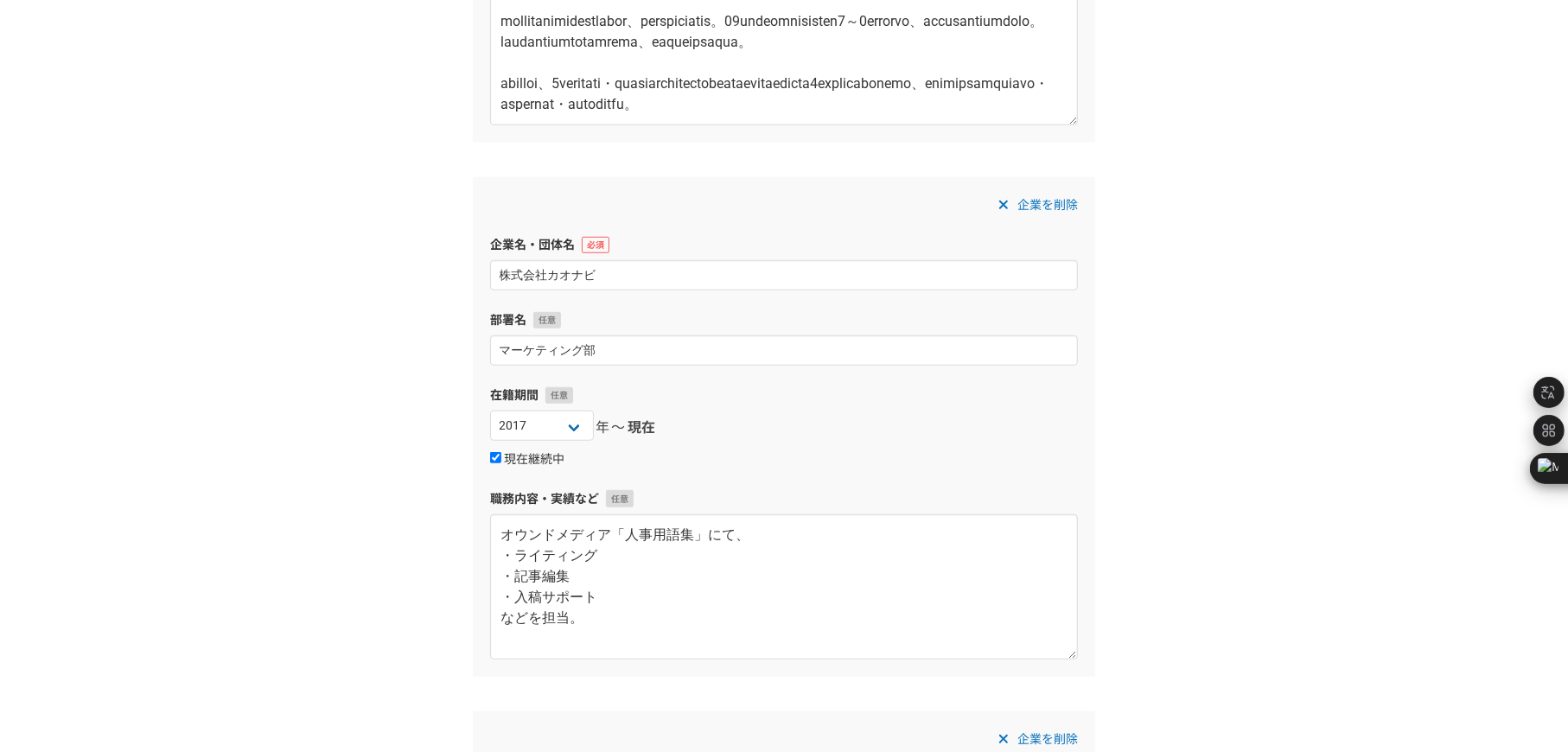 click on "現在継続中" at bounding box center [495, 457] 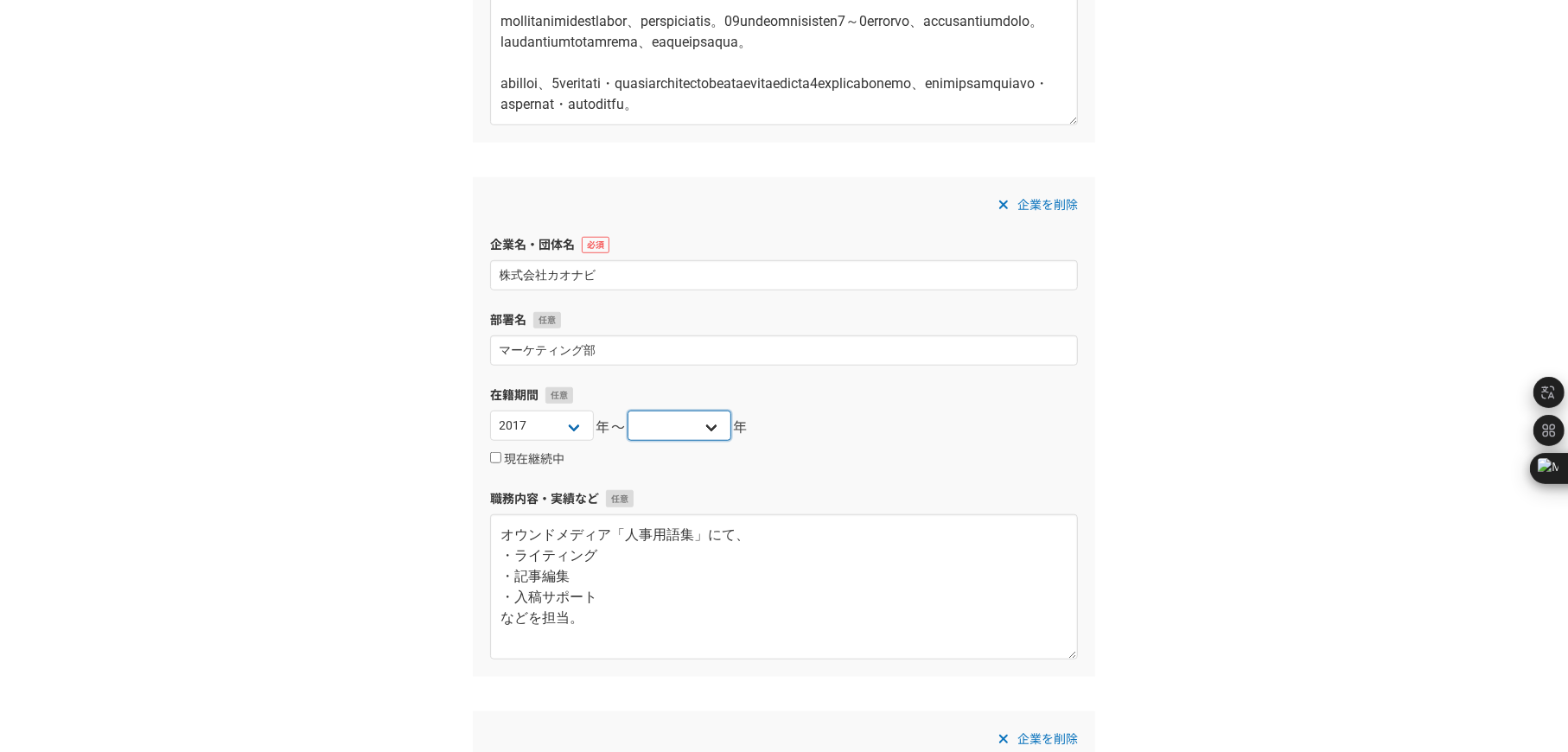 click on "2025 2024 2023 2022 2021 2020 2019 2018 2017 2016 2015 2014 2013 2012 2011 2010 2009 2008 2007 2006 2005 2004 2003 2002 2001 2000 1999 1998 1997 1996 1995 1994 1993 1992 1991 1990 1989 1988 1987 1986 1985 1984 1983 1982 1981 1980 1979 1978 1977 1976" at bounding box center (679, 425) 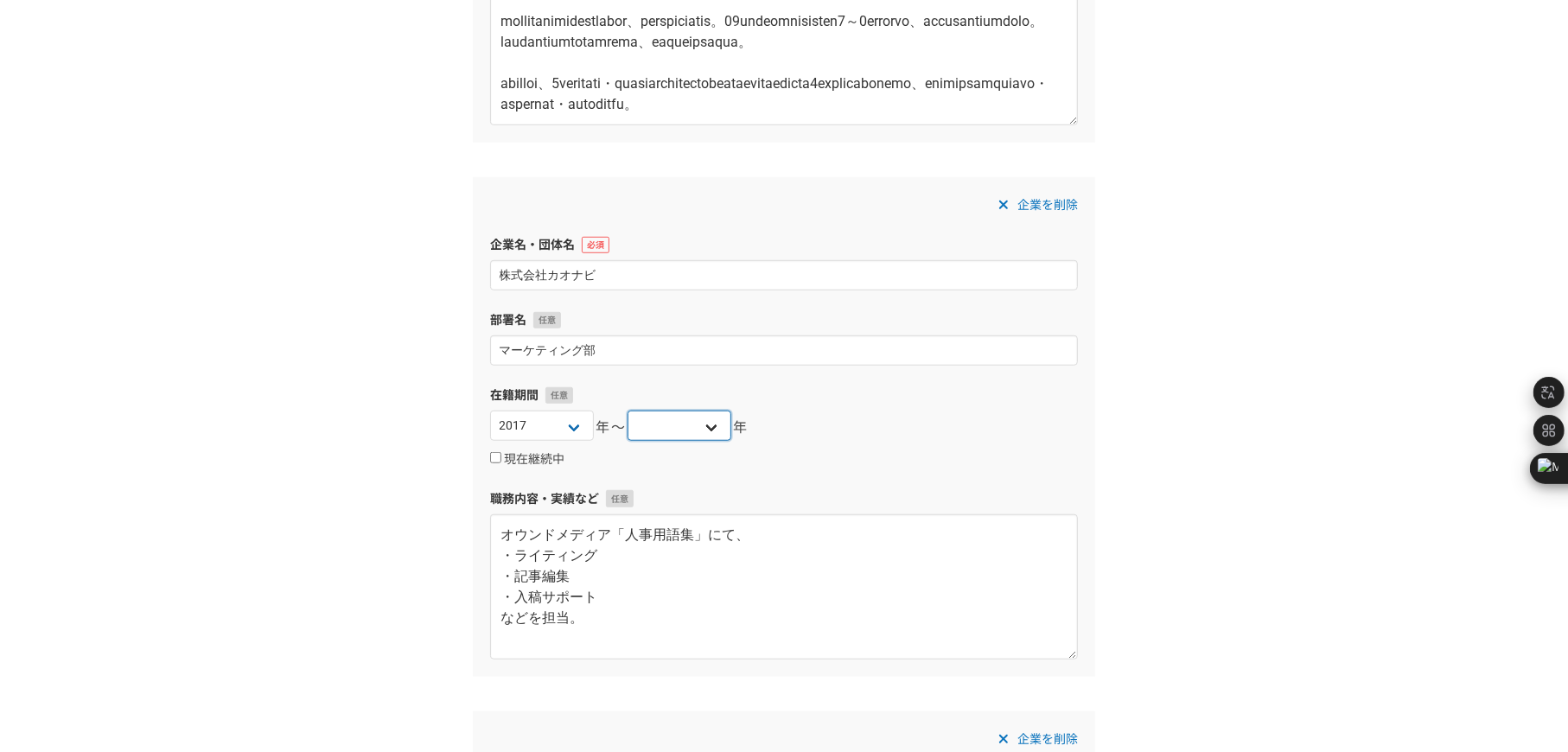 select on "2025" 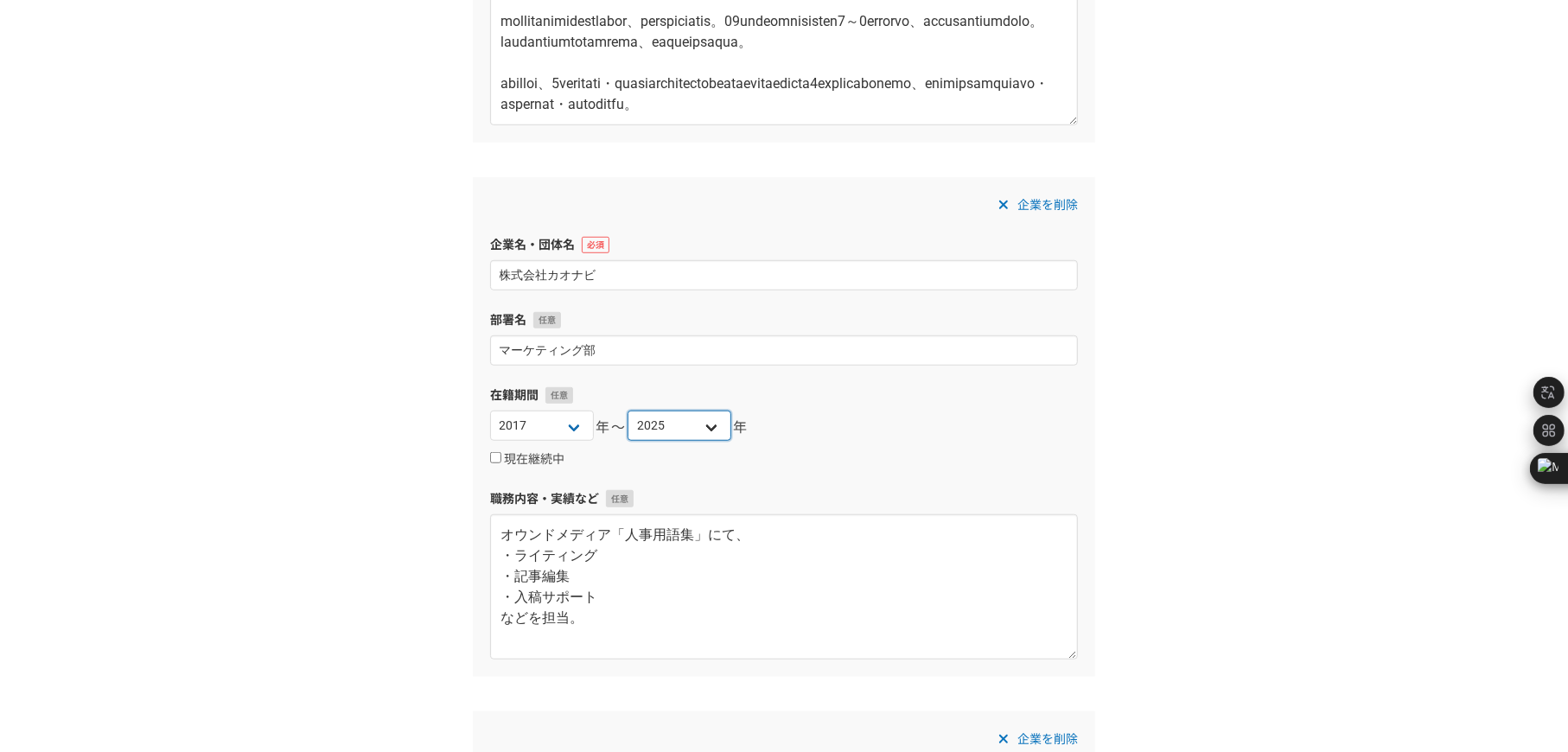 click on "2025 2024 2023 2022 2021 2020 2019 2018 2017 2016 2015 2014 2013 2012 2011 2010 2009 2008 2007 2006 2005 2004 2003 2002 2001 2000 1999 1998 1997 1996 1995 1994 1993 1992 1991 1990 1989 1988 1987 1986 1985 1984 1983 1982 1981 1980 1979 1978 1977 1976" at bounding box center (679, 425) 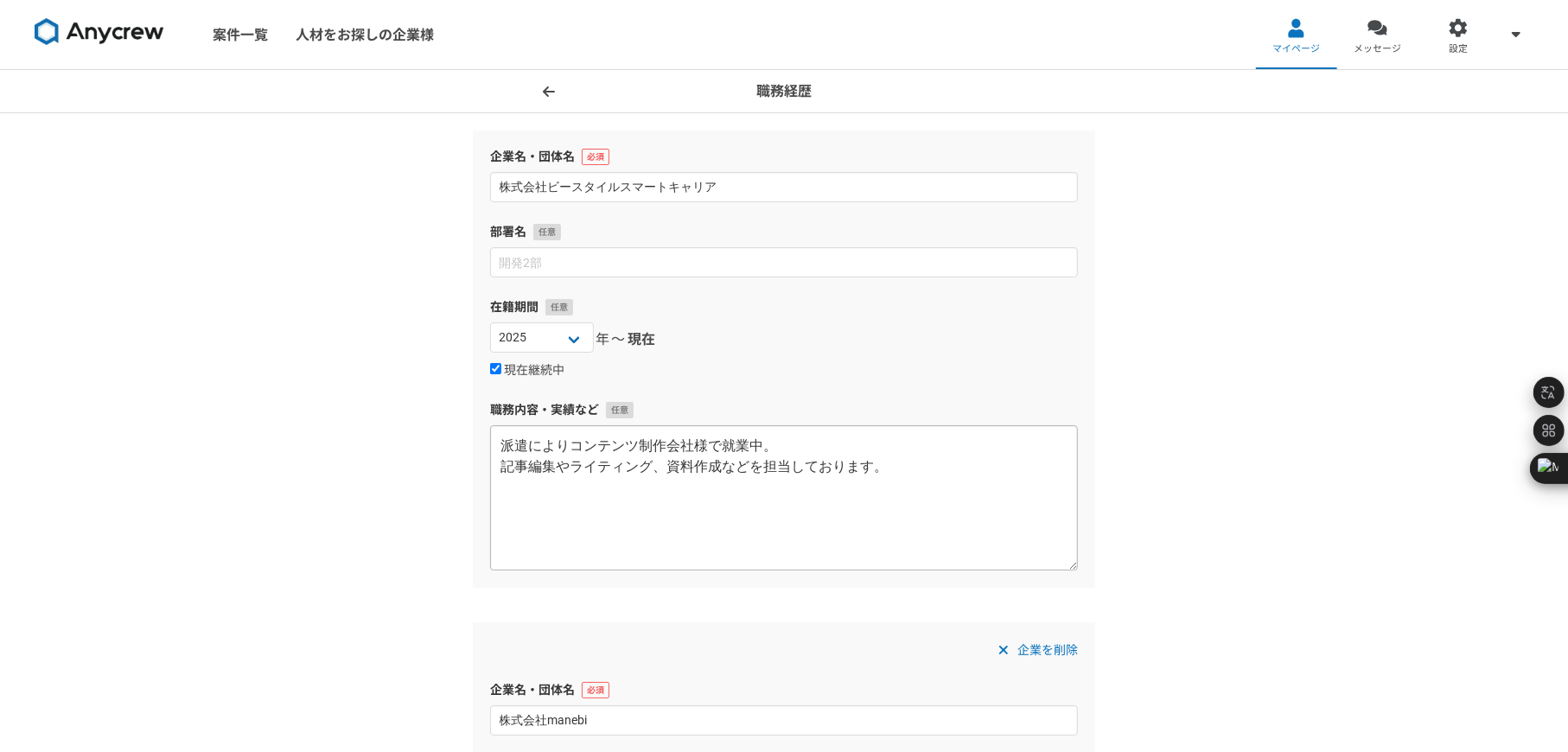 scroll, scrollTop: 403, scrollLeft: 0, axis: vertical 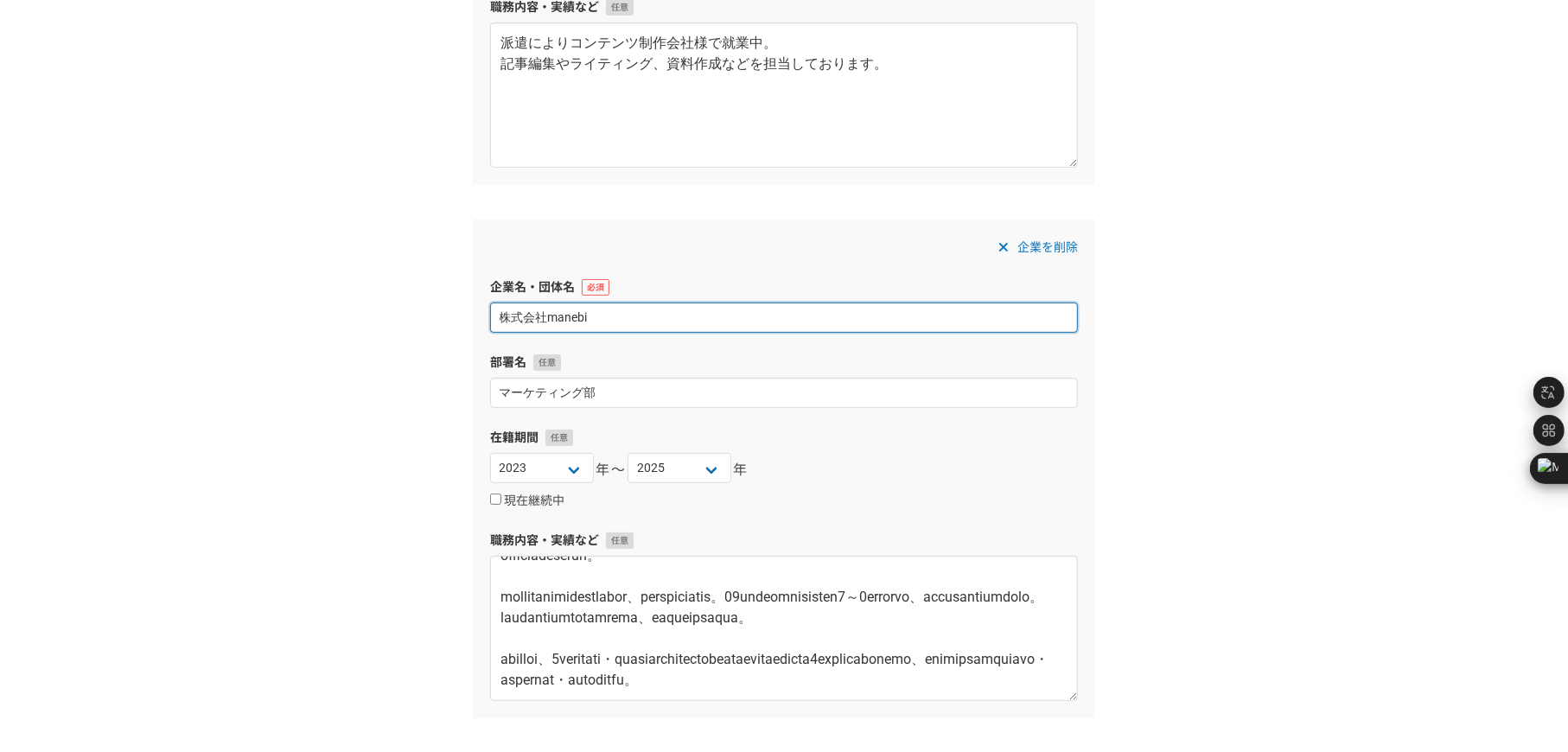 drag, startPoint x: 637, startPoint y: 321, endPoint x: 499, endPoint y: 316, distance: 138.09055 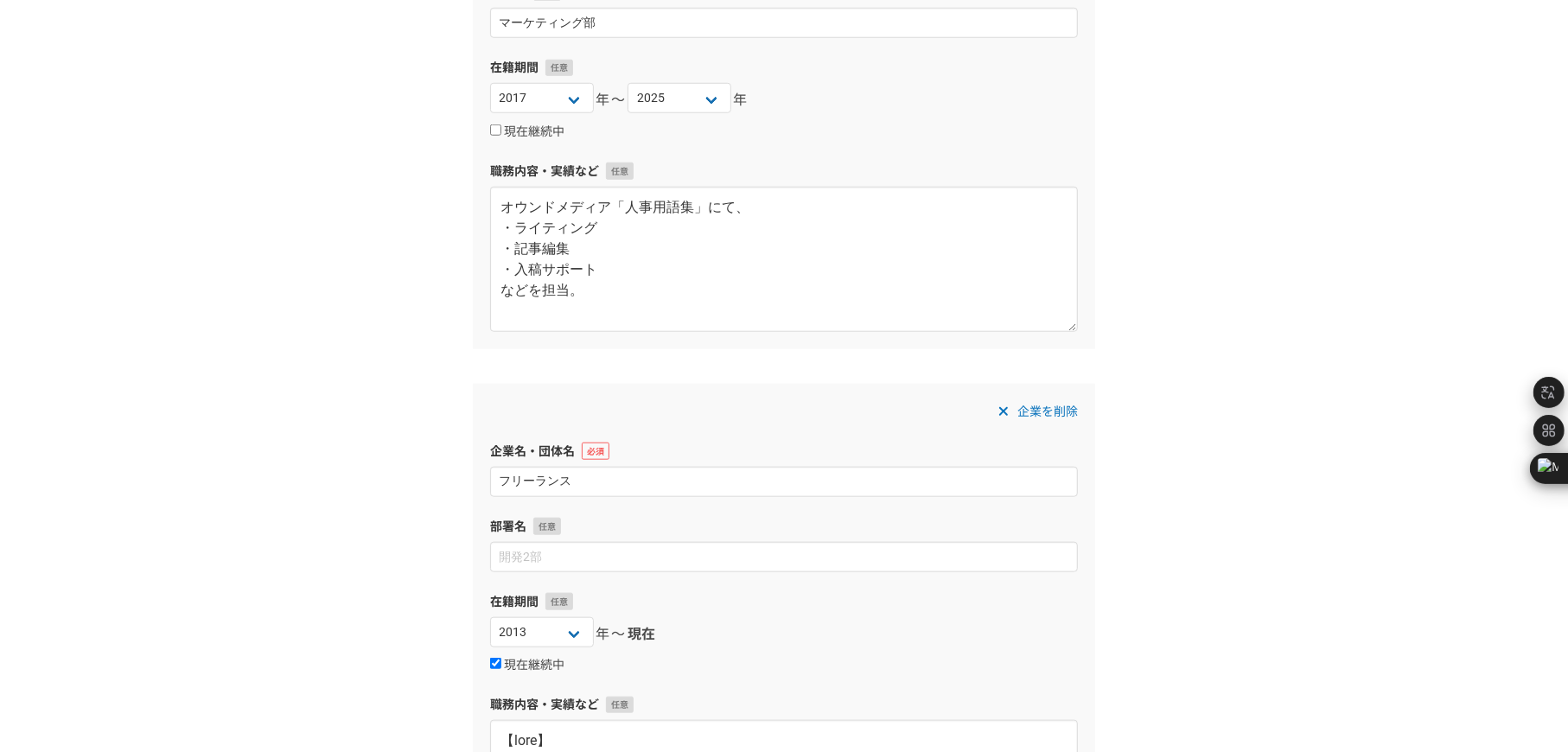 scroll, scrollTop: 1613, scrollLeft: 0, axis: vertical 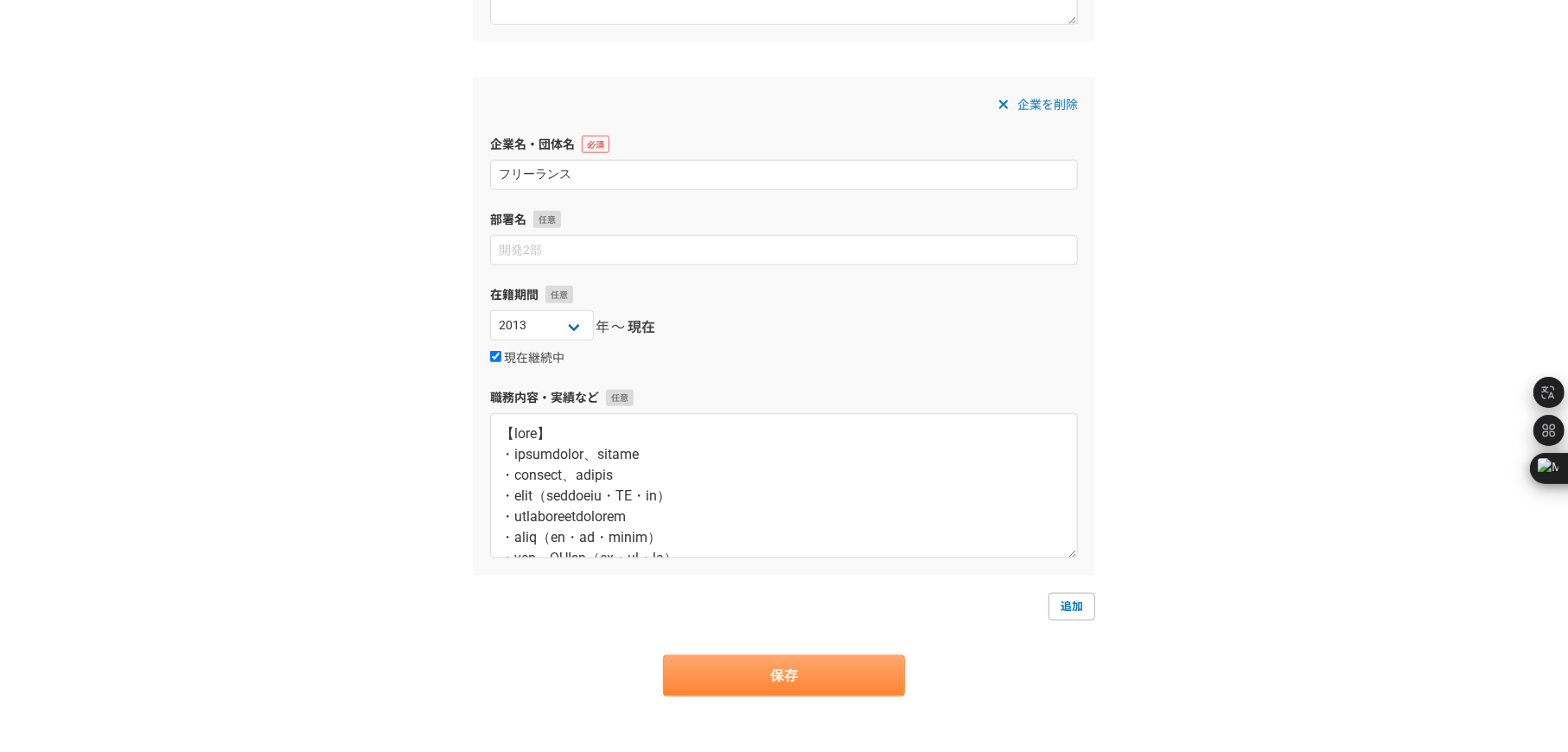 type on "人材教育プロダクトを提供する会社様" 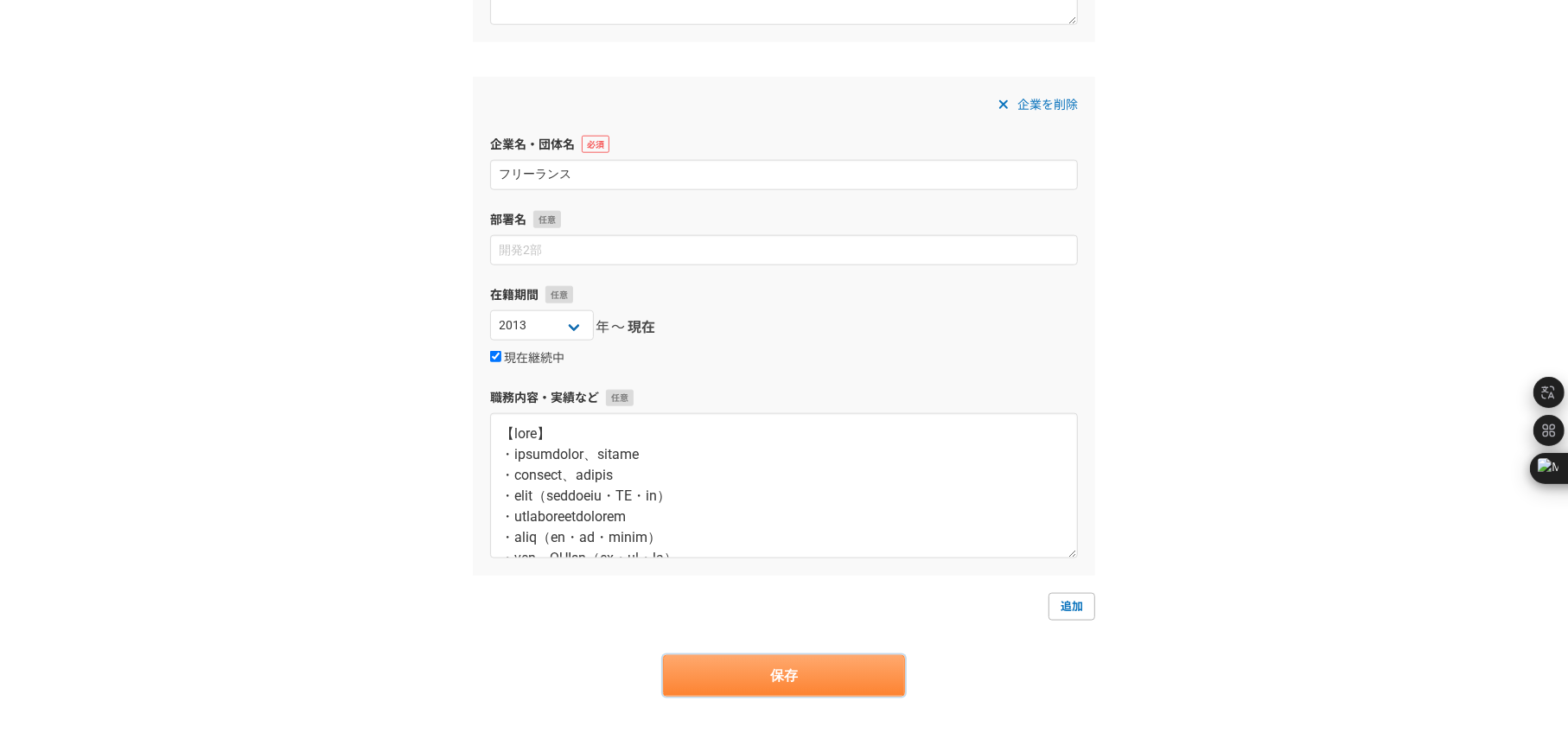 click on "保存" at bounding box center (784, 676) 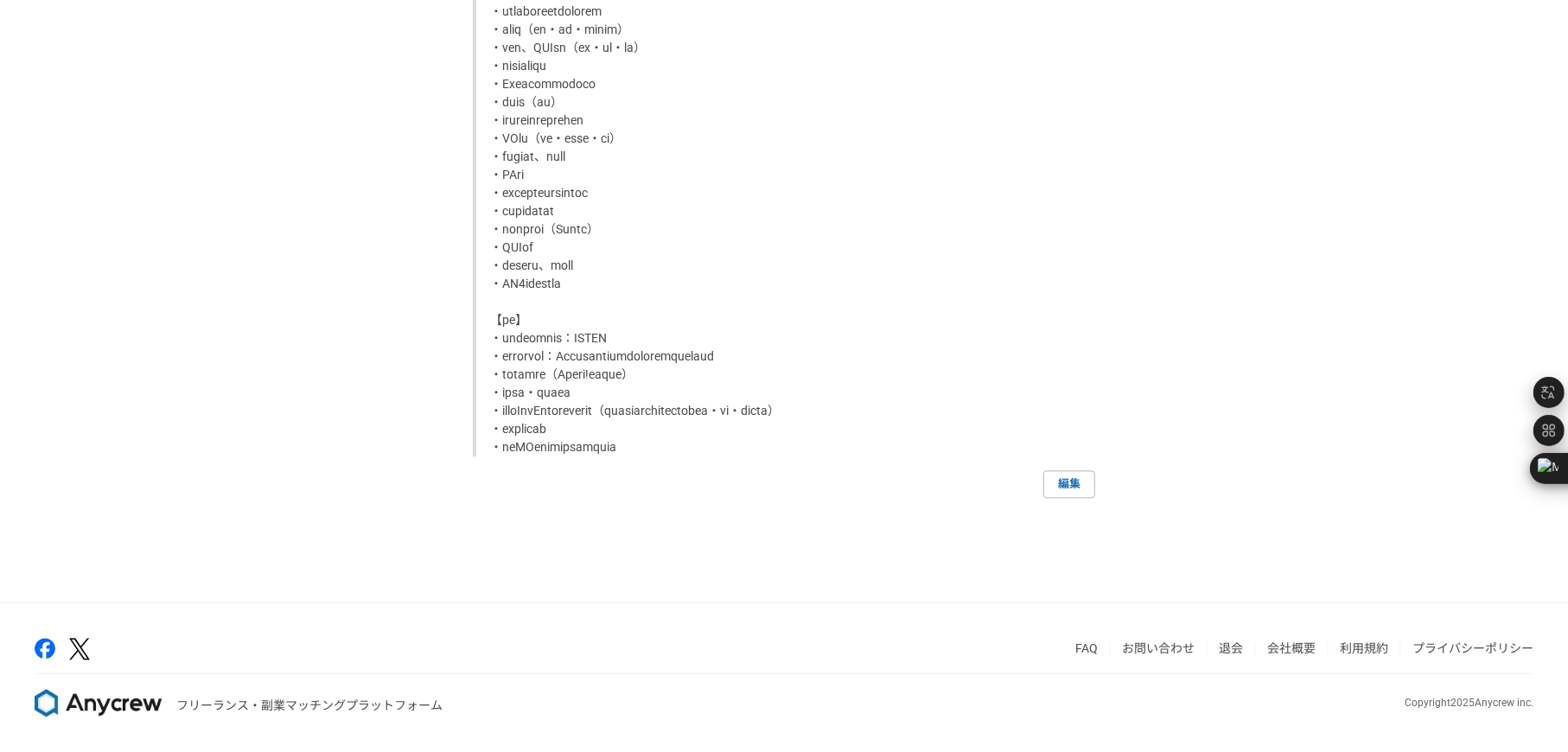 scroll, scrollTop: 3166, scrollLeft: 0, axis: vertical 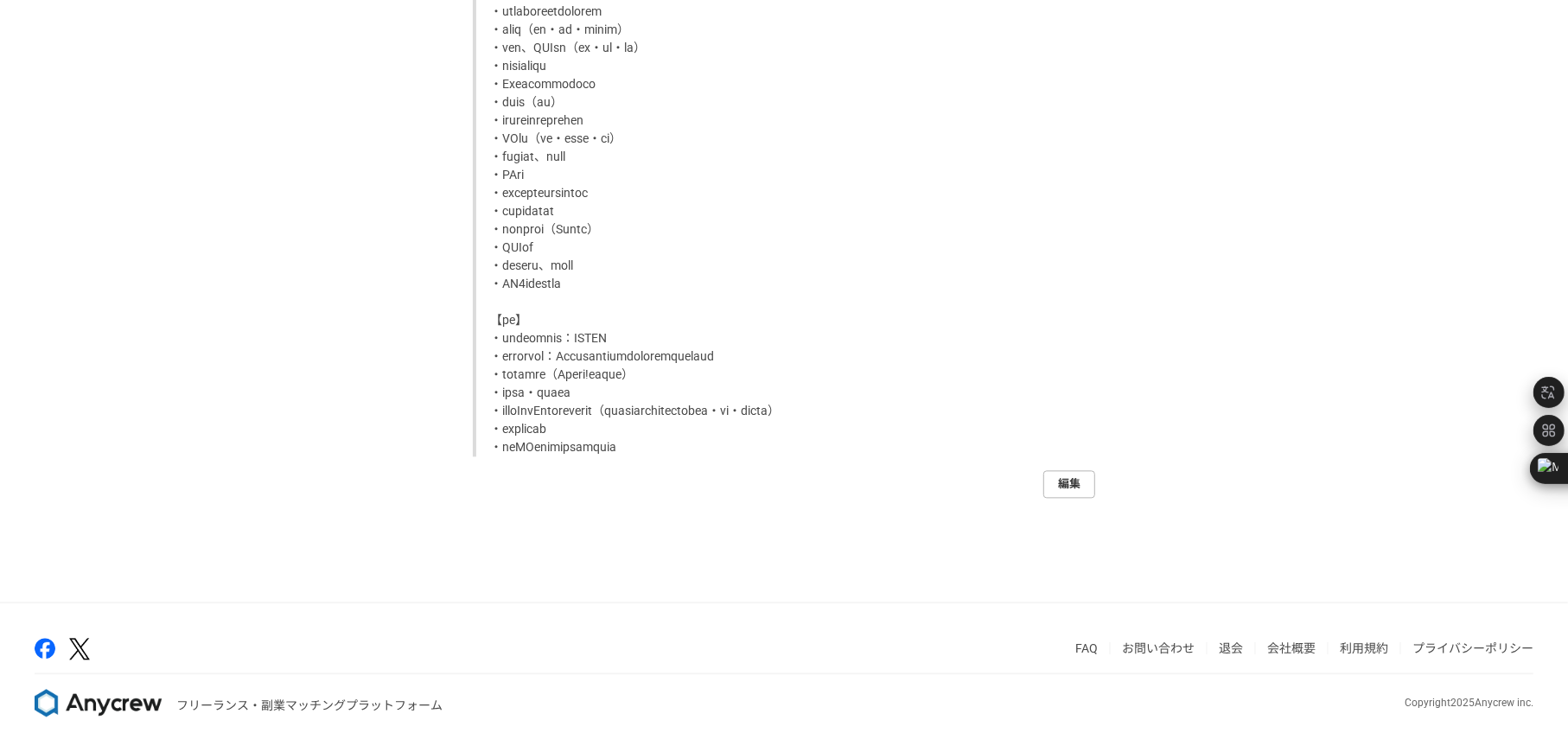 click on "編集" at bounding box center [1069, 484] 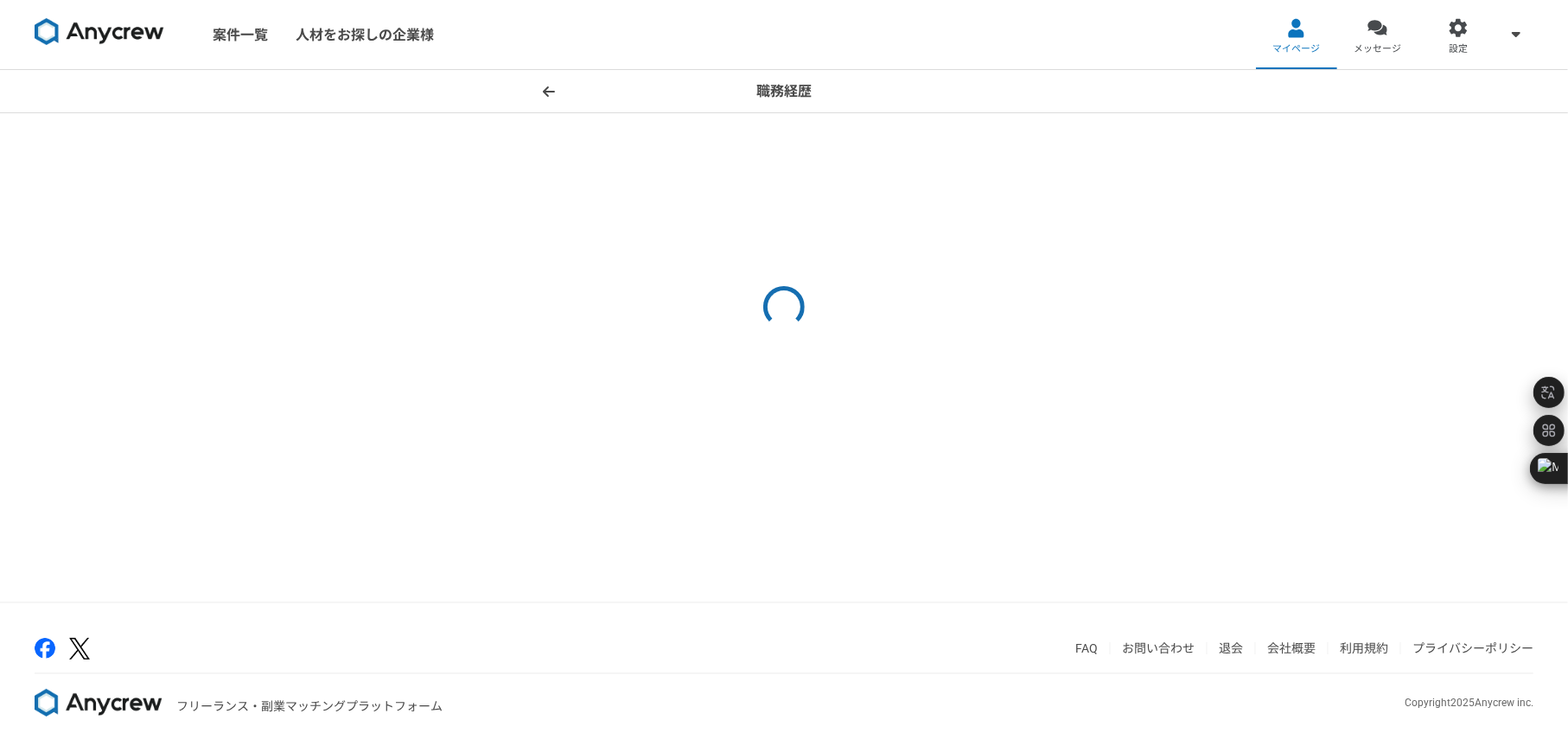 scroll, scrollTop: 0, scrollLeft: 0, axis: both 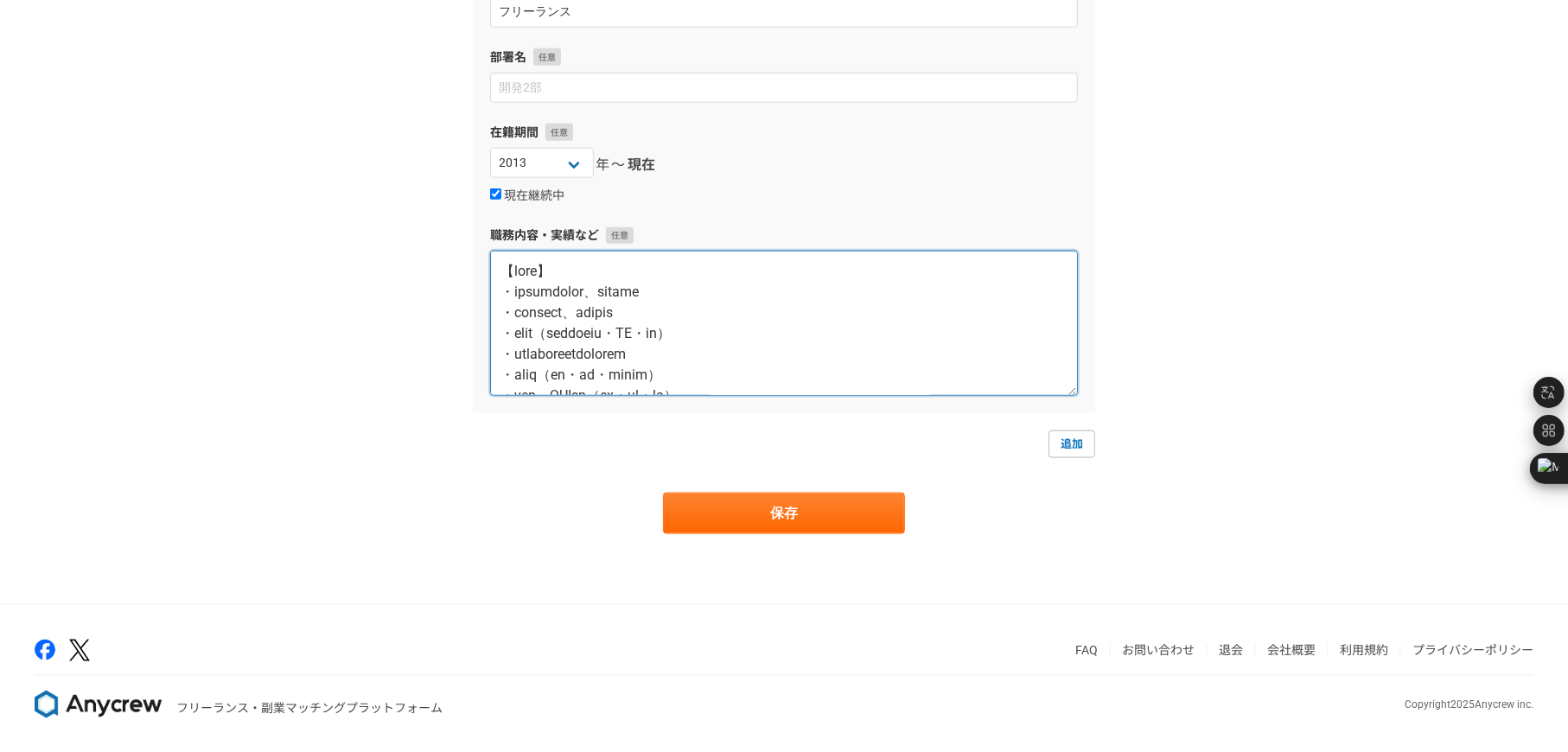 drag, startPoint x: 812, startPoint y: 381, endPoint x: 483, endPoint y: 269, distance: 347.5414 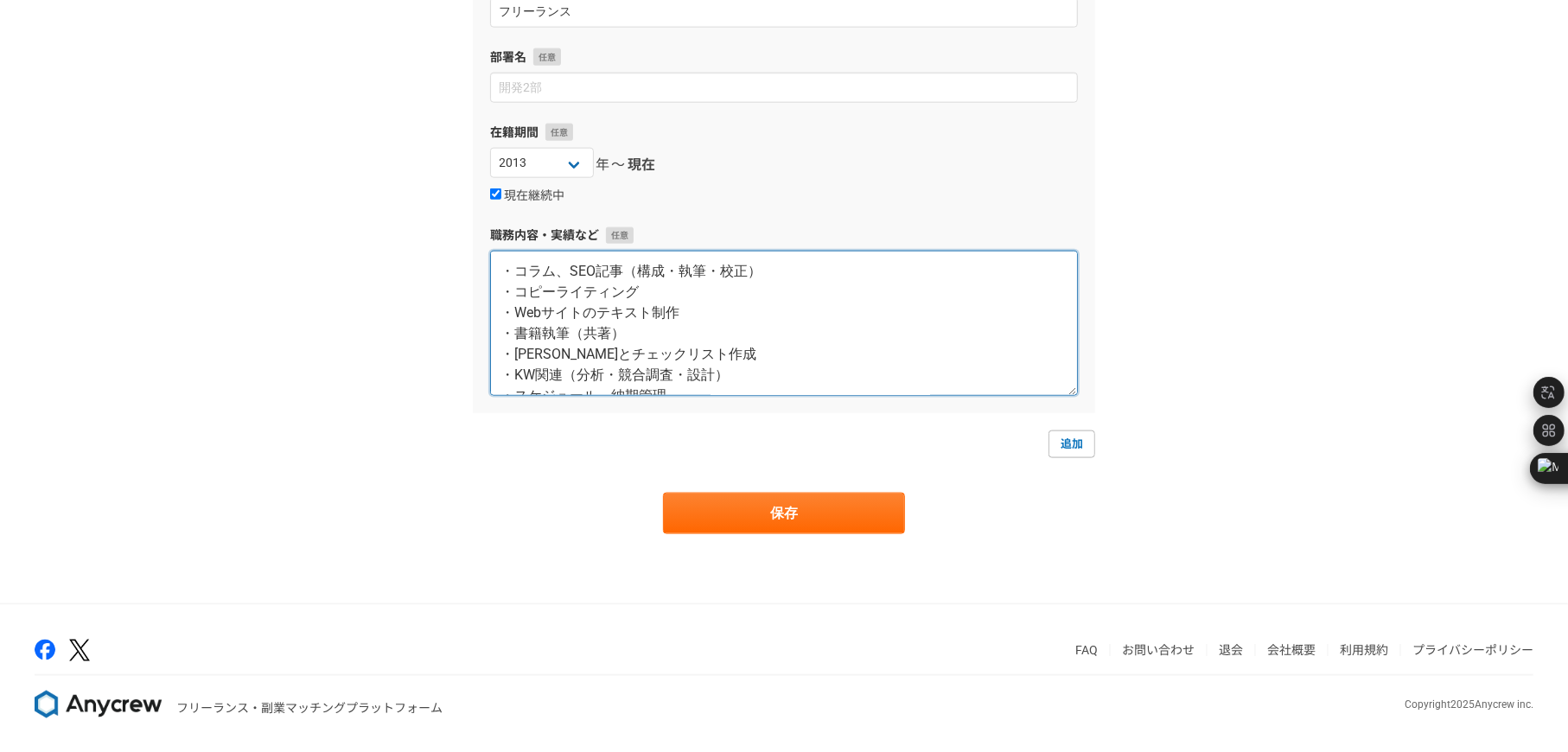 drag, startPoint x: 731, startPoint y: 379, endPoint x: 469, endPoint y: 268, distance: 284.54349 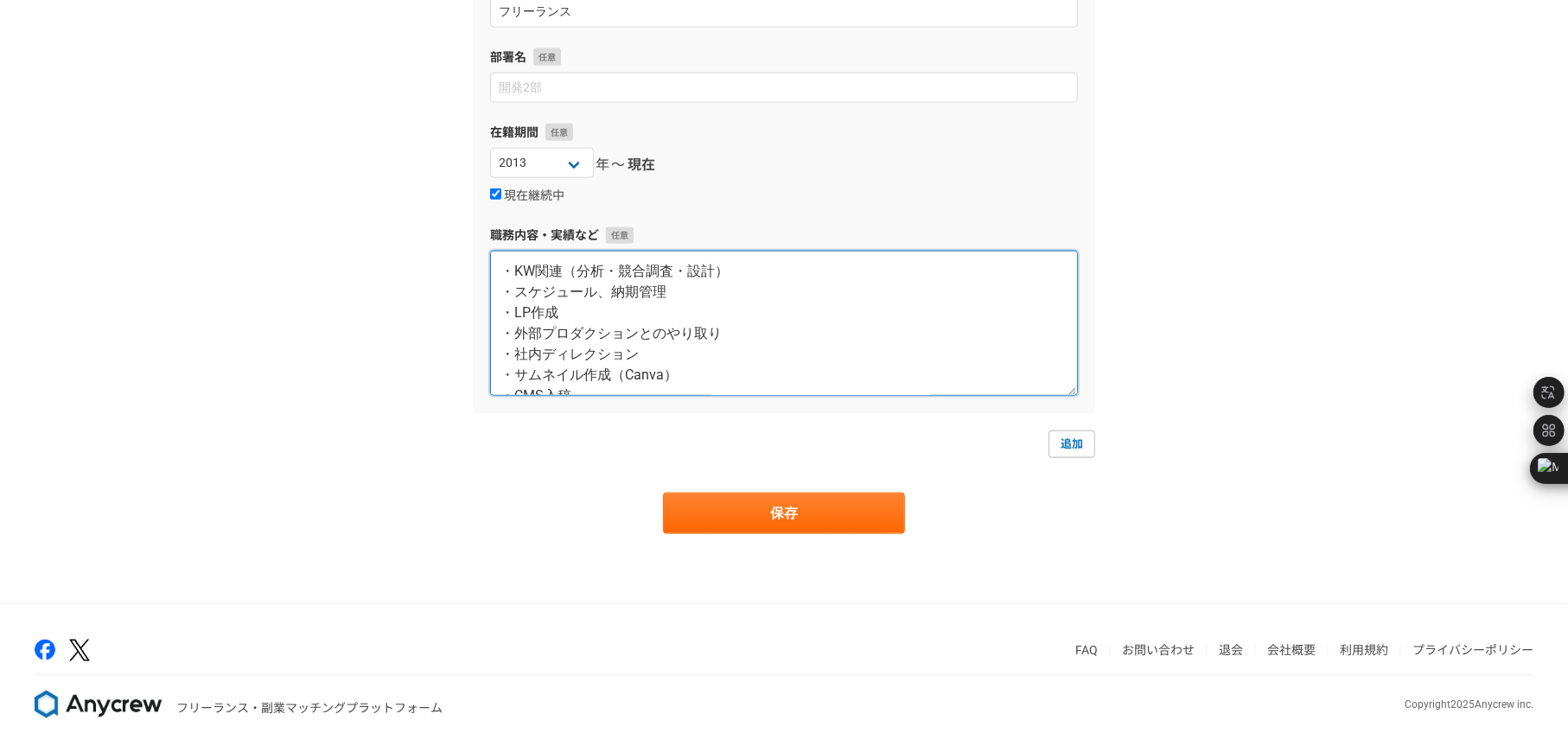 drag, startPoint x: 688, startPoint y: 379, endPoint x: 474, endPoint y: 241, distance: 254.637 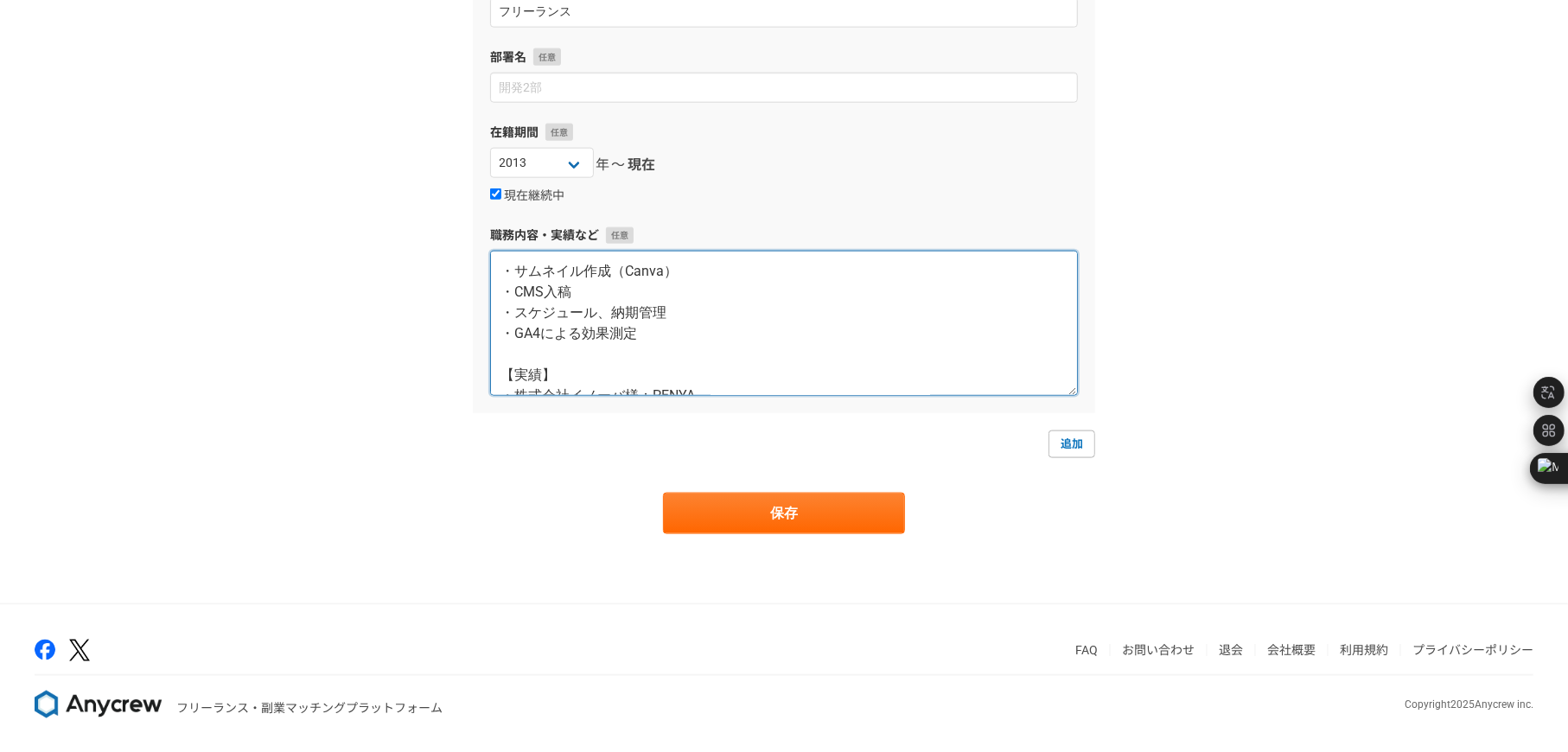 drag, startPoint x: 542, startPoint y: 302, endPoint x: 500, endPoint y: 246, distance: 70 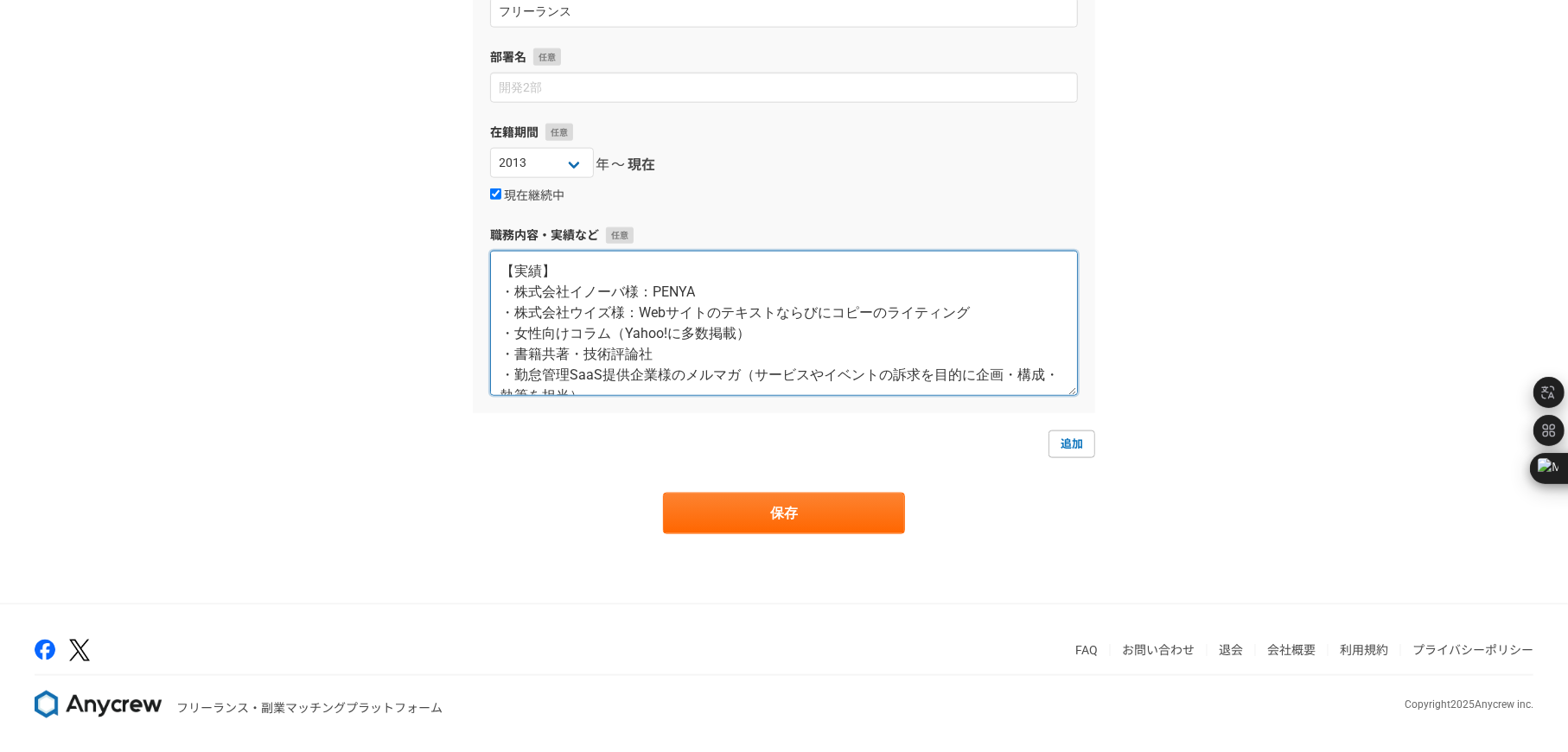 click on "【実績】
・株式会社イノーバ様：PENYA
・株式会社ウイズ様：Webサイトのテキストならびにコピーのライティング
・女性向けコラム（Yahoo!に多数掲載）
・書籍共著・技術評論社
・勤怠管理SaaS提供企業様のメルマガ（サービスやイベントの訴求を目的に企画・構成・執筆を担当）
・社内日報の記事化
・大手ECサイト様の商品紹介テキスト" at bounding box center (784, 323) 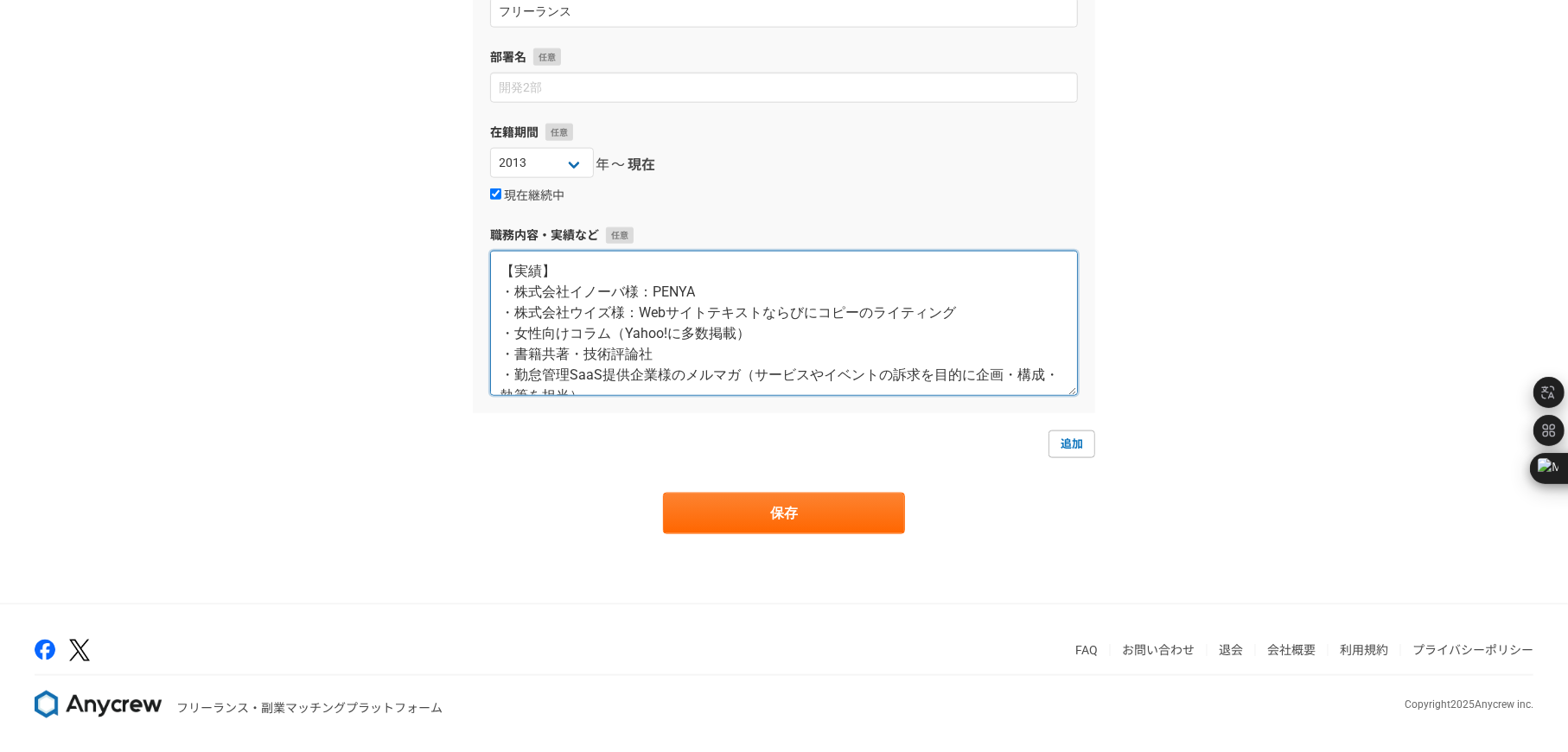 click on "【実績】
・株式会社イノーバ様：PENYA
・株式会社ウイズ様：Webサイトテキストならびにコピーのライティング
・女性向けコラム（Yahoo!に多数掲載）
・書籍共著・技術評論社
・勤怠管理SaaS提供企業様のメルマガ（サービスやイベントの訴求を目的に企画・構成・執筆を担当）
・社内日報の記事化
・大手ECサイト様の商品紹介テキスト" at bounding box center [784, 323] 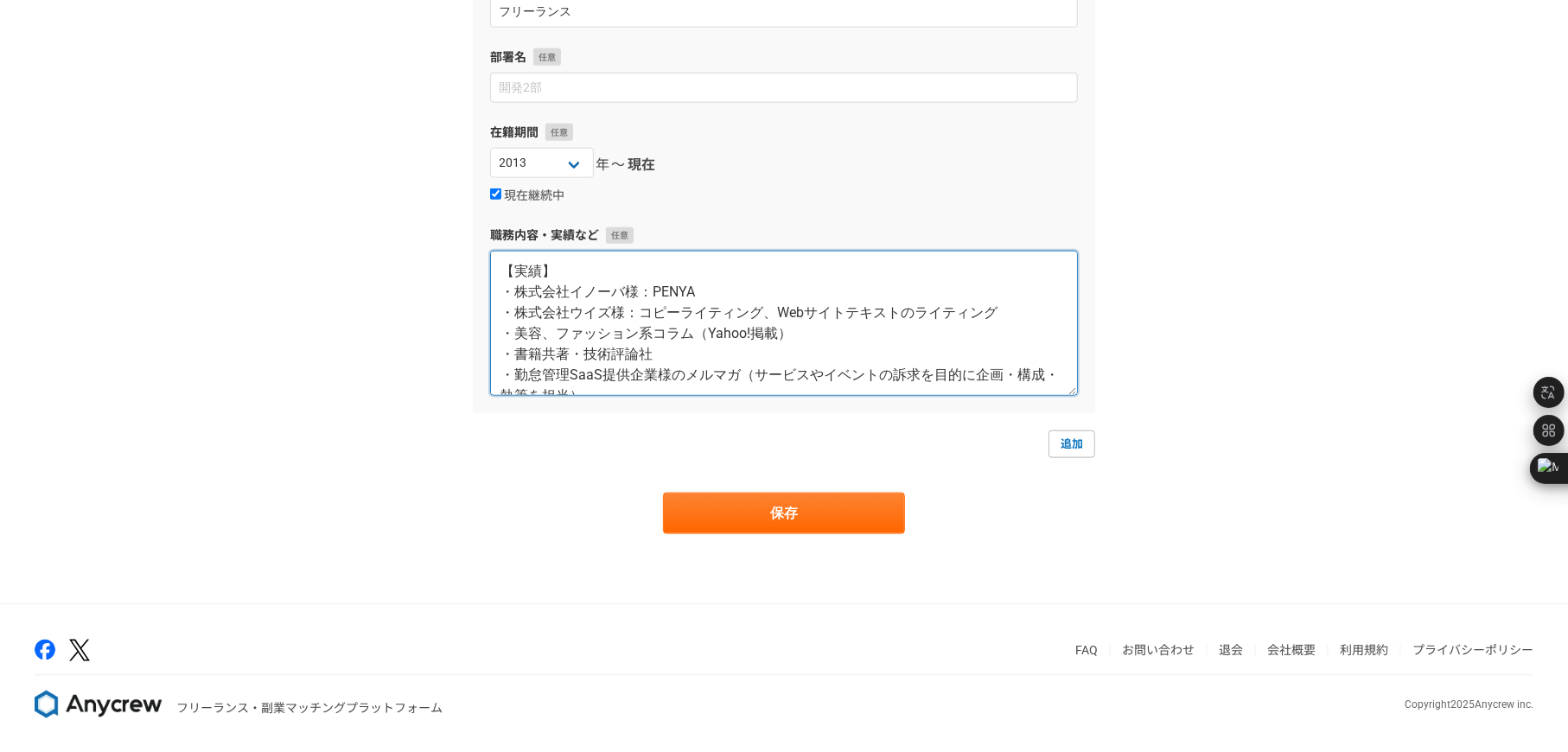 click on "【実績】
・株式会社イノーバ様：PENYA
・株式会社ウイズ様：コピーライティング、Webサイトテキストのライティング
・美容、ファッション系コラム（Yahoo!掲載）
・書籍共著・技術評論社
・勤怠管理SaaS提供企業様のメルマガ（サービスやイベントの訴求を目的に企画・構成・執筆を担当）
・社内日報の記事化
・大手ECサイト様の商品紹介テキスト" at bounding box center (784, 323) 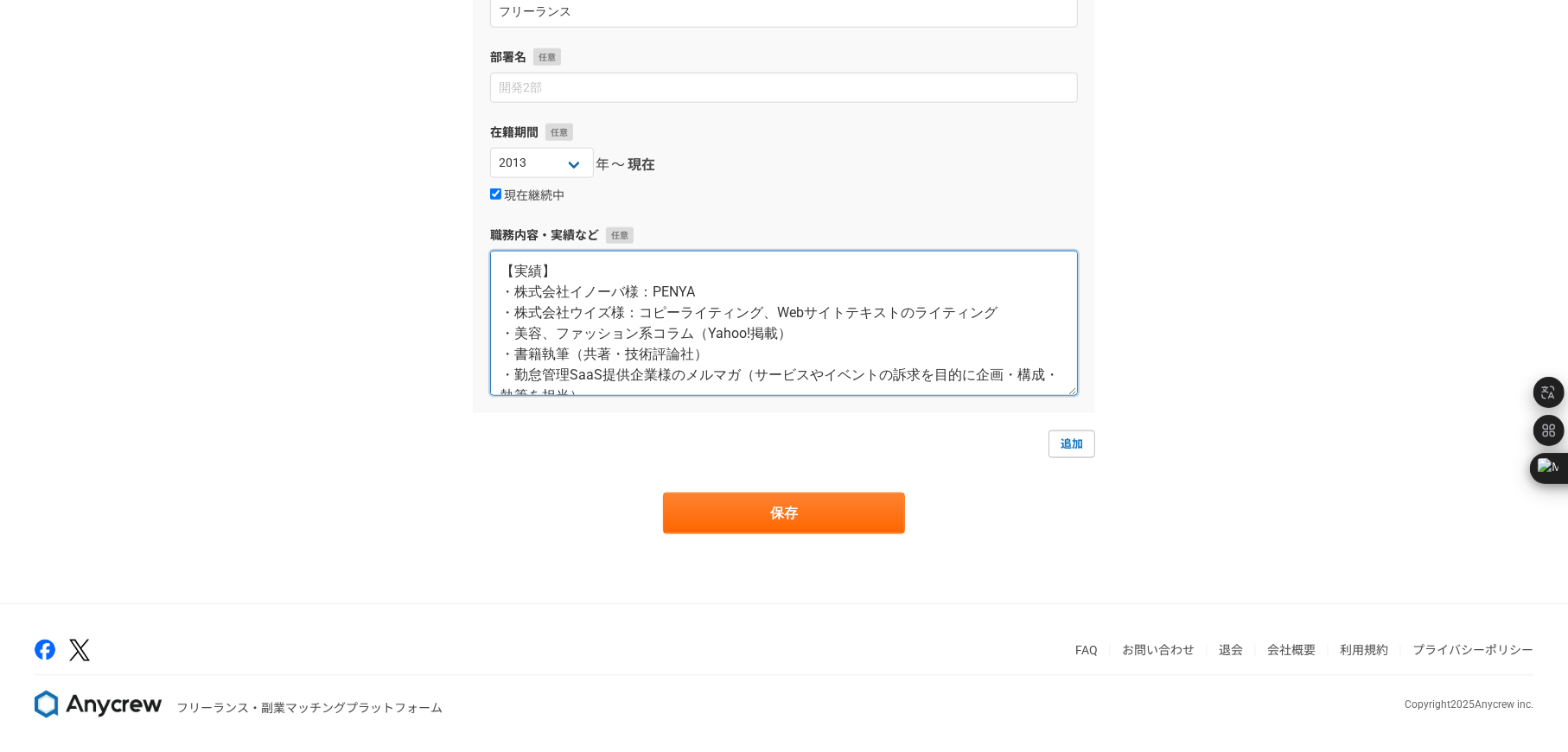 drag, startPoint x: 680, startPoint y: 368, endPoint x: 517, endPoint y: 371, distance: 163.0276 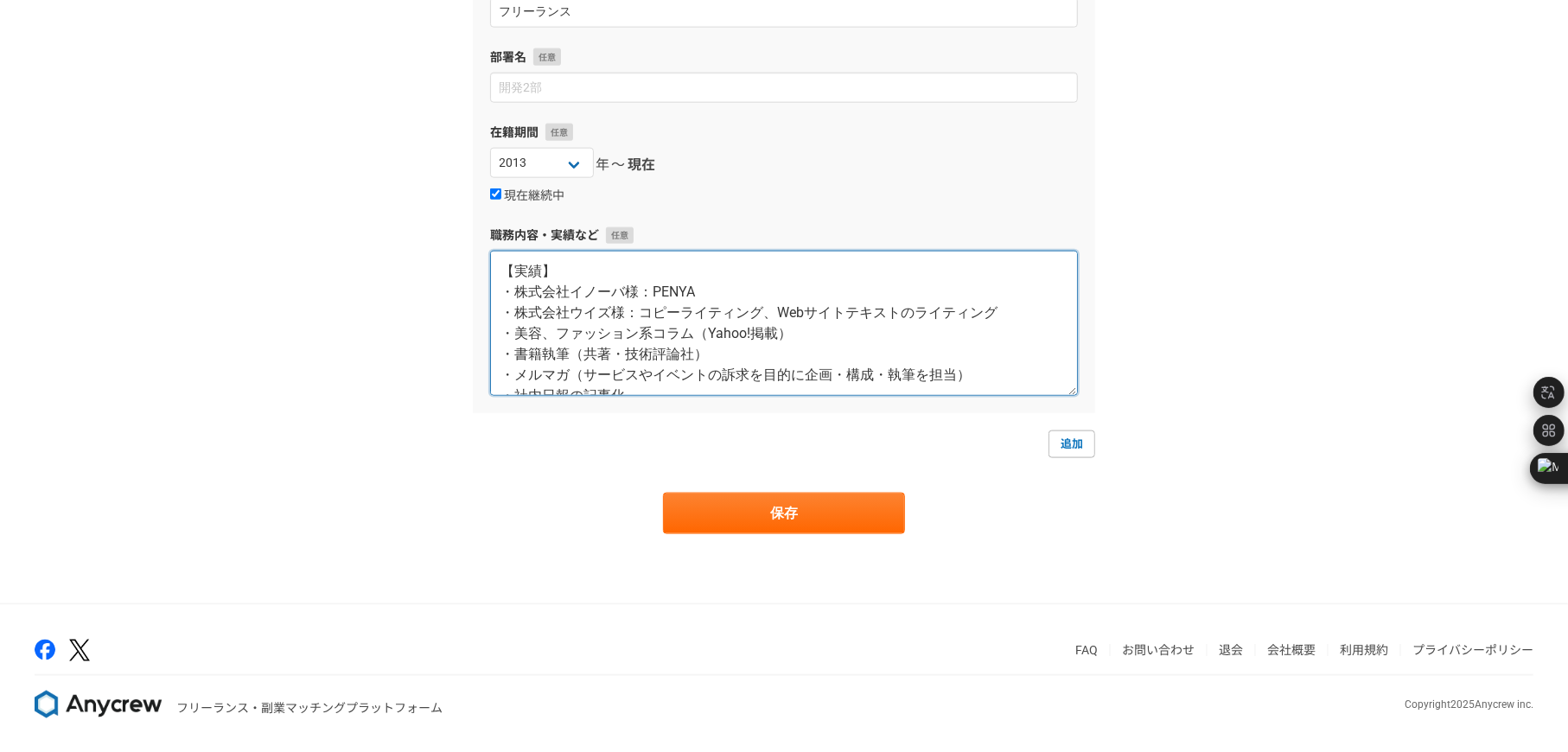 drag, startPoint x: 583, startPoint y: 371, endPoint x: 808, endPoint y: 370, distance: 225.00222 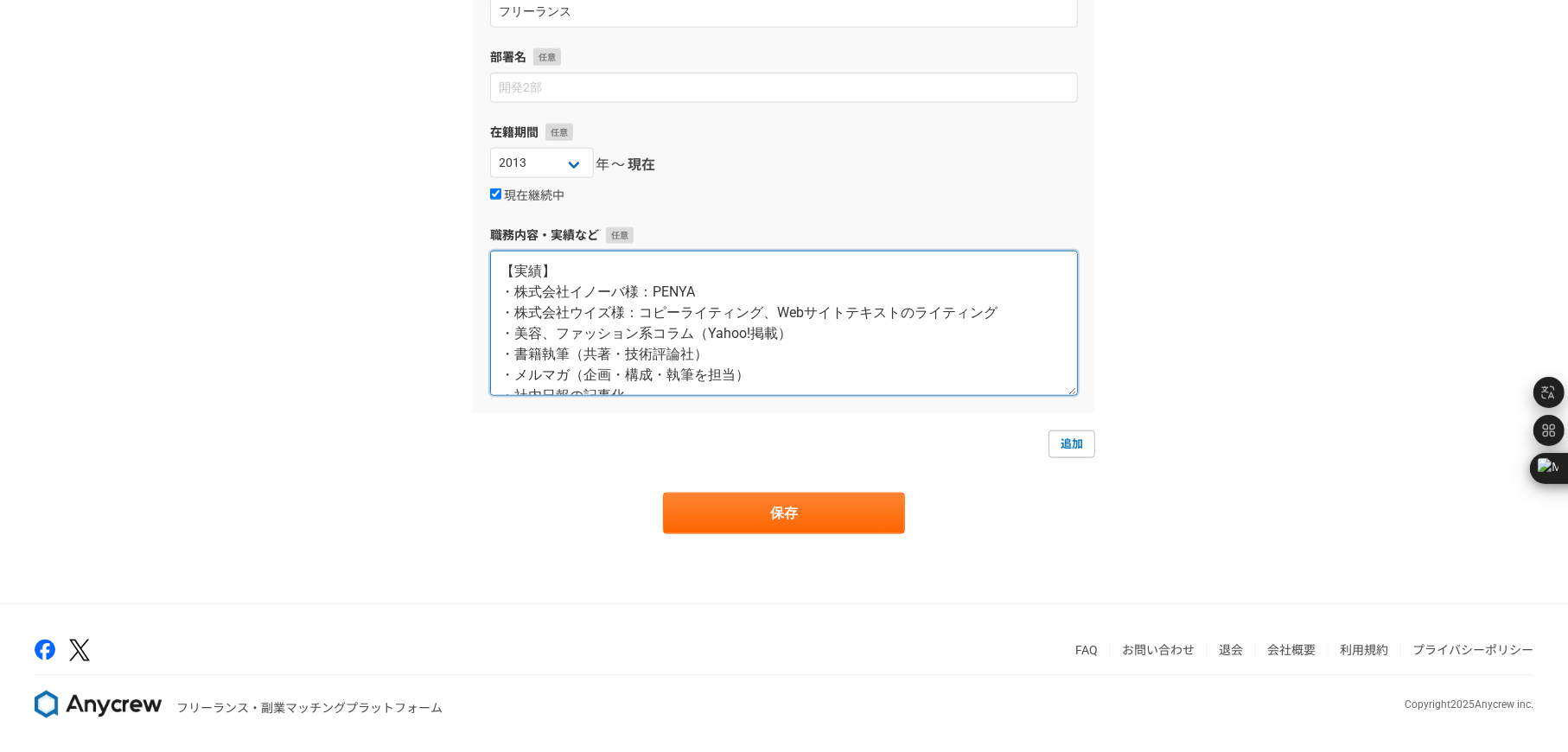 click on "【実績】
・株式会社イノーバ様：PENYA
・株式会社ウイズ様：コピーライティング、Webサイトテキストのライティング
・美容、ファッション系コラム（Yahoo!掲載）
・書籍執筆（共著・技術評論社）
・メルマガ（企画・構成・執筆を担当）
・社内日報の記事化
・大手ECサイト様の商品紹介テキスト" at bounding box center [784, 323] 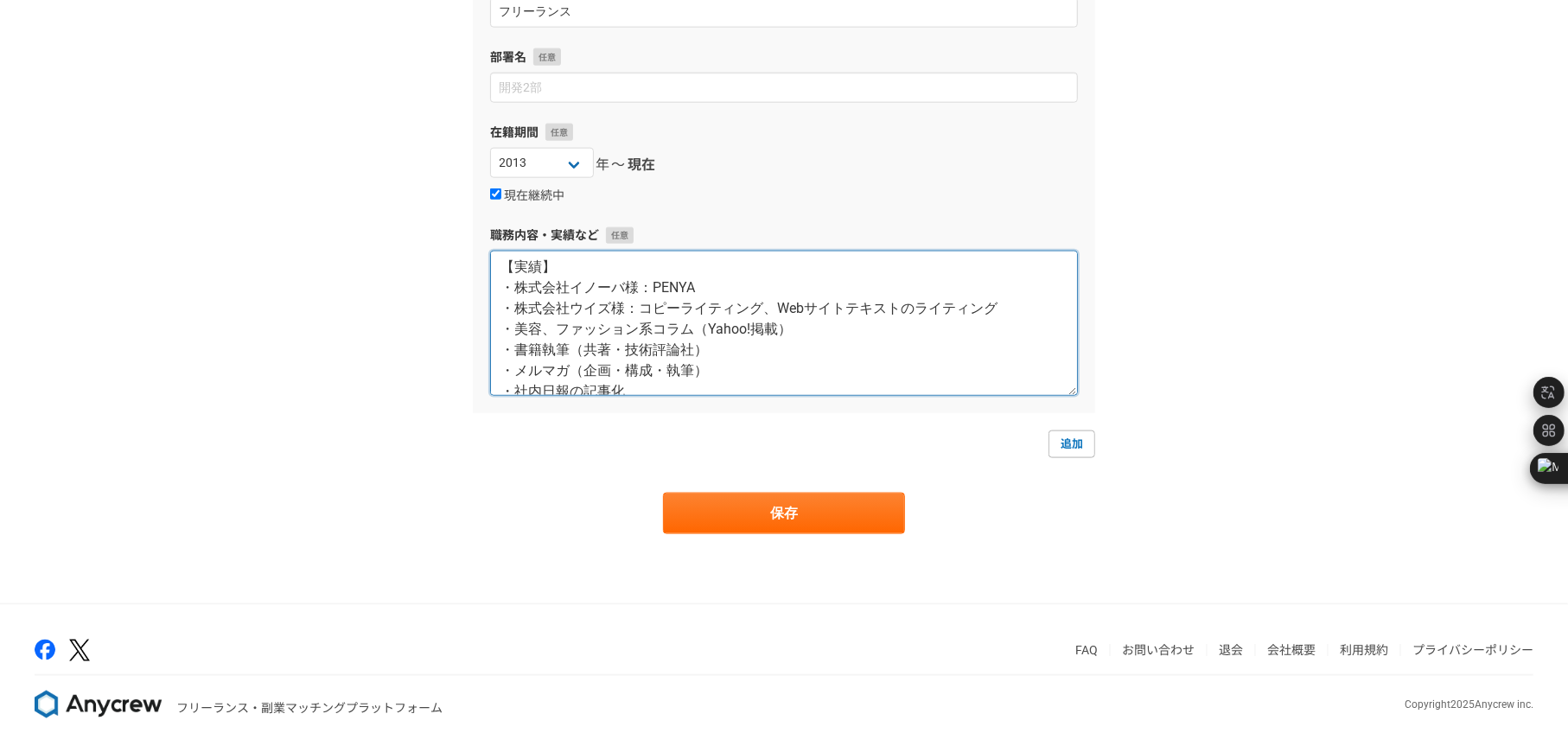 scroll, scrollTop: 0, scrollLeft: 0, axis: both 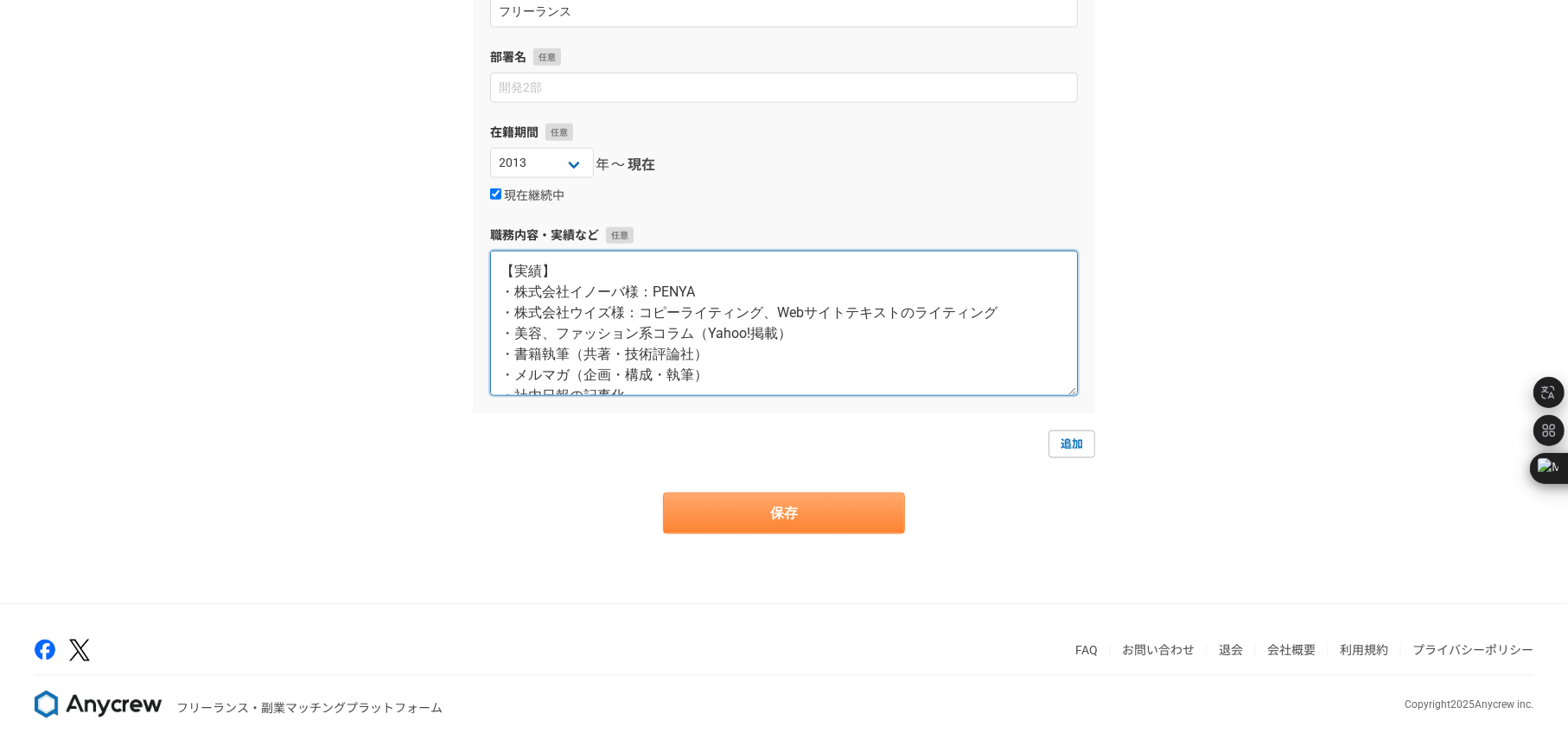 type on "【実績】
・株式会社イノーバ様：PENYA
・株式会社ウイズ様：コピーライティング、Webサイトテキストのライティング
・美容、ファッション系コラム（Yahoo!掲載）
・書籍執筆（共著・技術評論社）
・メルマガ（企画・構成・執筆）
・社内日報の記事化
・大手ECサイト様の商品紹介テキスト" 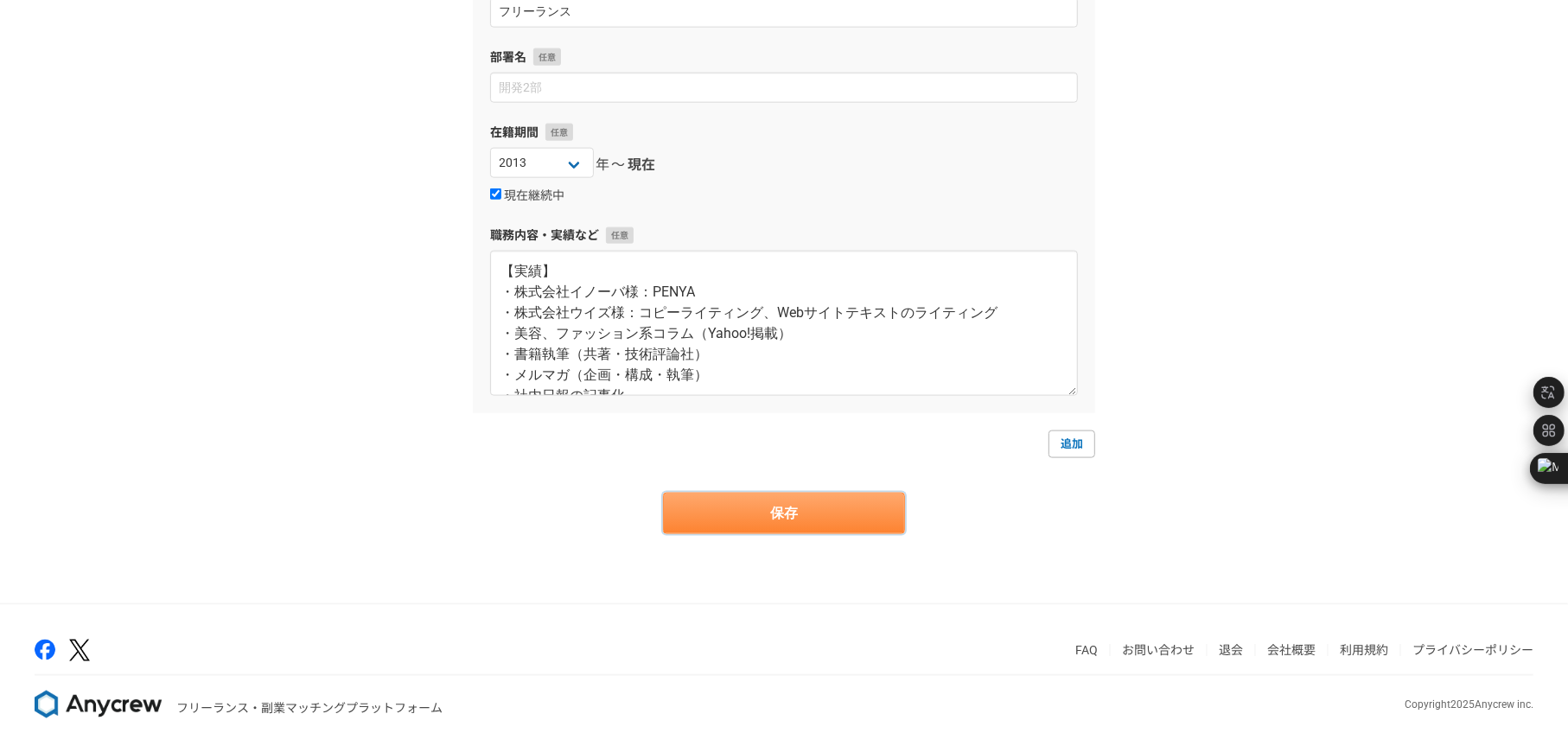 click on "保存" at bounding box center [784, 513] 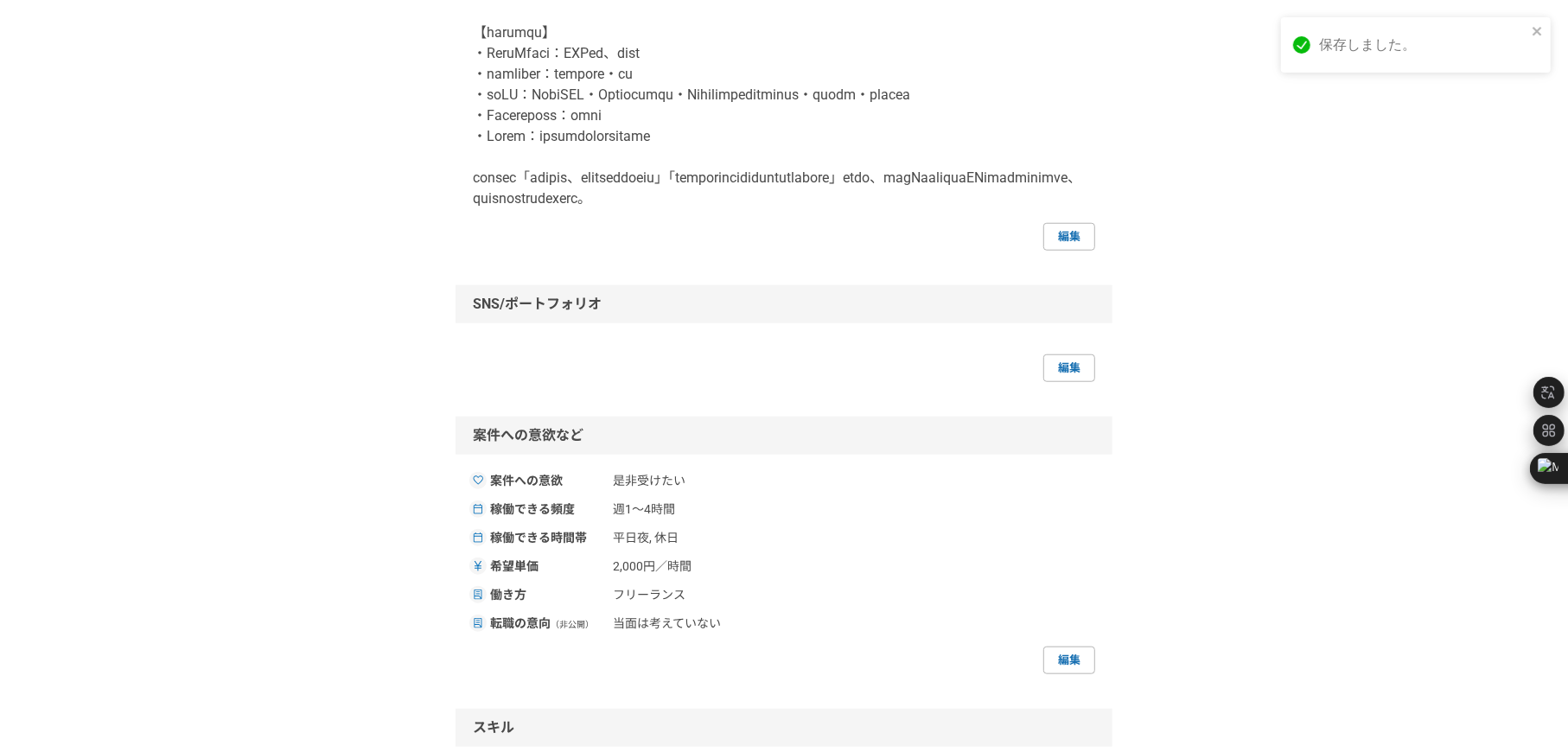 scroll, scrollTop: 1613, scrollLeft: 0, axis: vertical 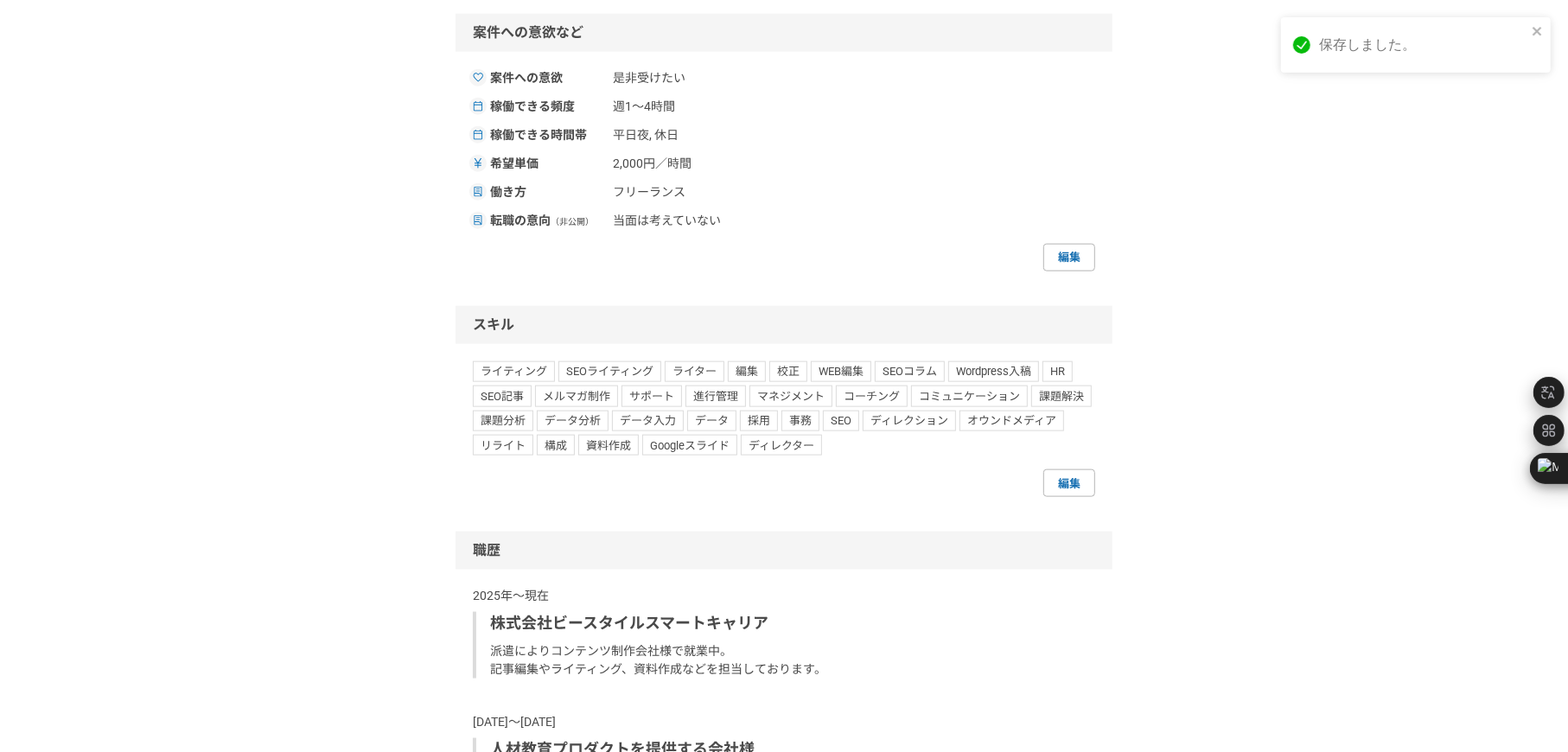 click on "編集" at bounding box center [1069, 483] 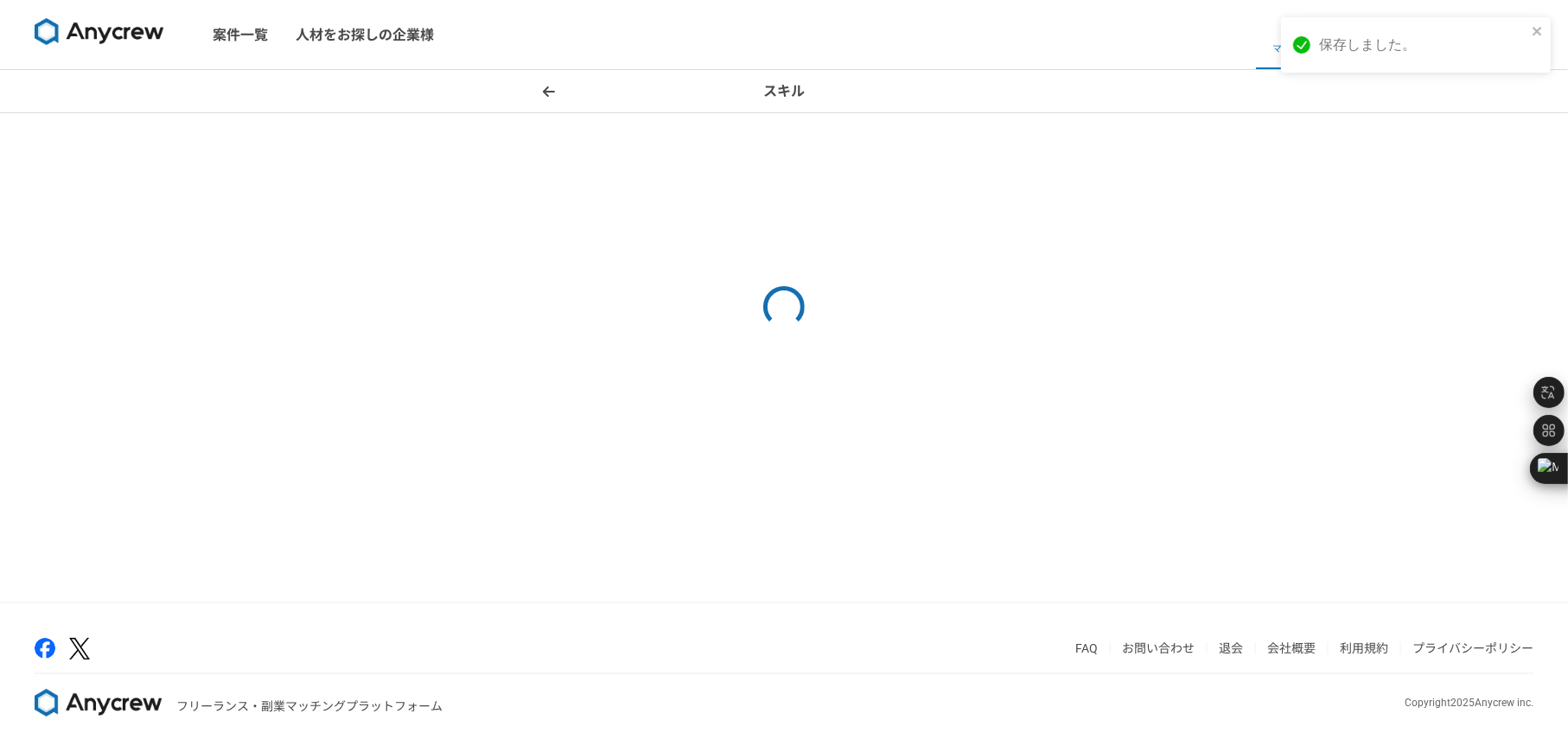 scroll, scrollTop: 0, scrollLeft: 0, axis: both 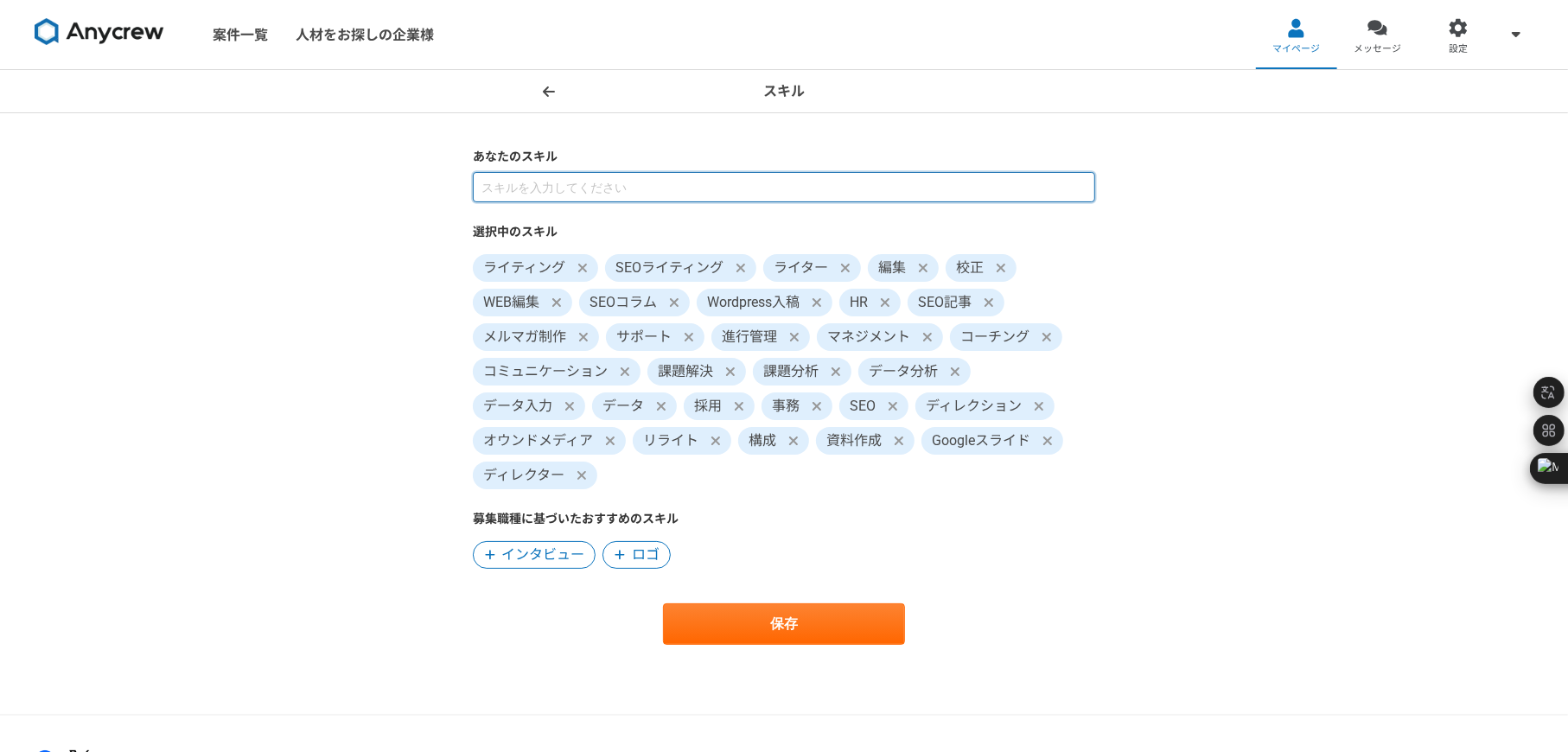click at bounding box center [784, 187] 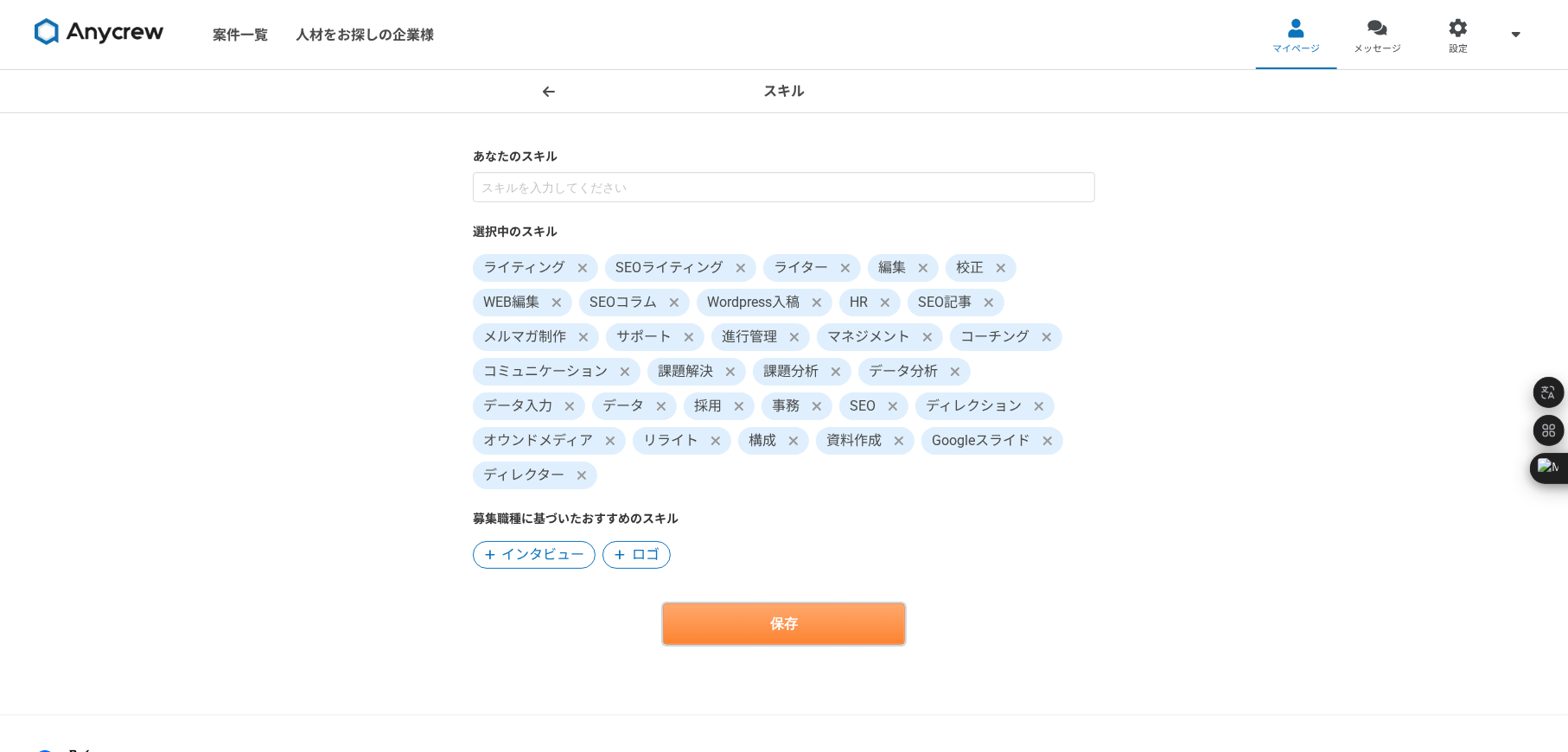 click on "保存" at bounding box center (784, 624) 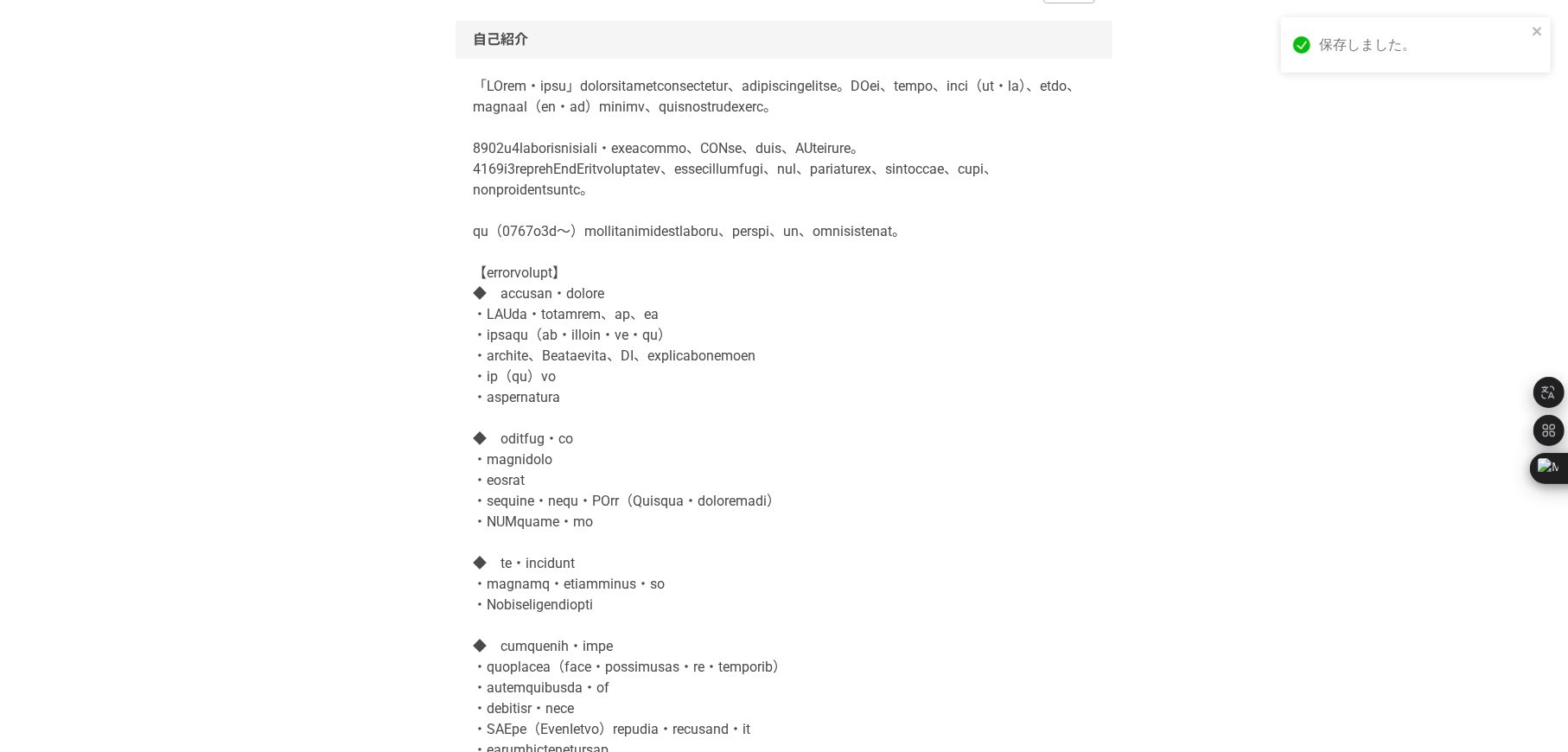 scroll, scrollTop: 0, scrollLeft: 0, axis: both 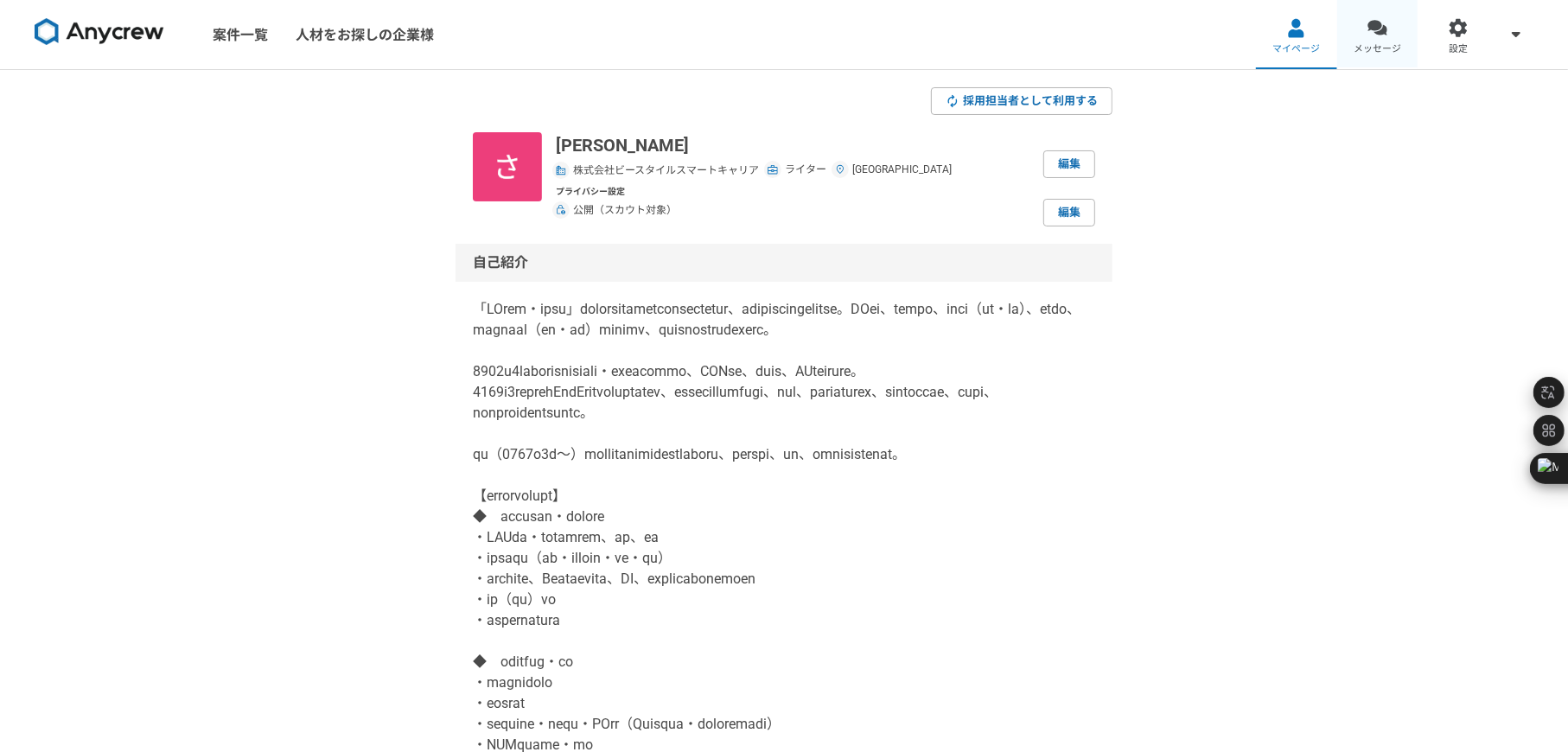 click on "メッセージ" at bounding box center (1377, 49) 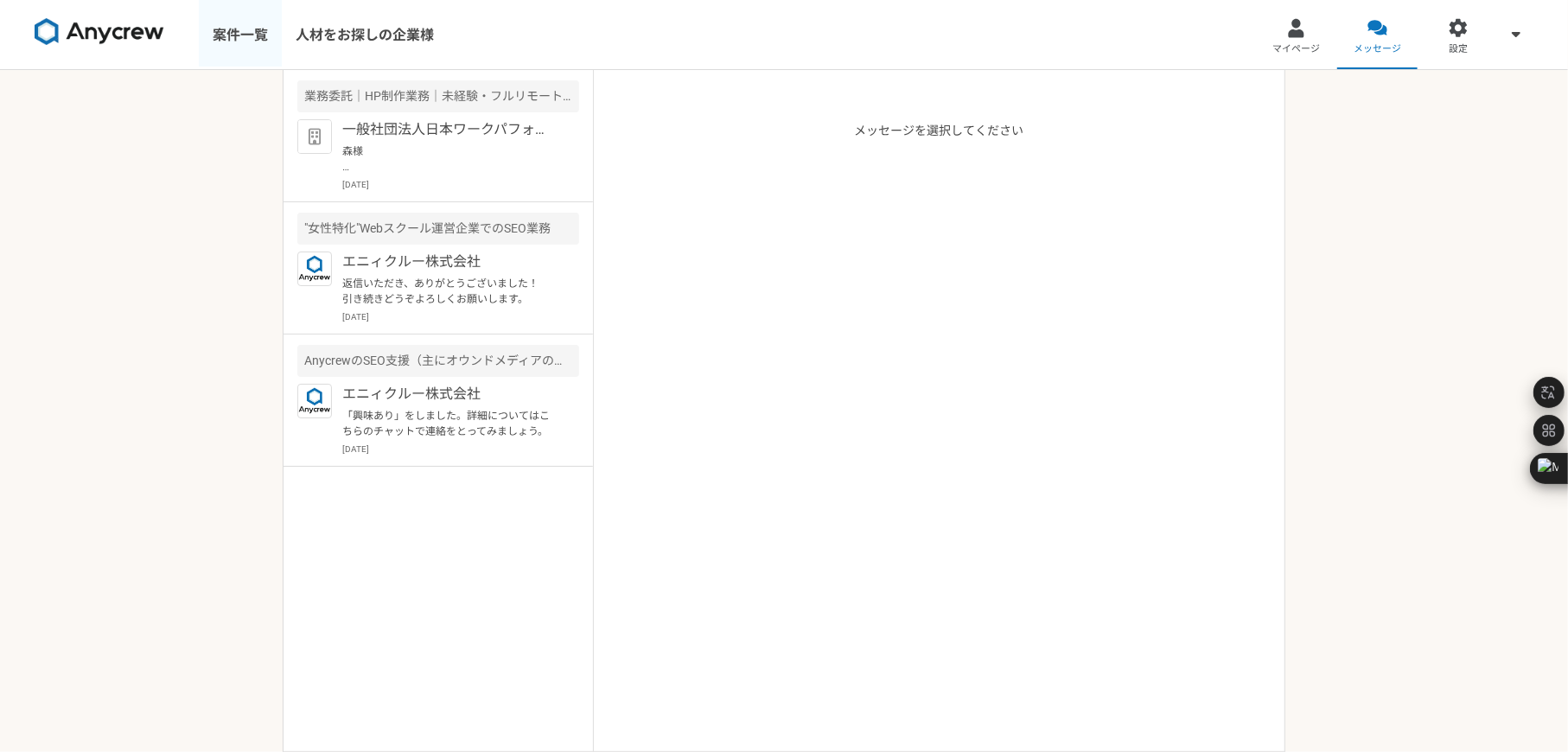 click on "案件一覧" at bounding box center (240, 35) 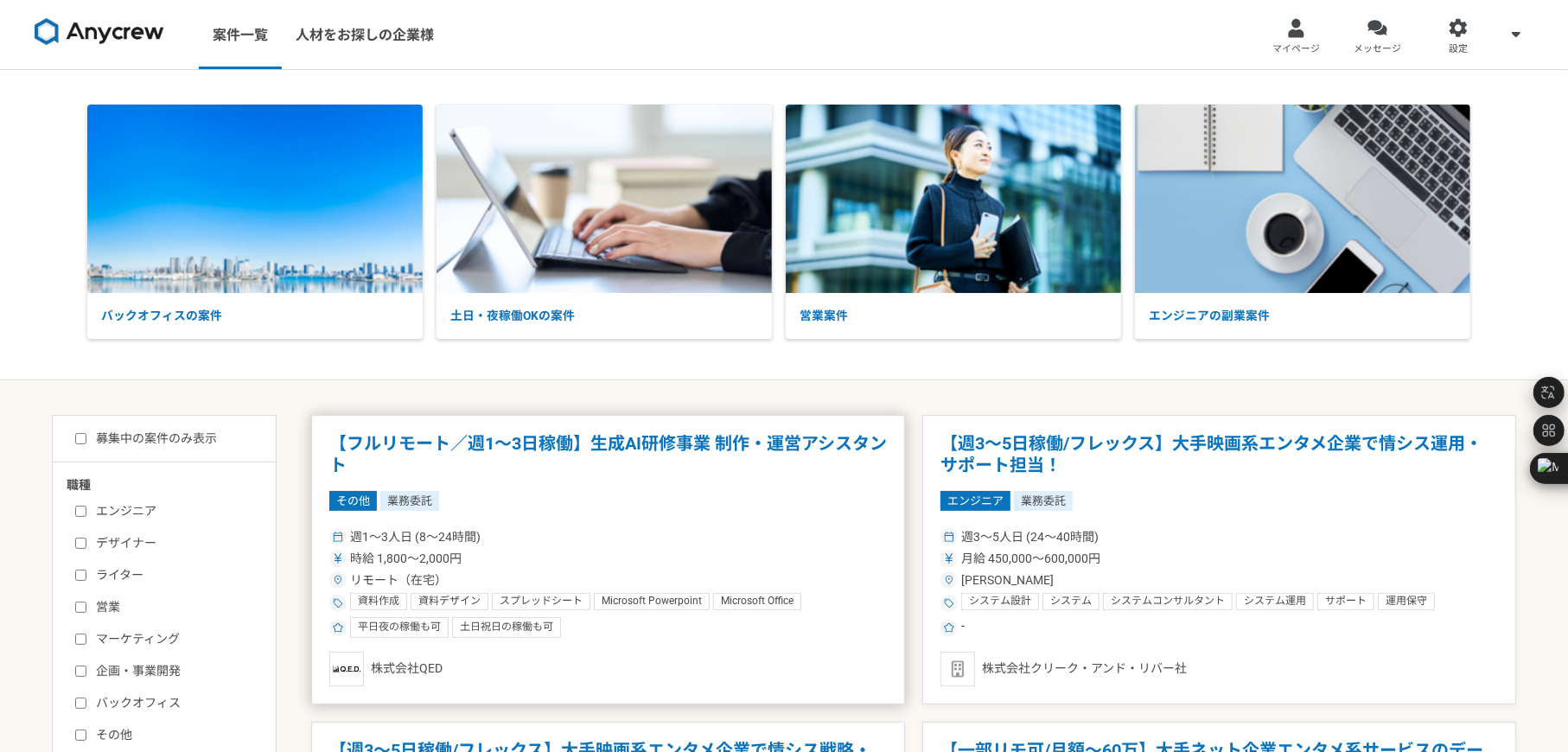 click on "【フルリモート／週1～3日稼働】生成AI研修事業 制作・運営アシスタント" at bounding box center (608, 455) 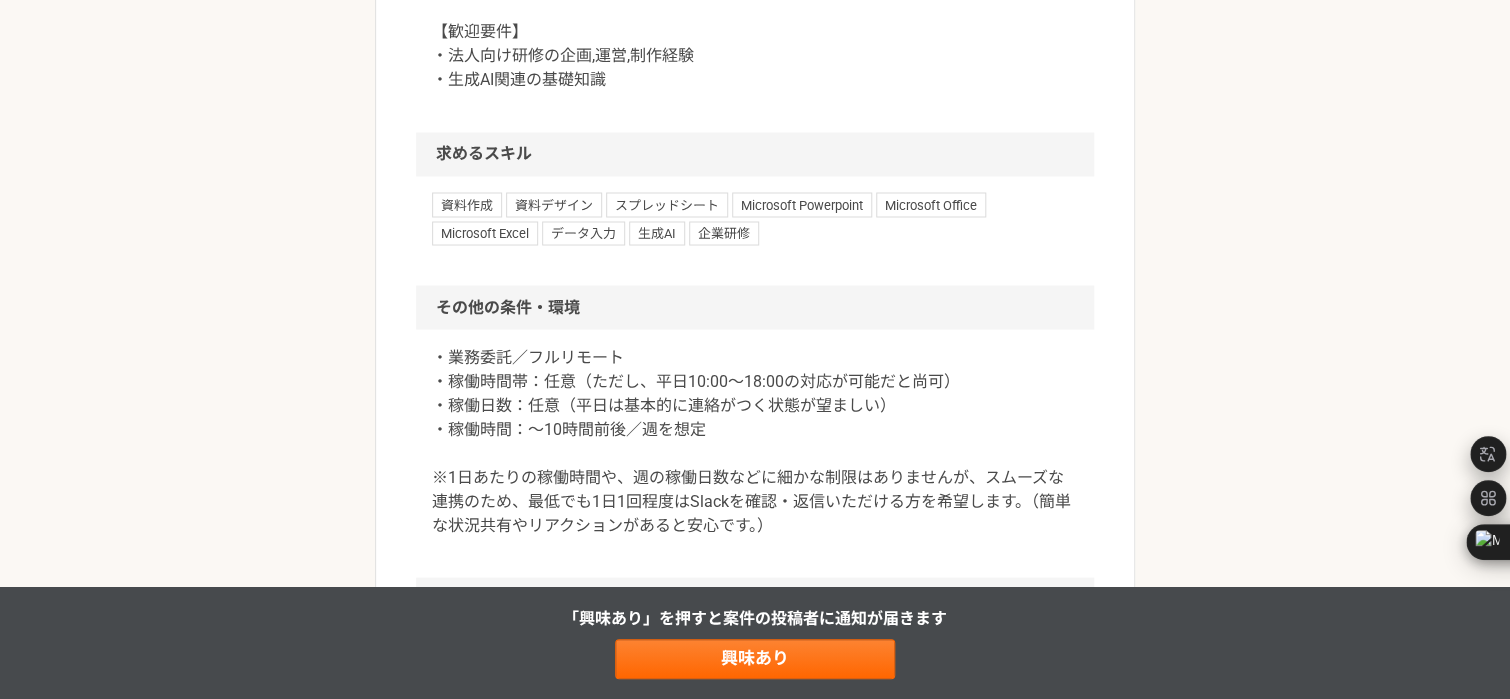 scroll, scrollTop: 1866, scrollLeft: 0, axis: vertical 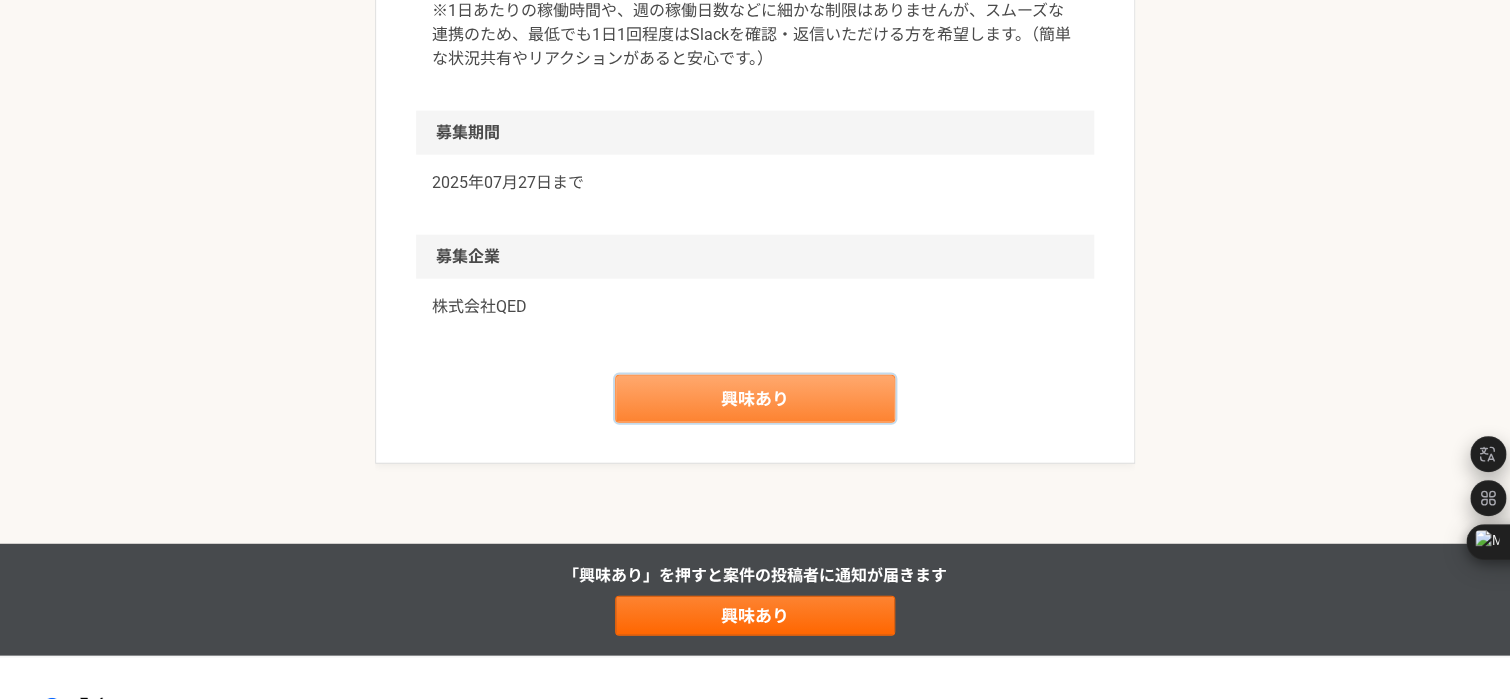 click on "興味あり" at bounding box center (755, 399) 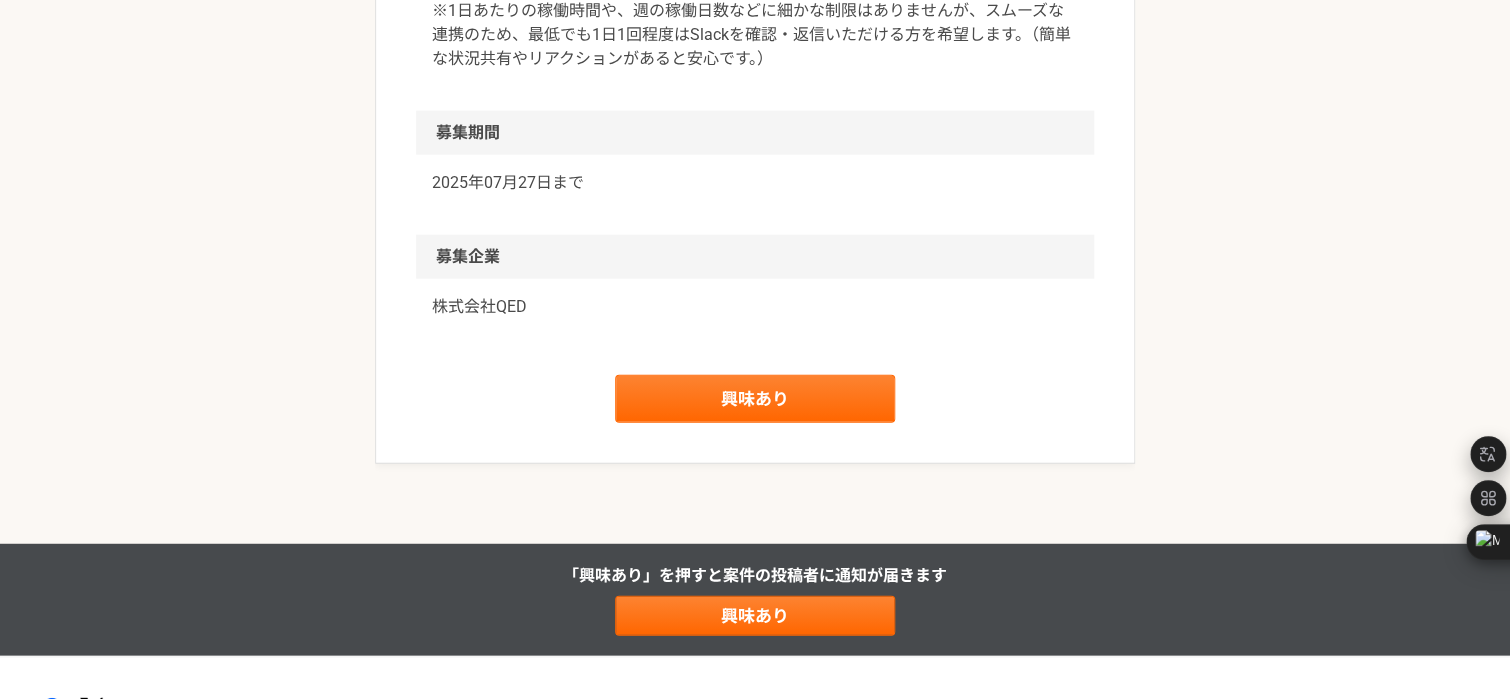 scroll, scrollTop: 0, scrollLeft: 0, axis: both 